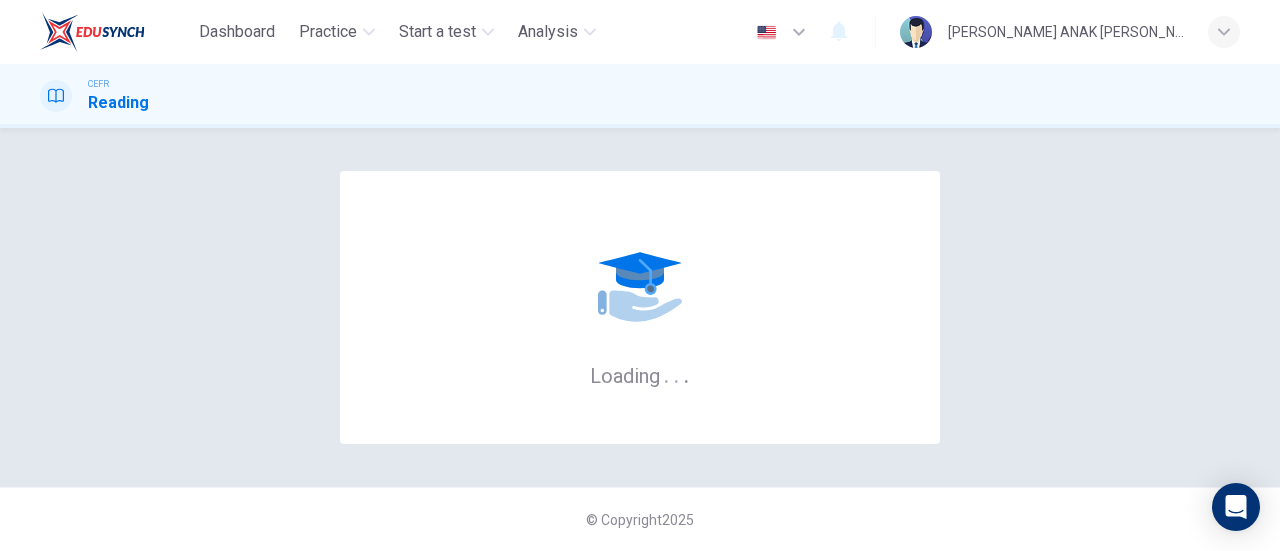 scroll, scrollTop: 0, scrollLeft: 0, axis: both 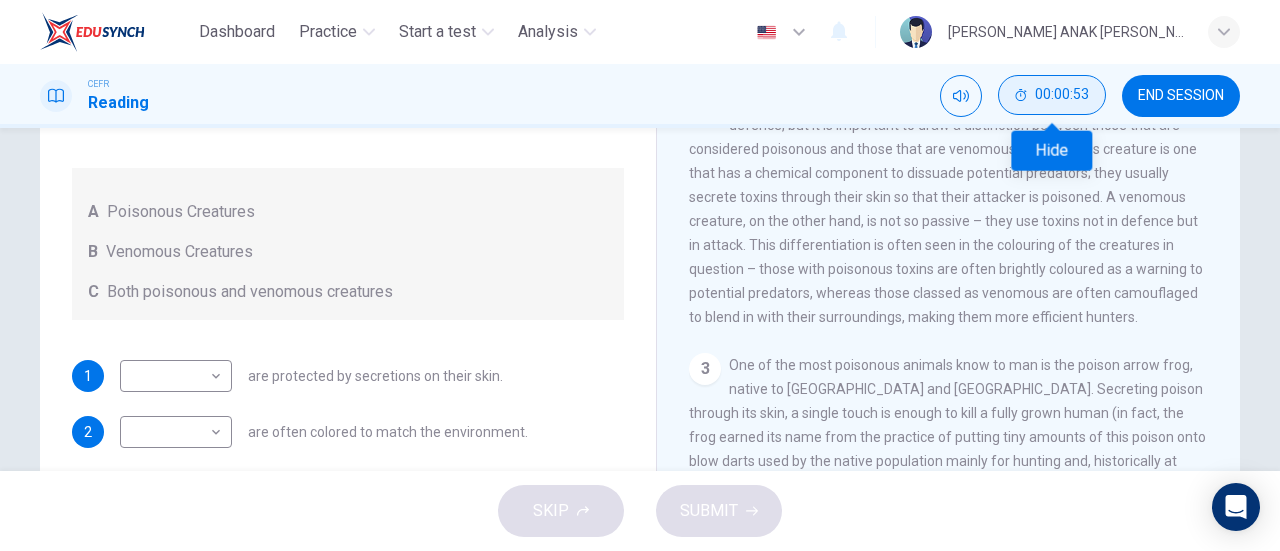 click on "00:00:53" at bounding box center [1062, 95] 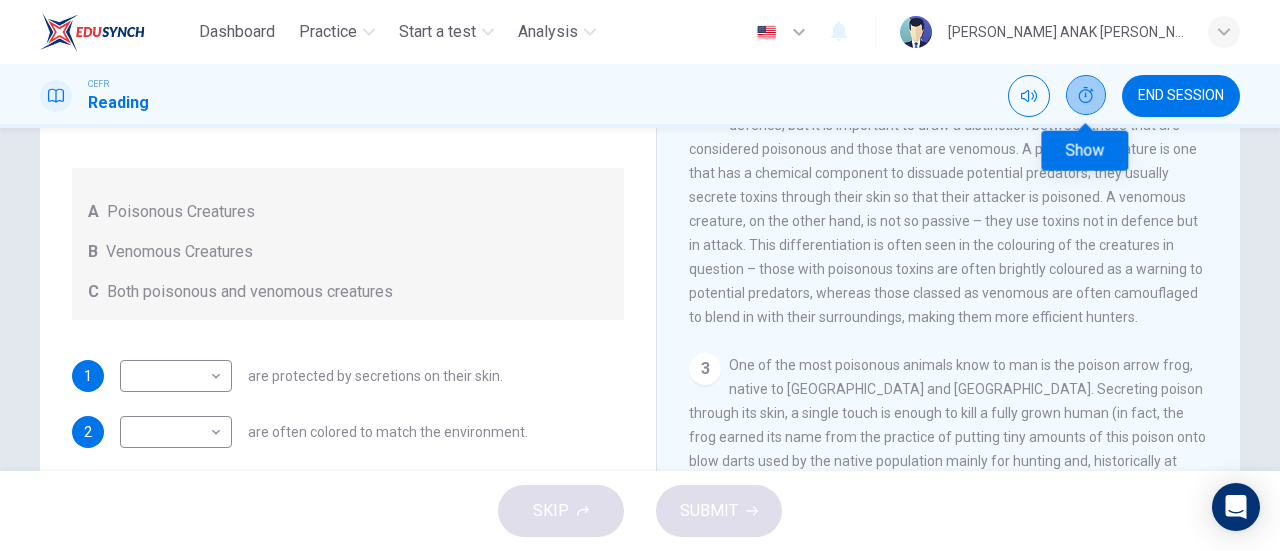 click 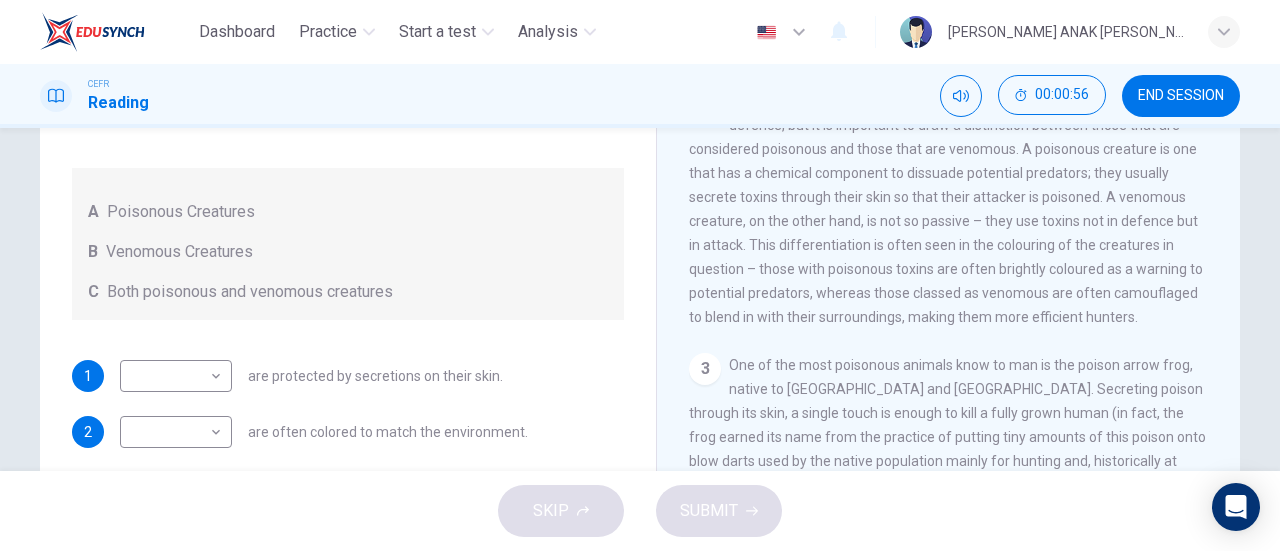 drag, startPoint x: 1138, startPoint y: 102, endPoint x: 752, endPoint y: 97, distance: 386.03238 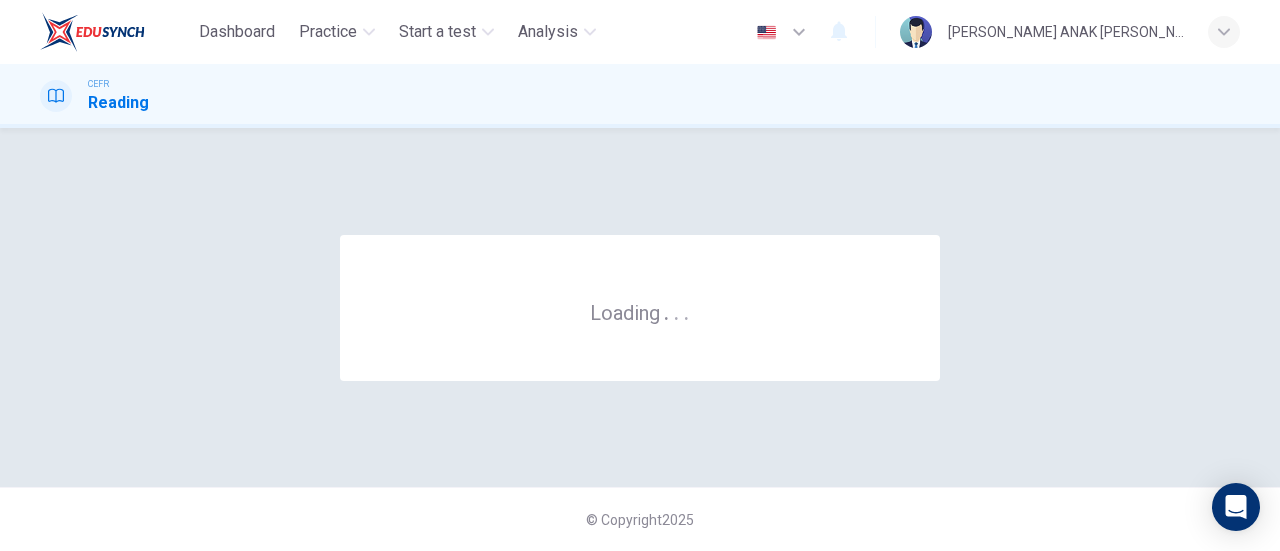scroll, scrollTop: 0, scrollLeft: 0, axis: both 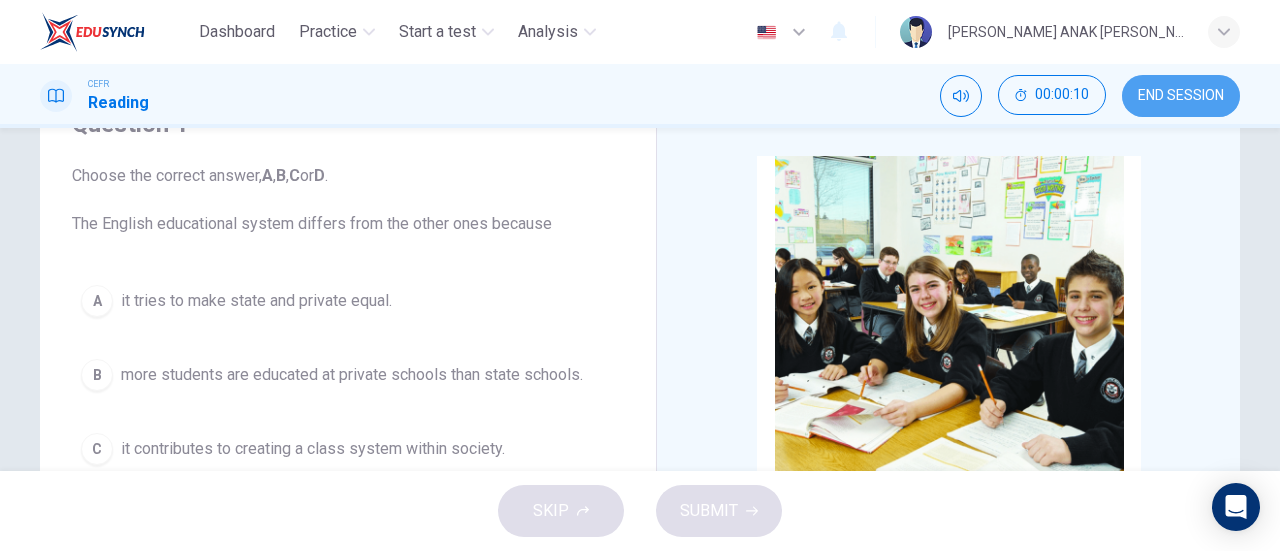 drag, startPoint x: 1172, startPoint y: 93, endPoint x: 741, endPoint y: 91, distance: 431.00464 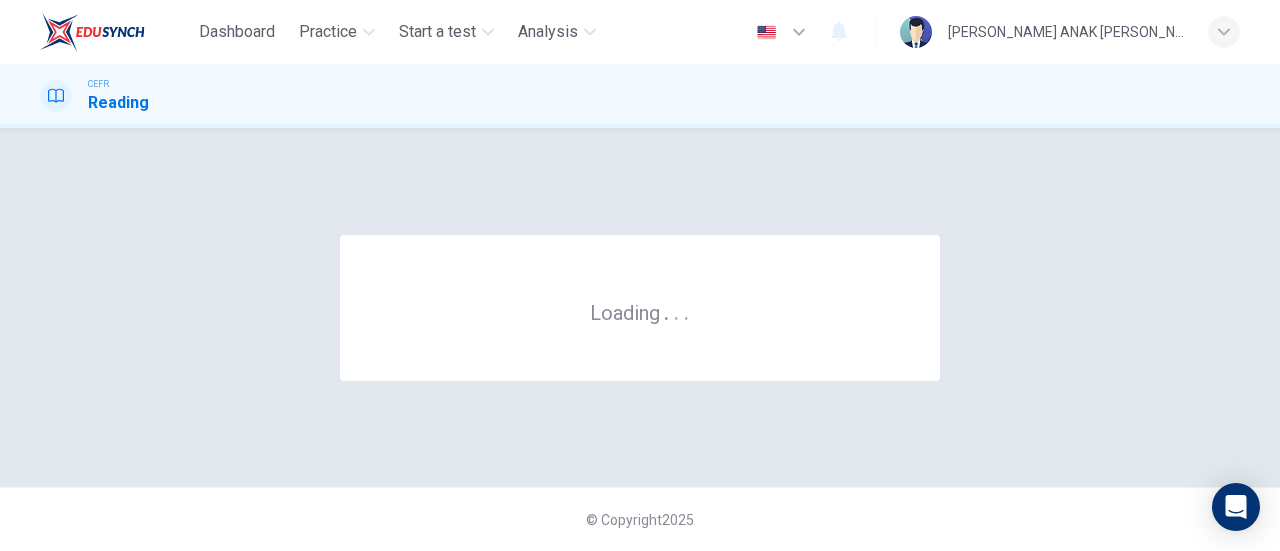 scroll, scrollTop: 0, scrollLeft: 0, axis: both 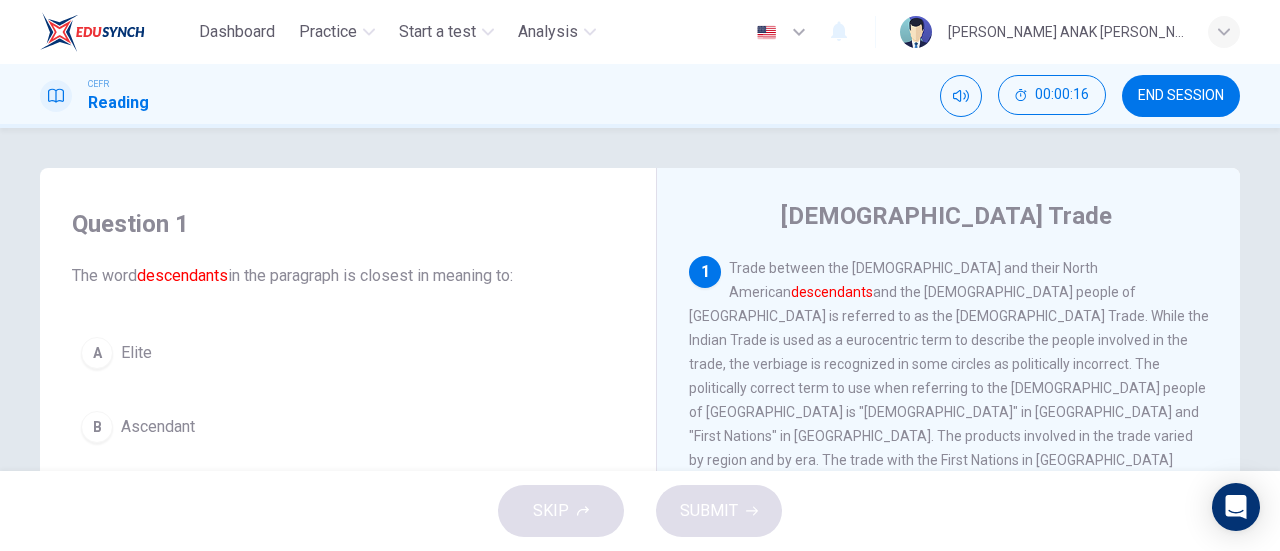 drag, startPoint x: 823, startPoint y: 273, endPoint x: 891, endPoint y: 267, distance: 68.26419 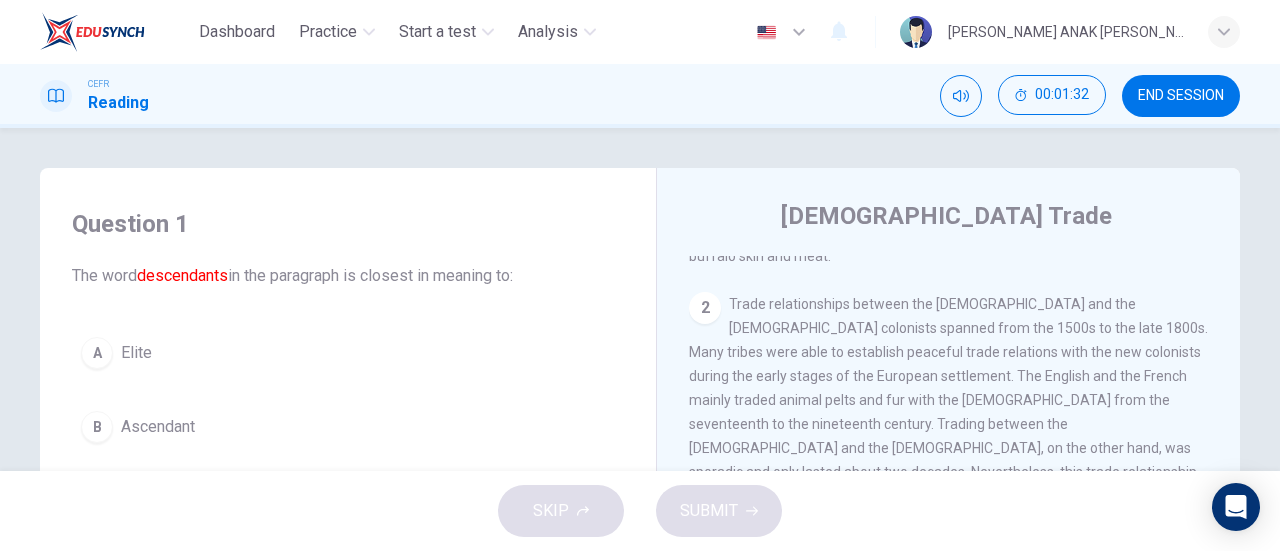 scroll, scrollTop: 400, scrollLeft: 0, axis: vertical 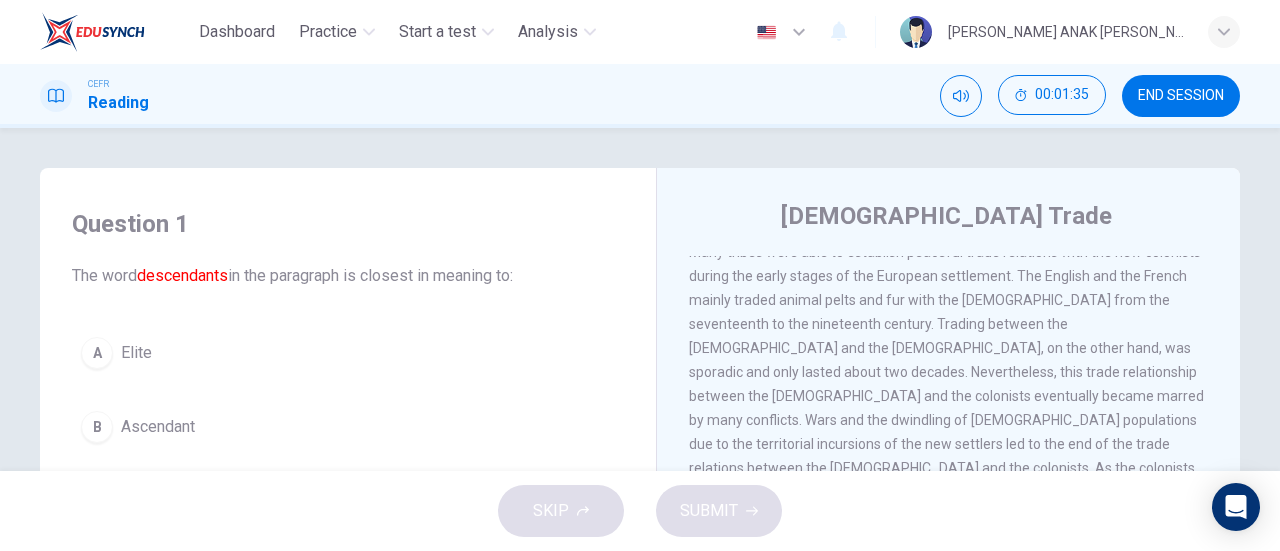 drag, startPoint x: 712, startPoint y: 331, endPoint x: 814, endPoint y: 340, distance: 102.396286 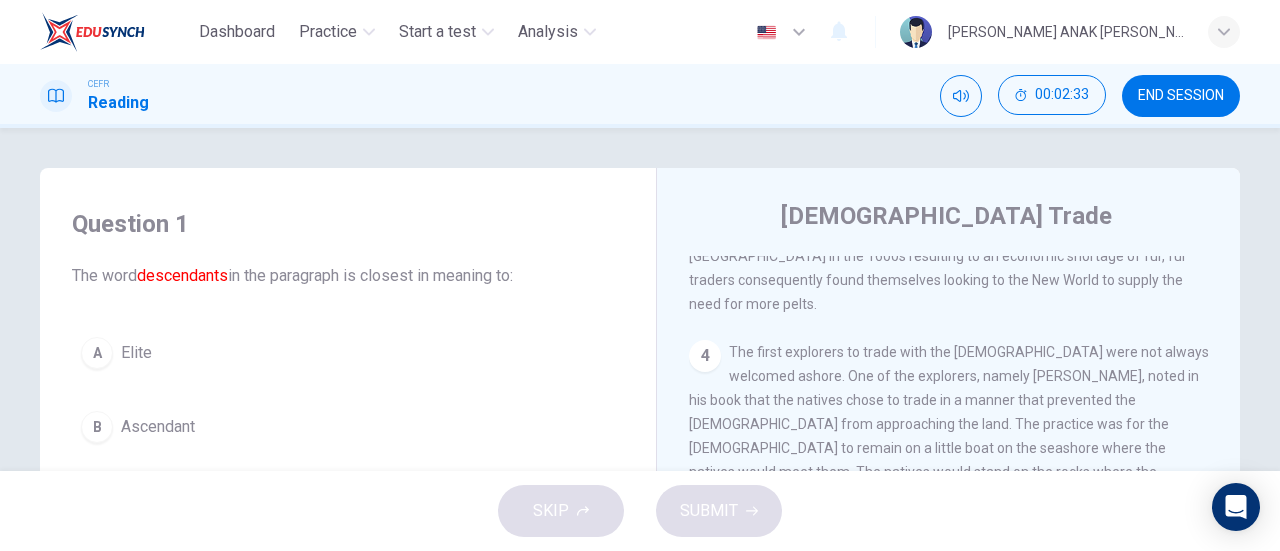 scroll, scrollTop: 800, scrollLeft: 0, axis: vertical 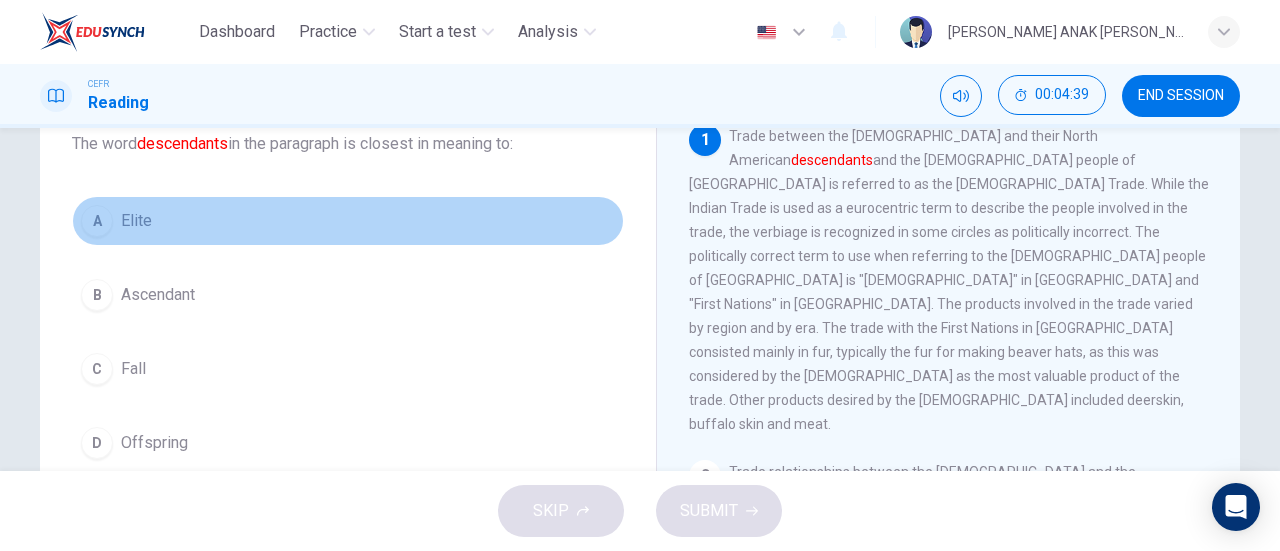 click on "Elite" at bounding box center [136, 221] 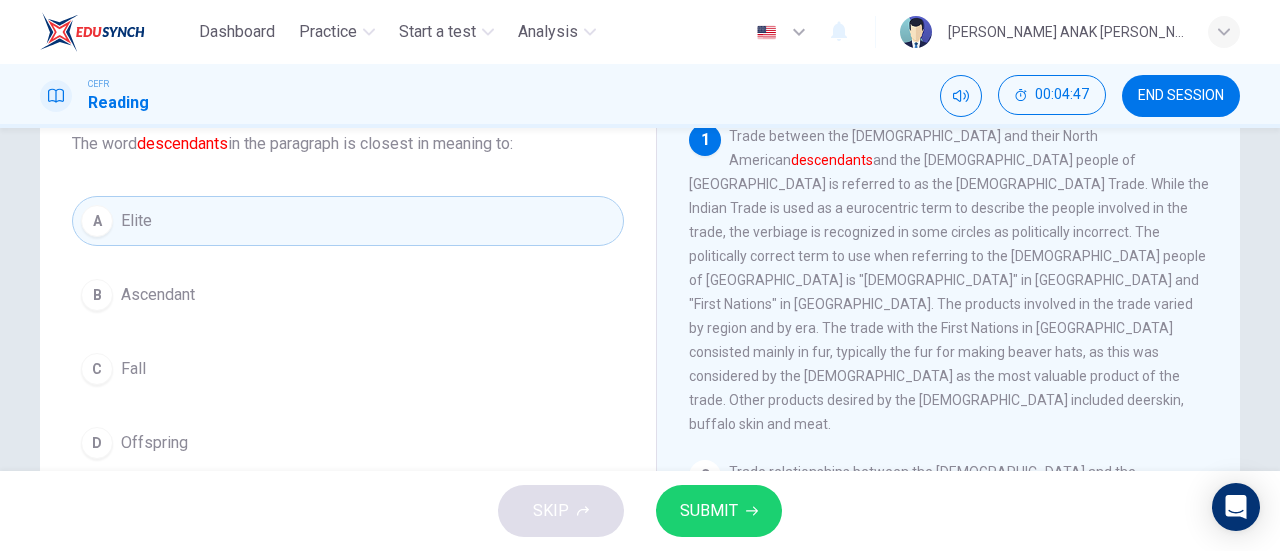 click on "SKIP SUBMIT" at bounding box center [640, 511] 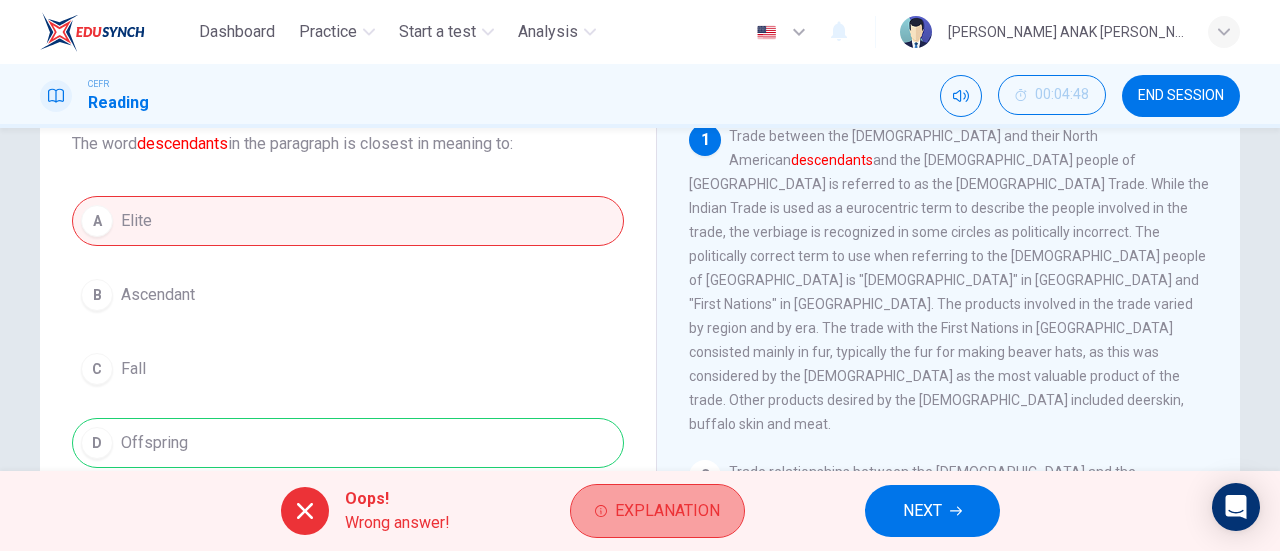 click on "Explanation" at bounding box center (667, 511) 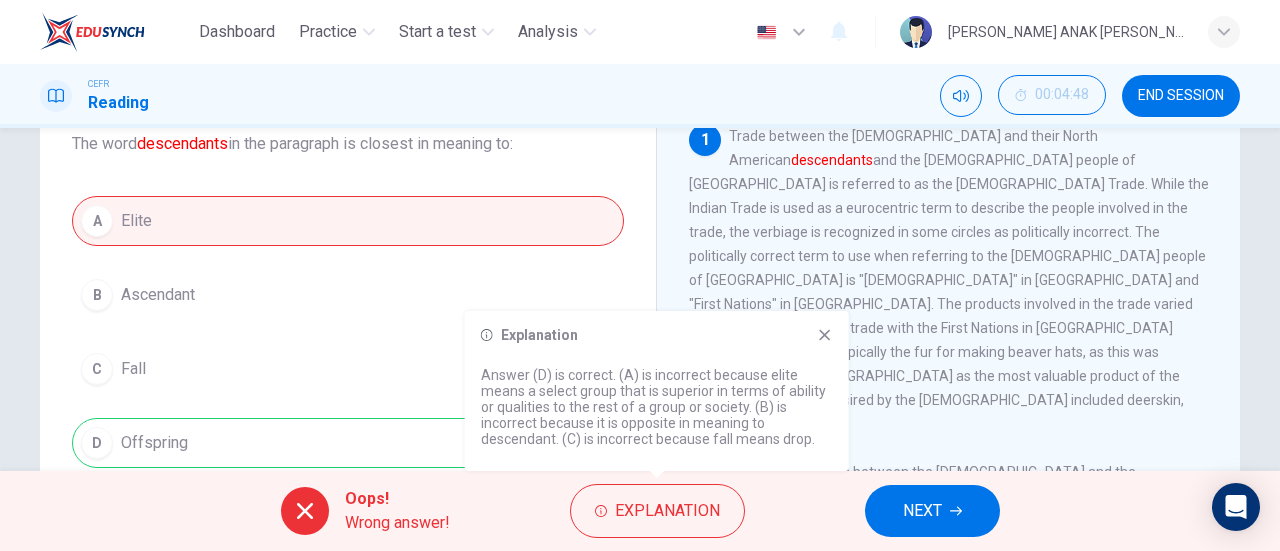 click 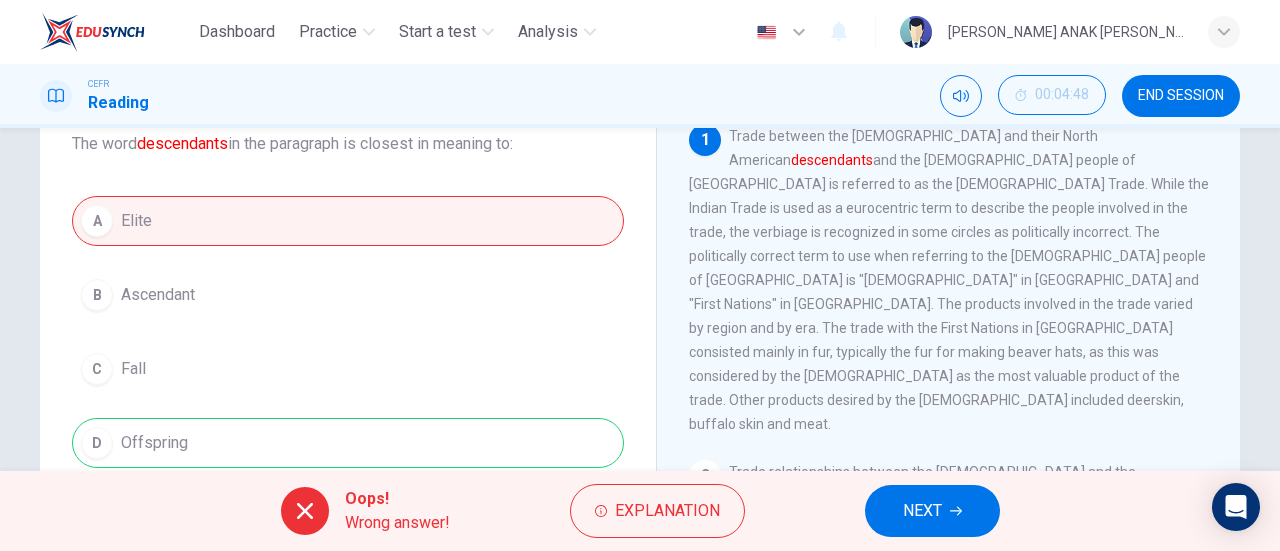 click on "NEXT" at bounding box center [932, 511] 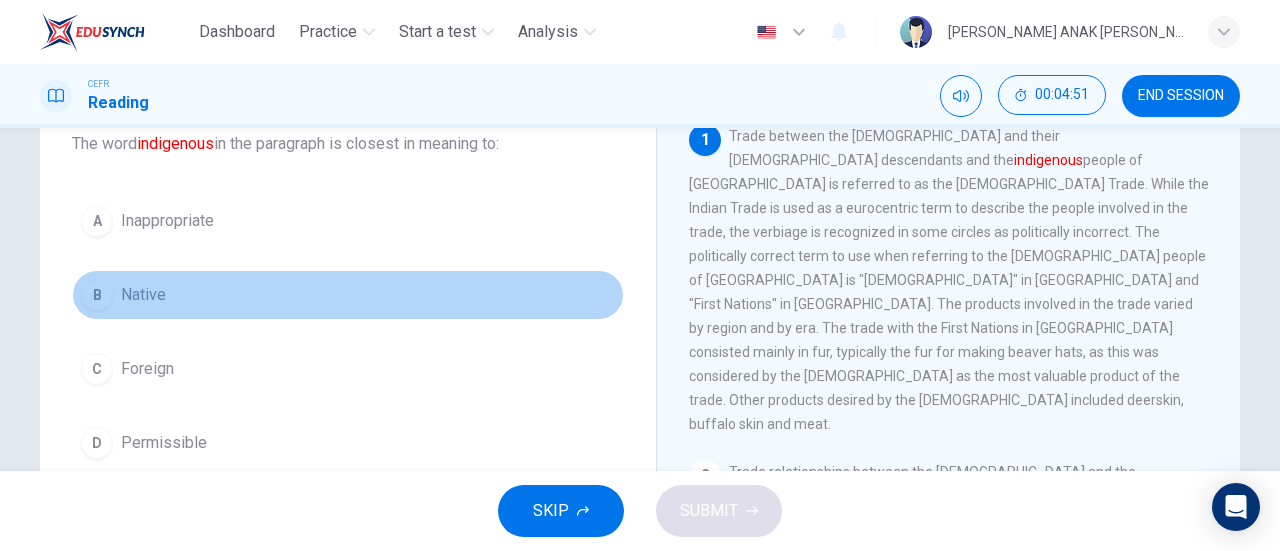 click on "B Native" at bounding box center (348, 295) 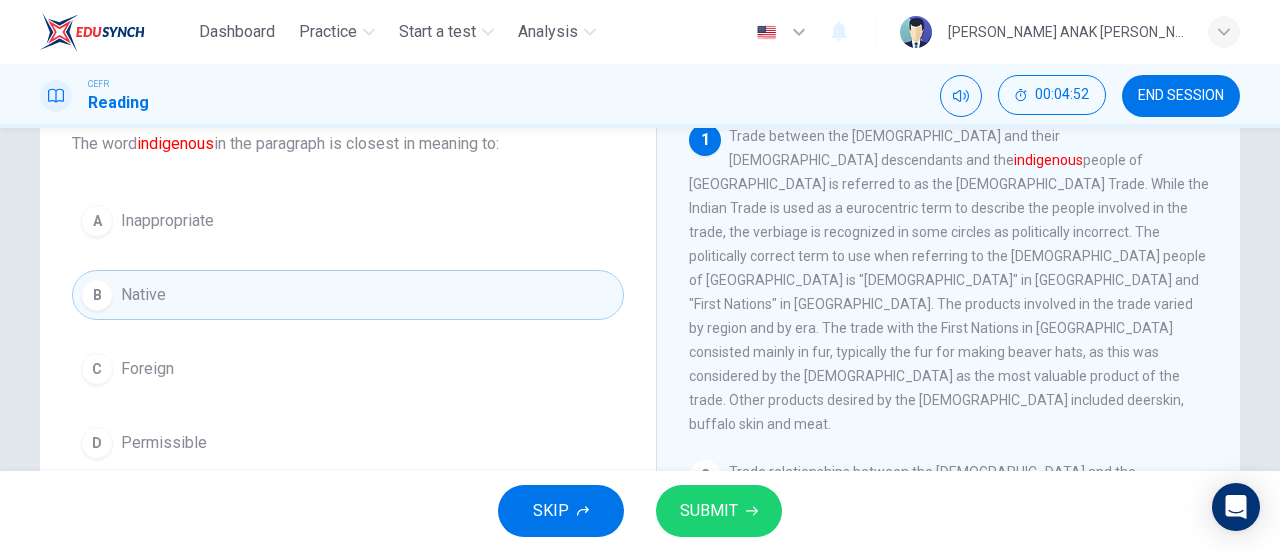 click on "SUBMIT" at bounding box center (709, 511) 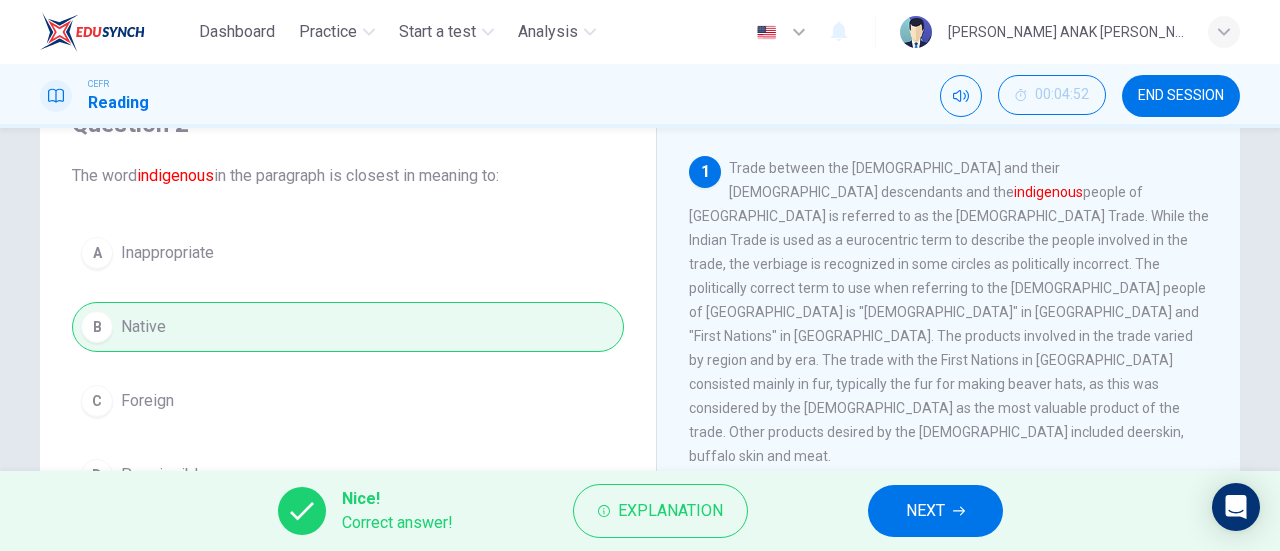 scroll, scrollTop: 132, scrollLeft: 0, axis: vertical 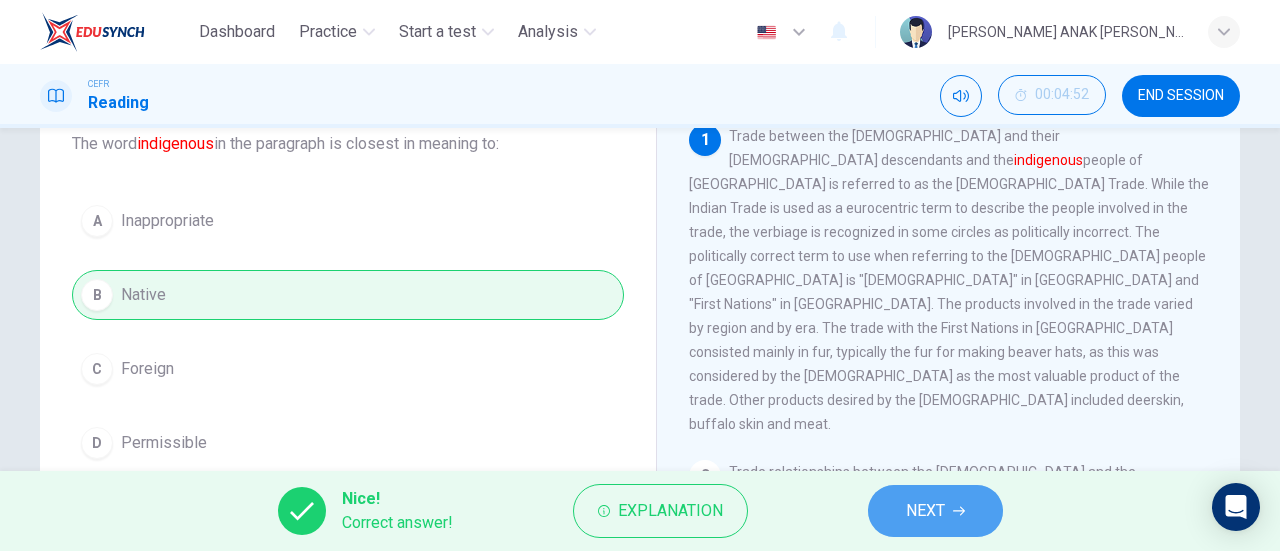 click on "NEXT" at bounding box center (935, 511) 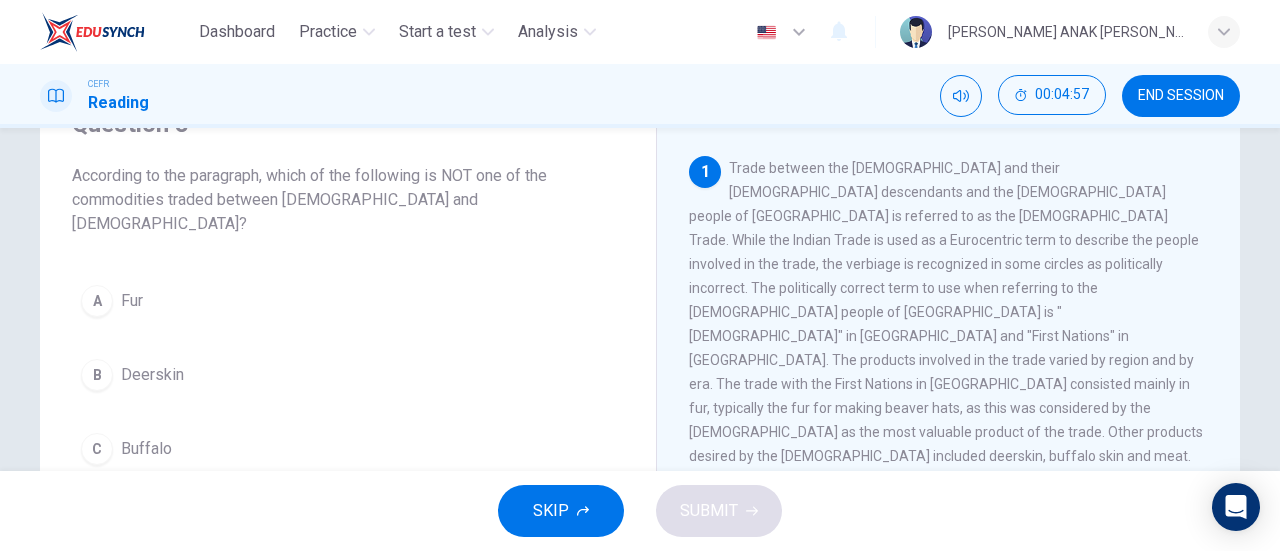 scroll, scrollTop: 200, scrollLeft: 0, axis: vertical 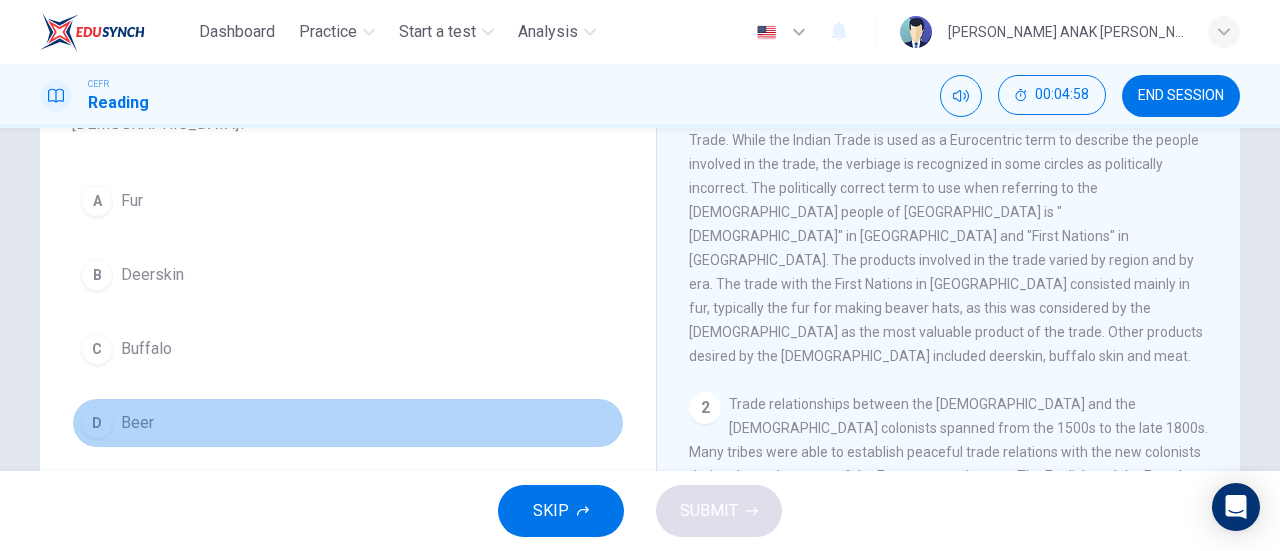 click on "Beer" at bounding box center (137, 423) 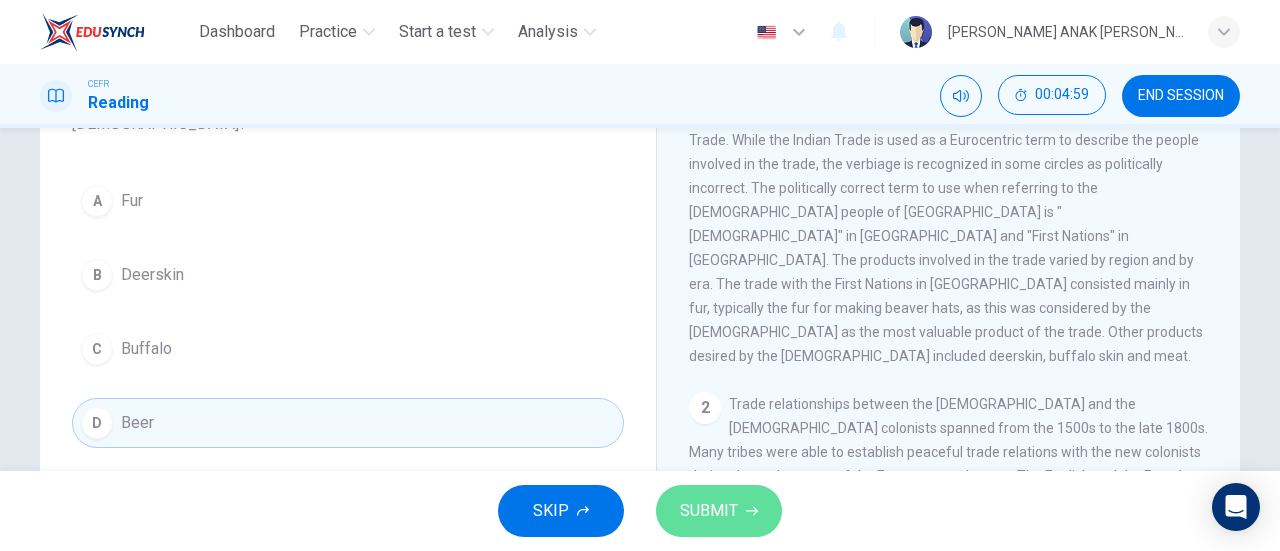 click on "SUBMIT" at bounding box center [709, 511] 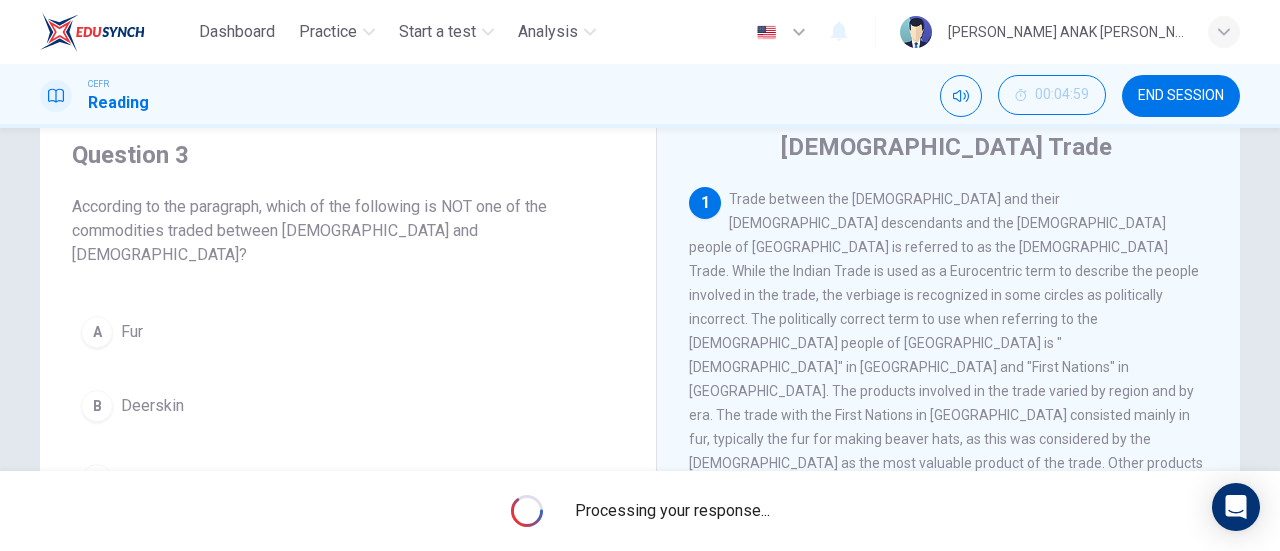 scroll, scrollTop: 100, scrollLeft: 0, axis: vertical 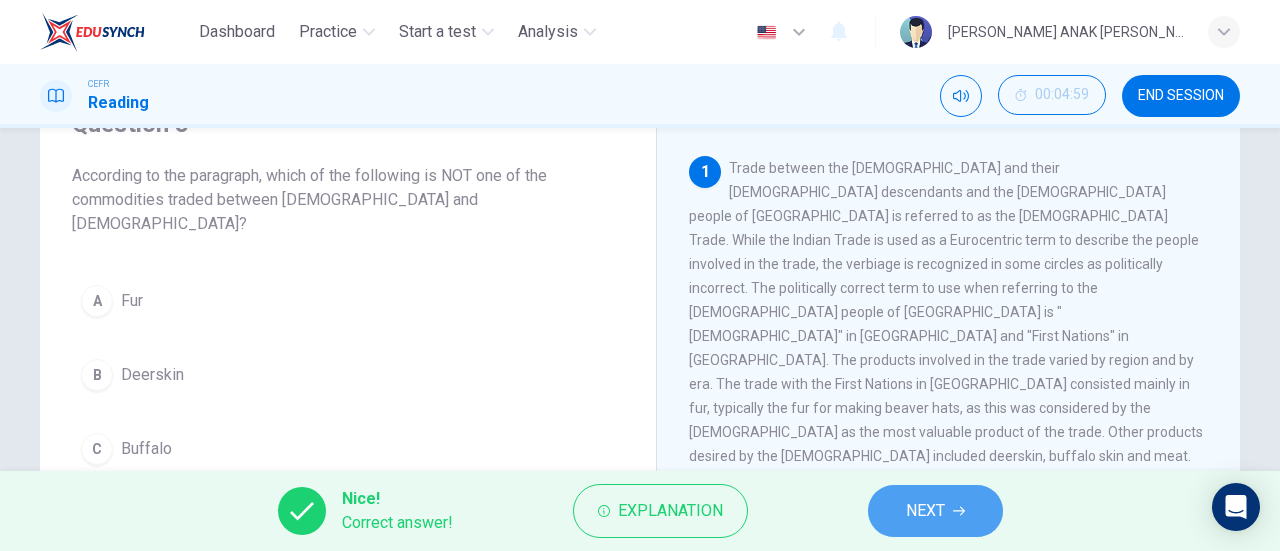 click on "NEXT" at bounding box center (935, 511) 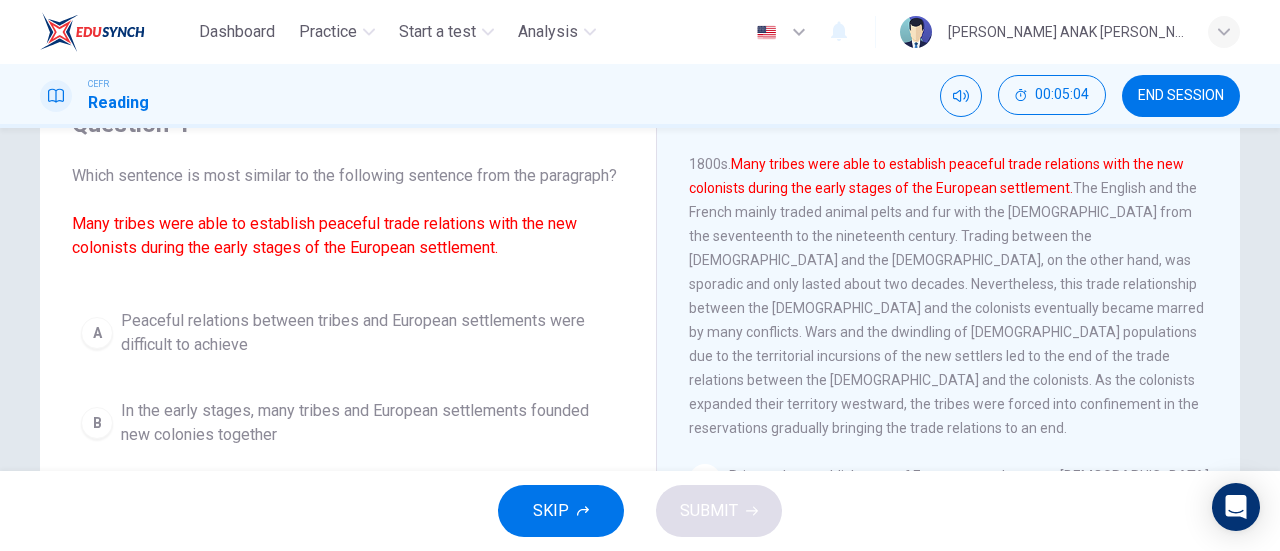scroll, scrollTop: 300, scrollLeft: 0, axis: vertical 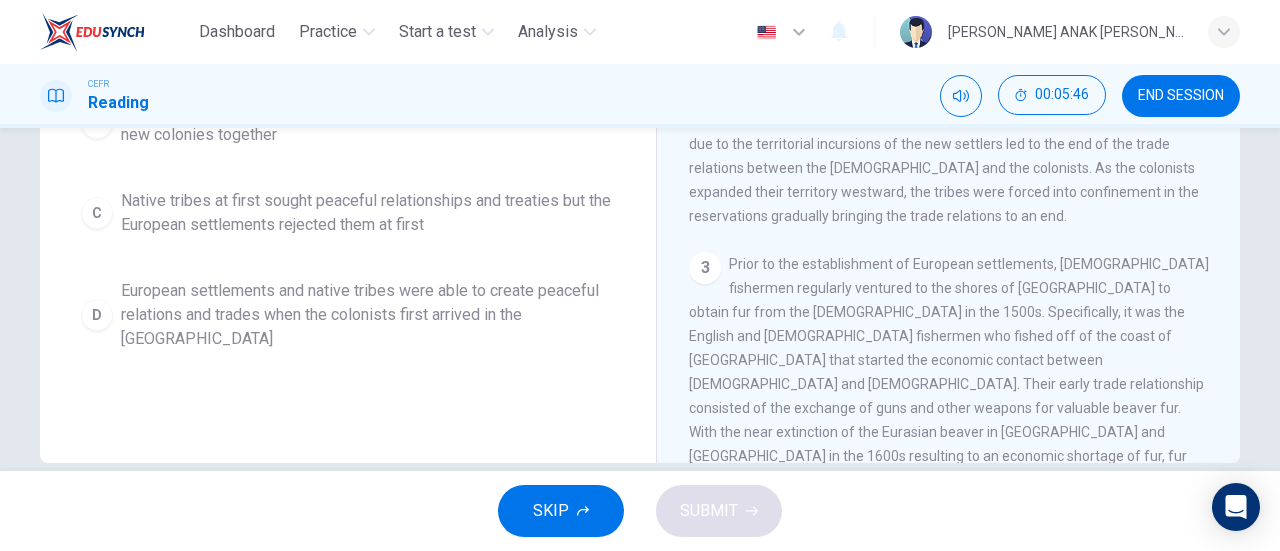 click on "European settlements and native tribes were able to create peaceful relations and trades when the colonists first arrived in the New World" at bounding box center (368, 315) 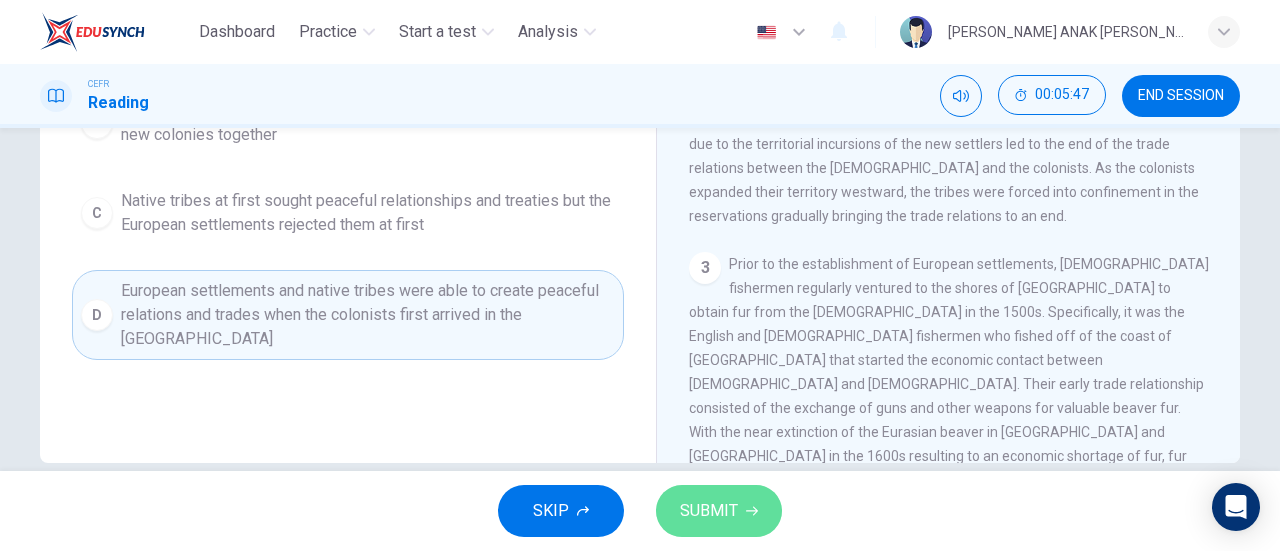 click on "SUBMIT" at bounding box center (709, 511) 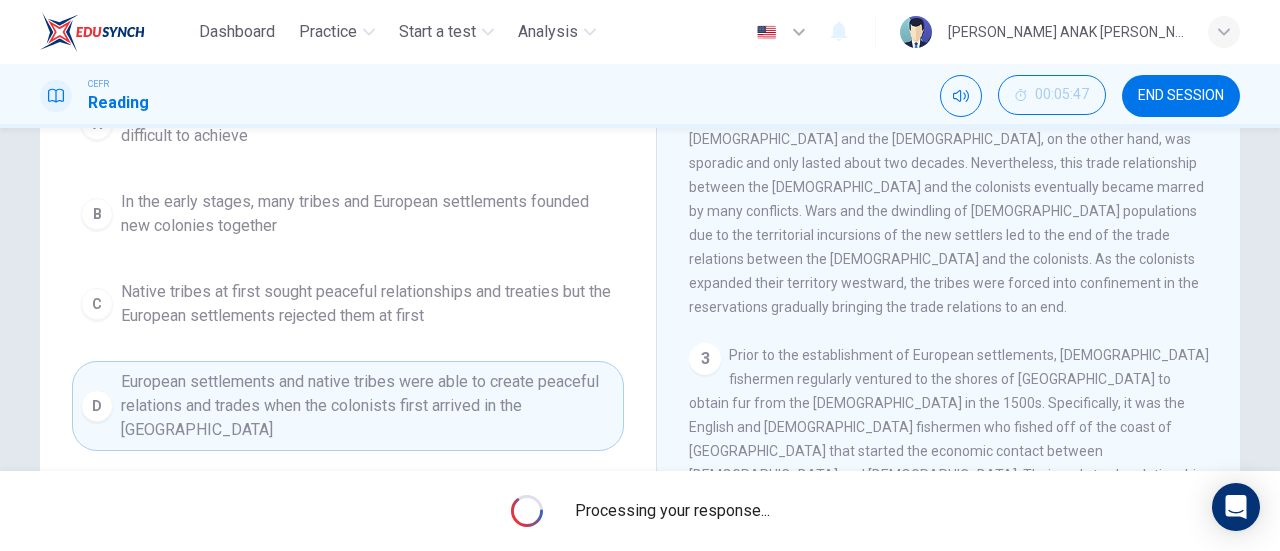 scroll, scrollTop: 300, scrollLeft: 0, axis: vertical 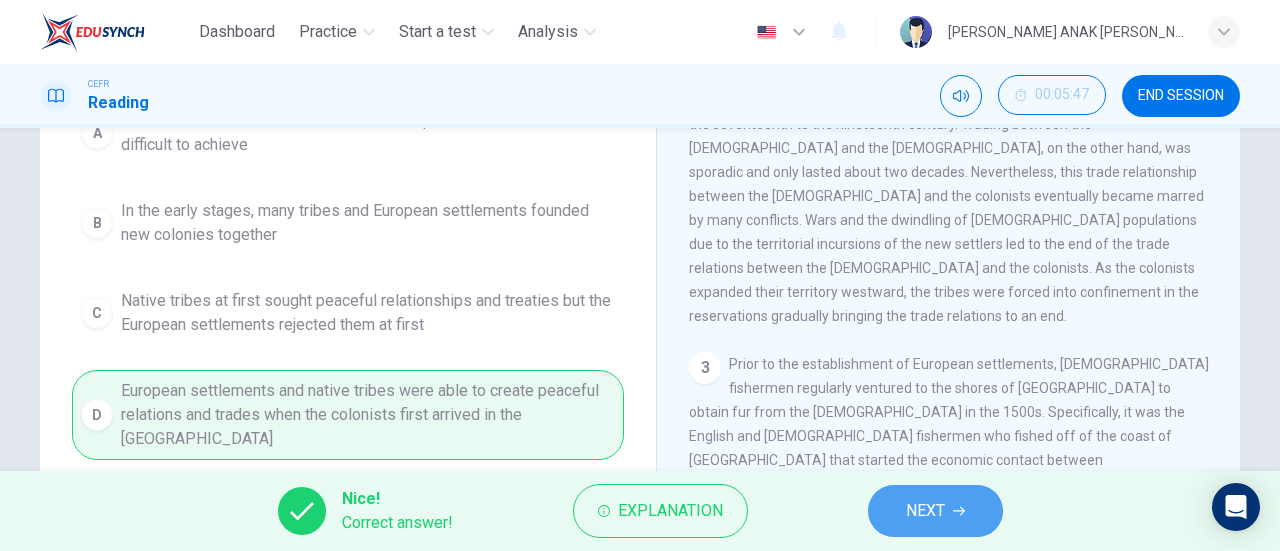 click on "NEXT" at bounding box center (935, 511) 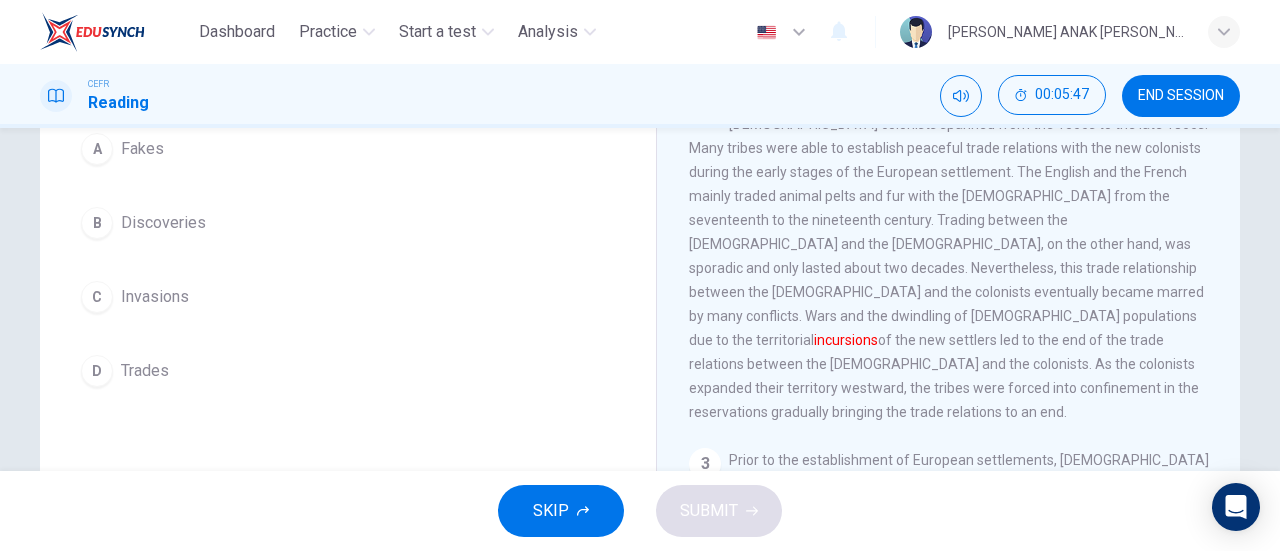 scroll, scrollTop: 4, scrollLeft: 0, axis: vertical 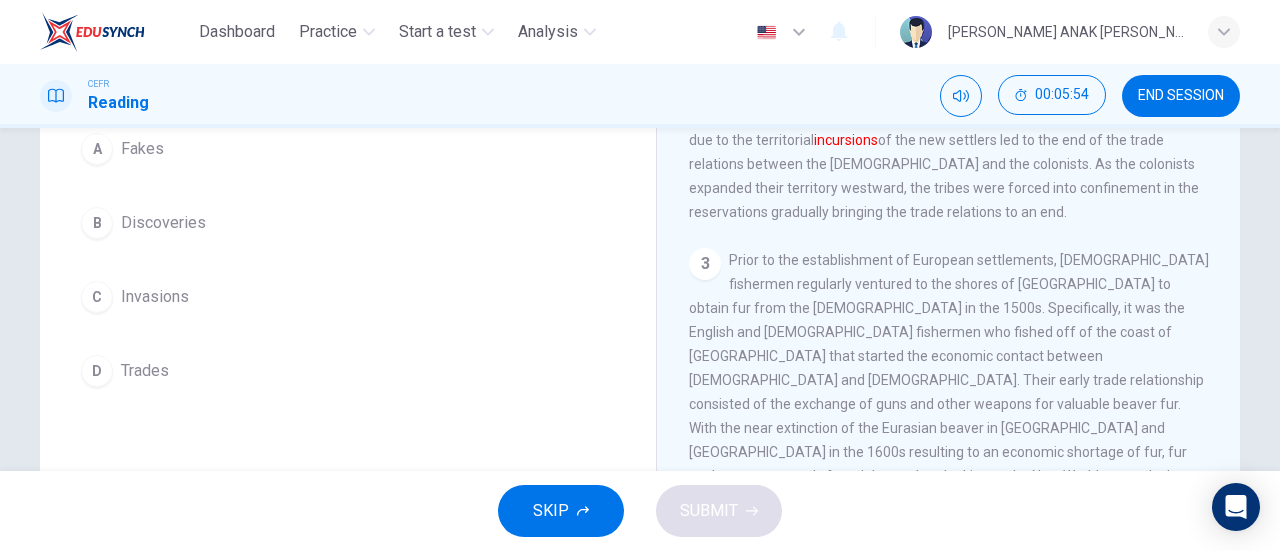 click on "Discoveries" at bounding box center [163, 223] 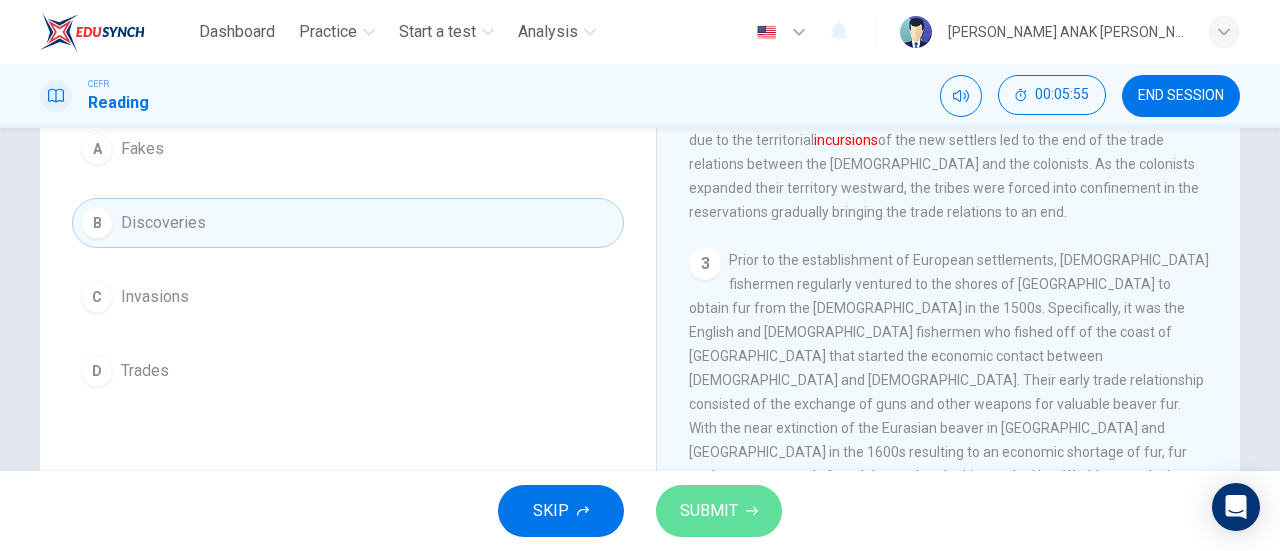 click on "SUBMIT" at bounding box center [709, 511] 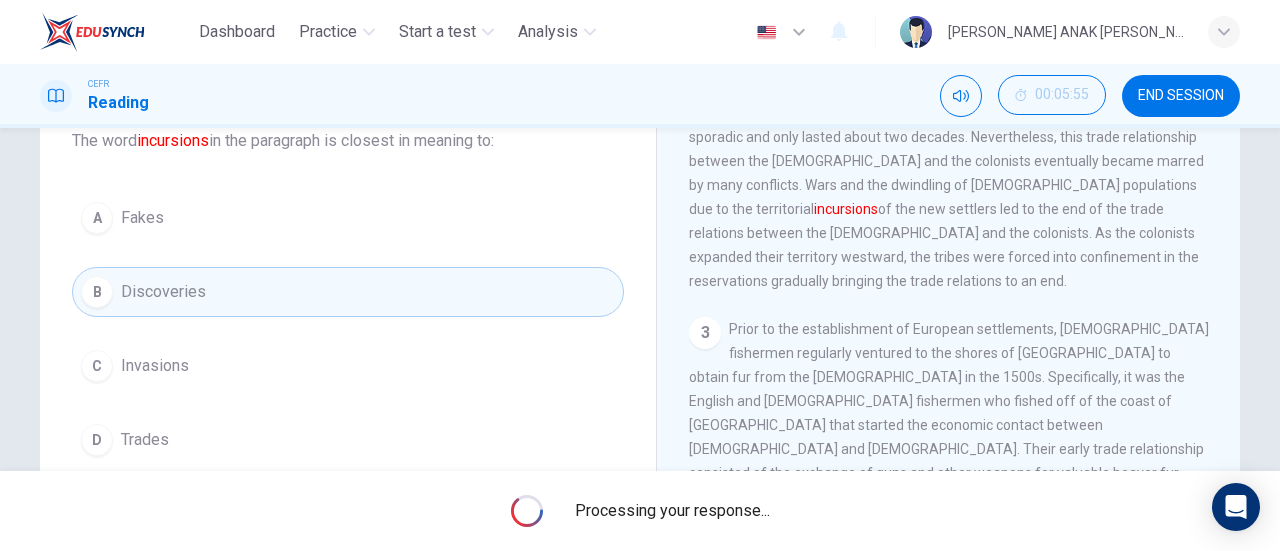 scroll, scrollTop: 104, scrollLeft: 0, axis: vertical 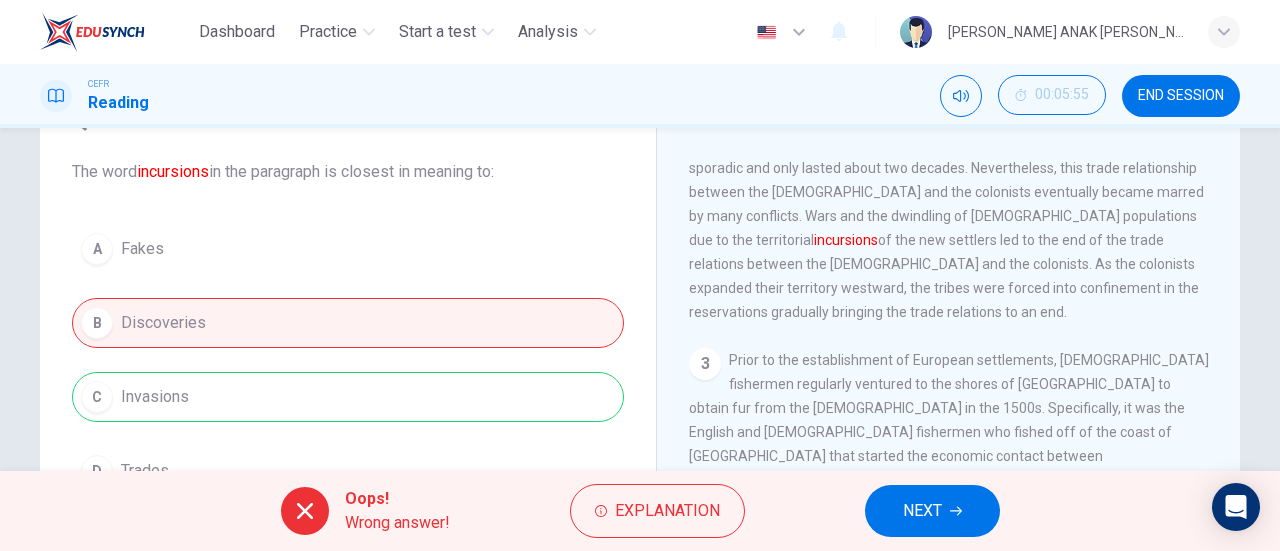 click on "Oops! Wrong answer! Explanation NEXT" at bounding box center (640, 511) 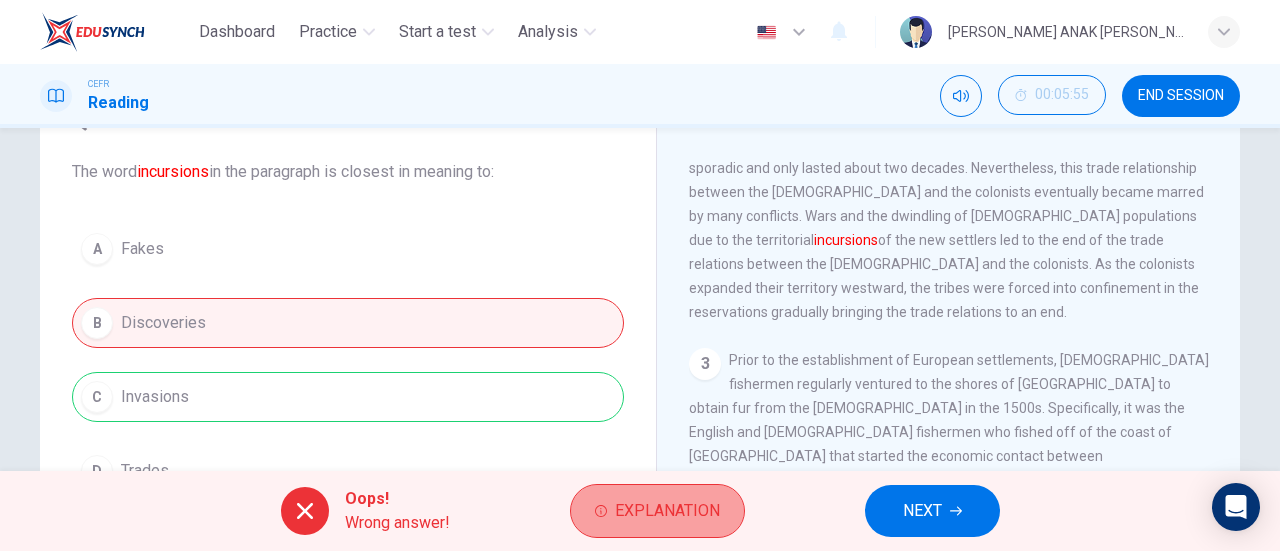 click on "Explanation" at bounding box center [657, 511] 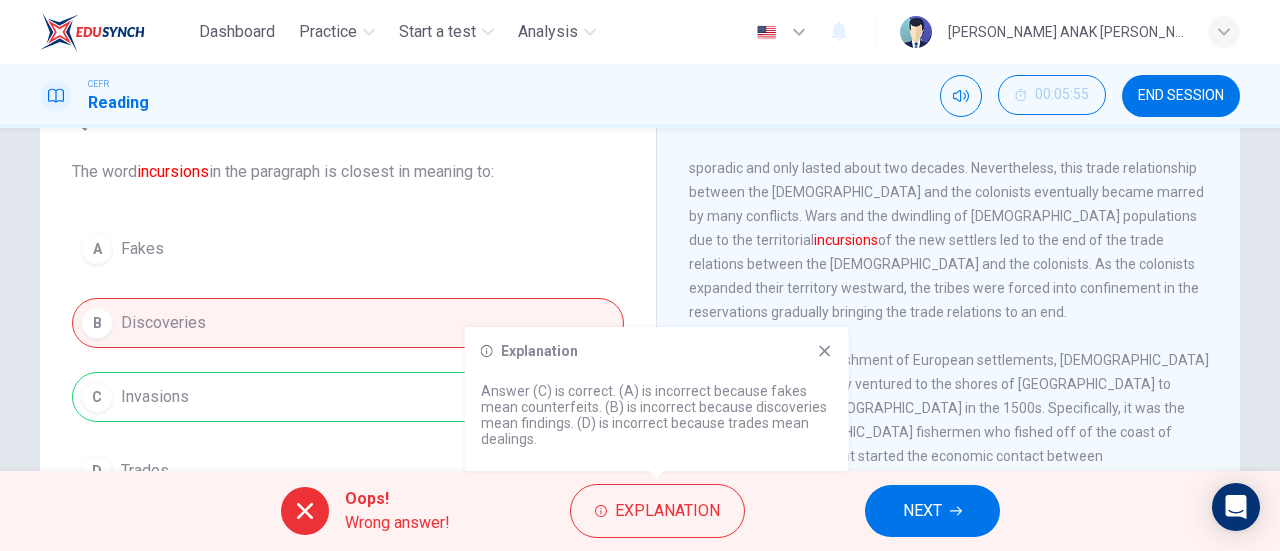 click 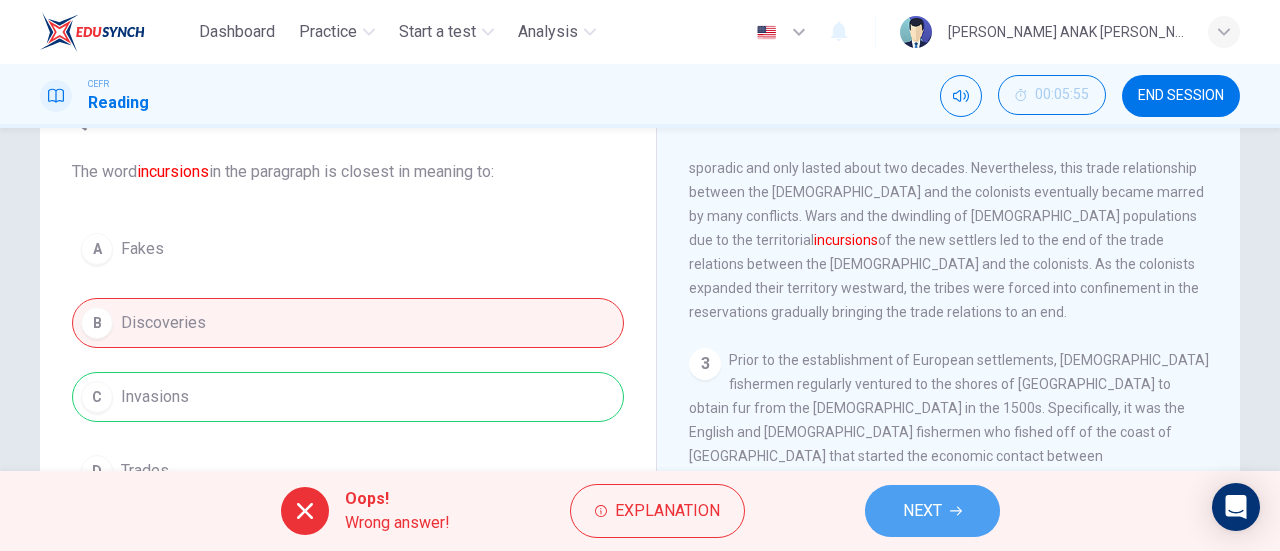 click on "NEXT" at bounding box center (932, 511) 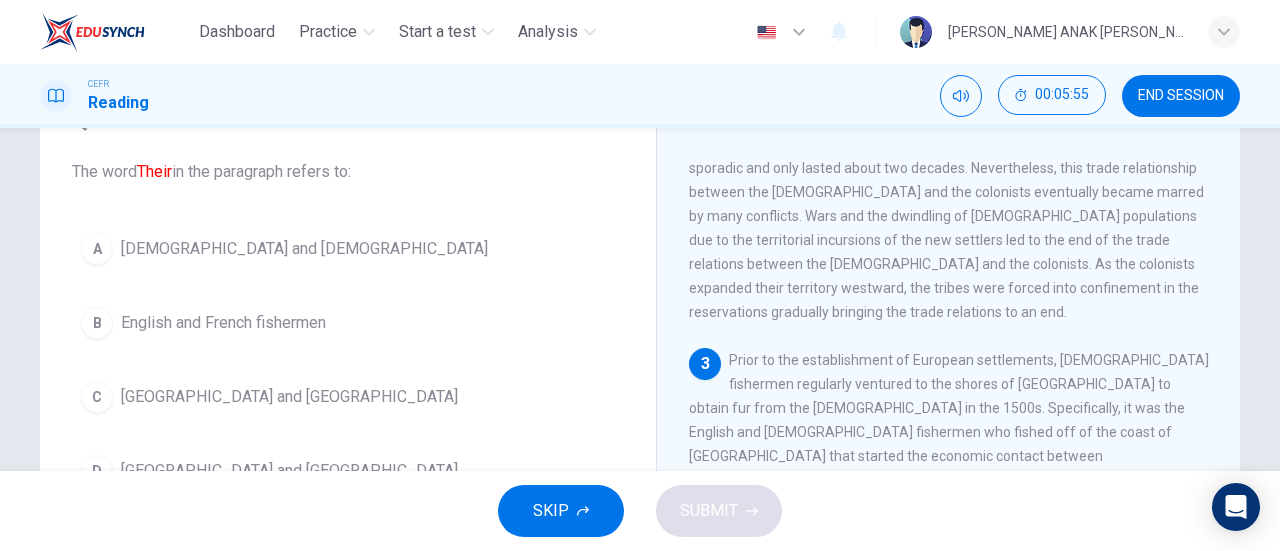 scroll, scrollTop: 300, scrollLeft: 0, axis: vertical 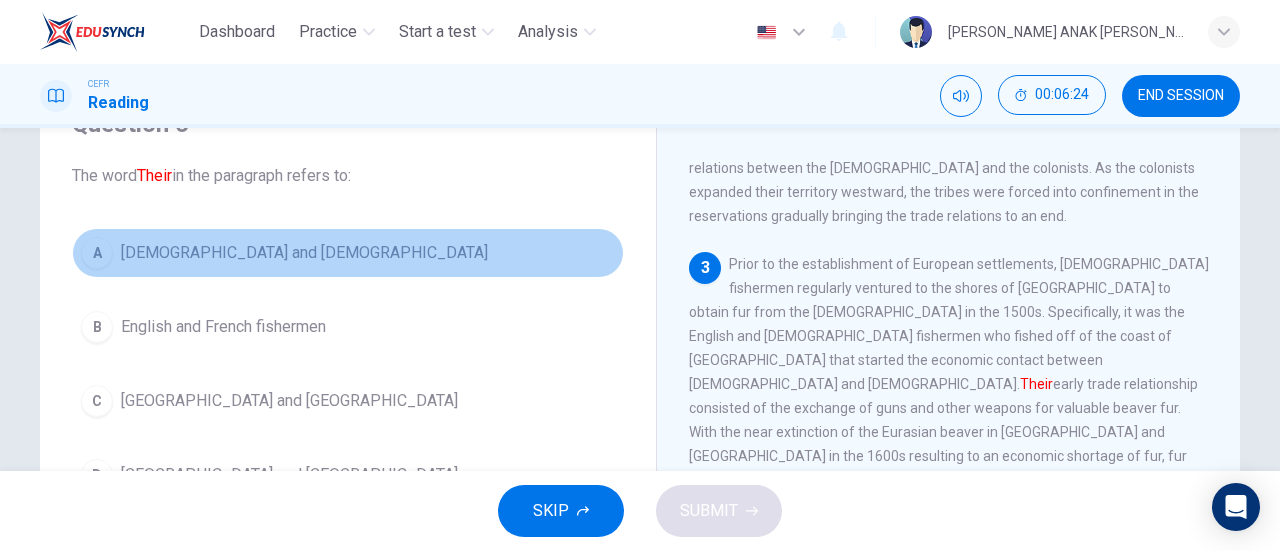 click on "Native Americans and Europeans" at bounding box center [304, 253] 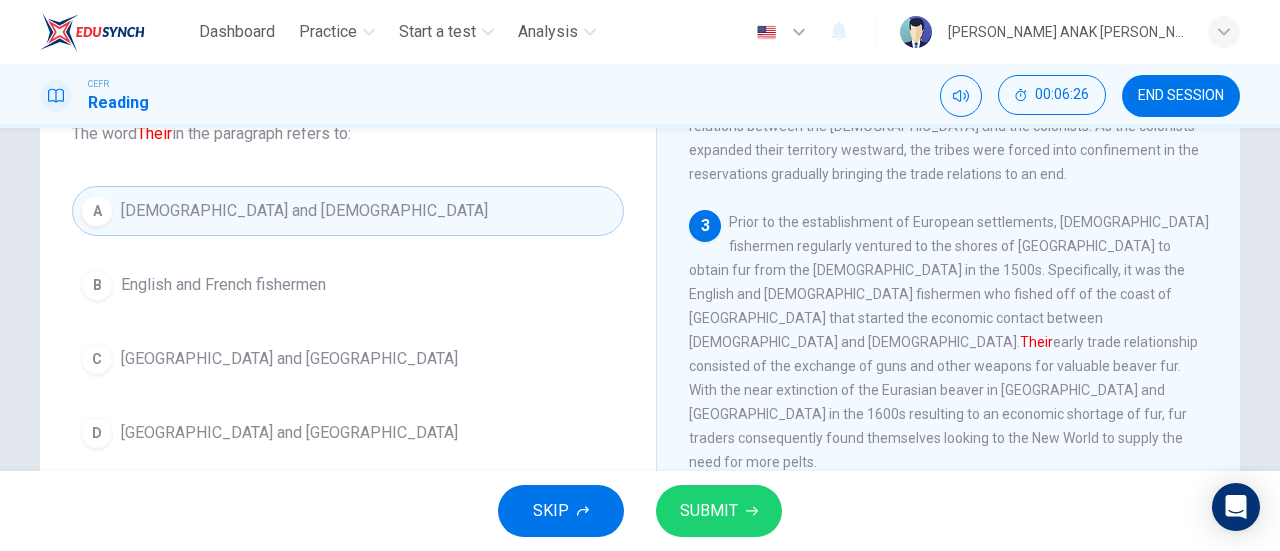 scroll, scrollTop: 100, scrollLeft: 0, axis: vertical 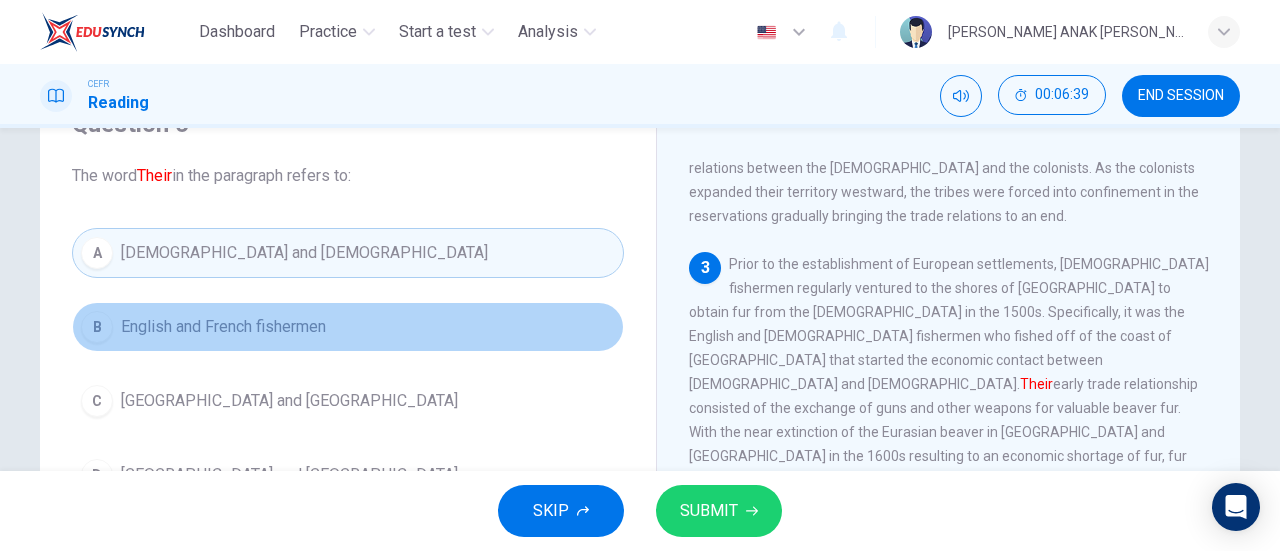 click on "English and French fishermen" at bounding box center [223, 327] 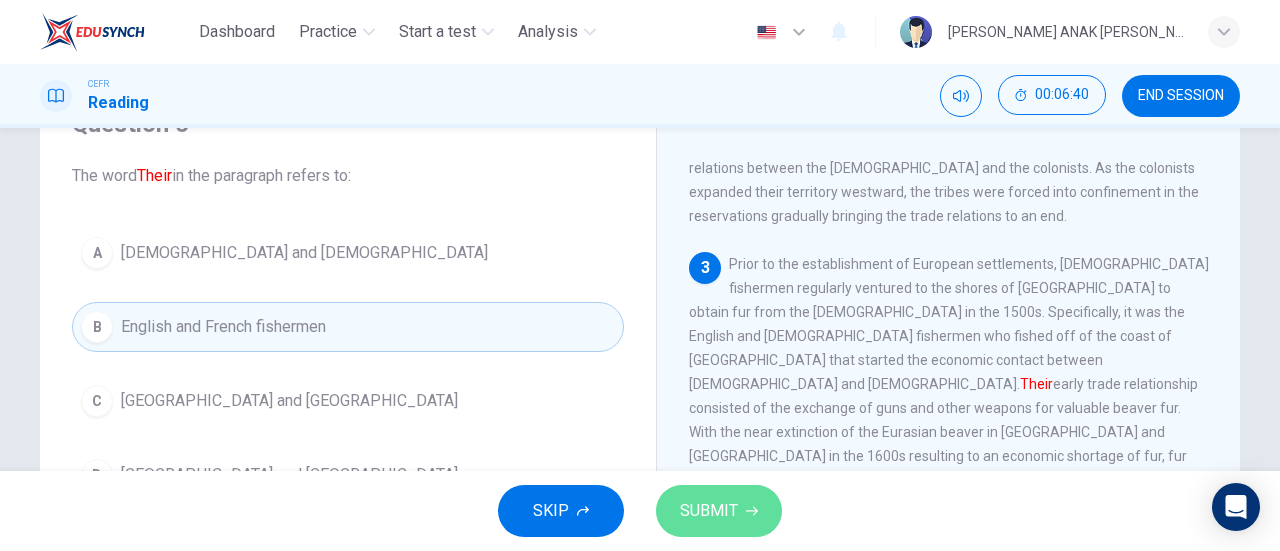 click on "SUBMIT" at bounding box center (719, 511) 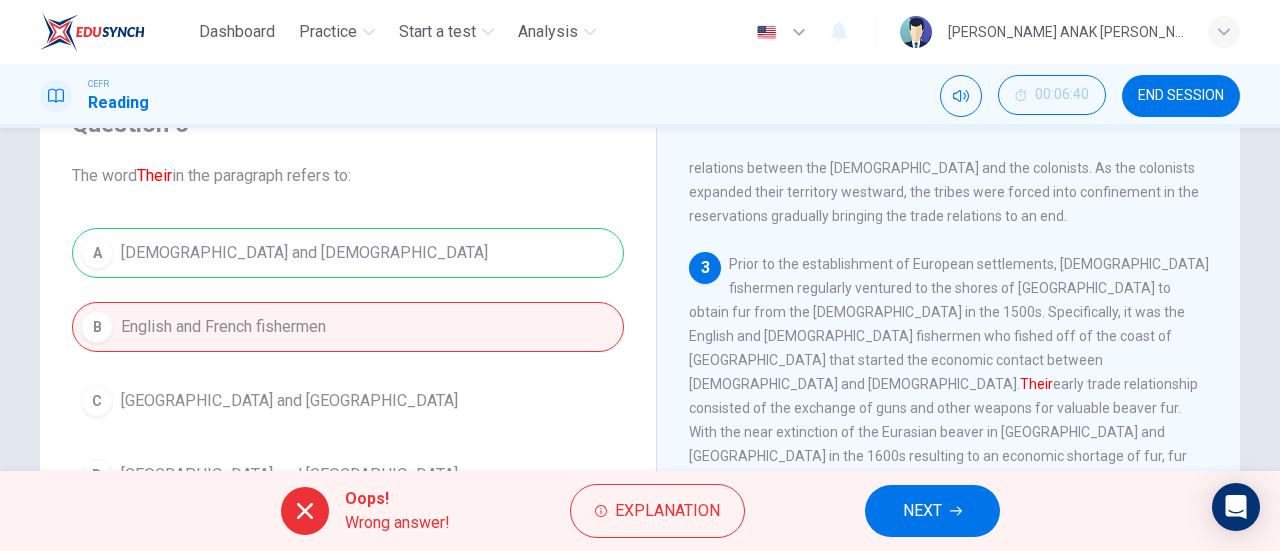 click on "NEXT" at bounding box center (932, 511) 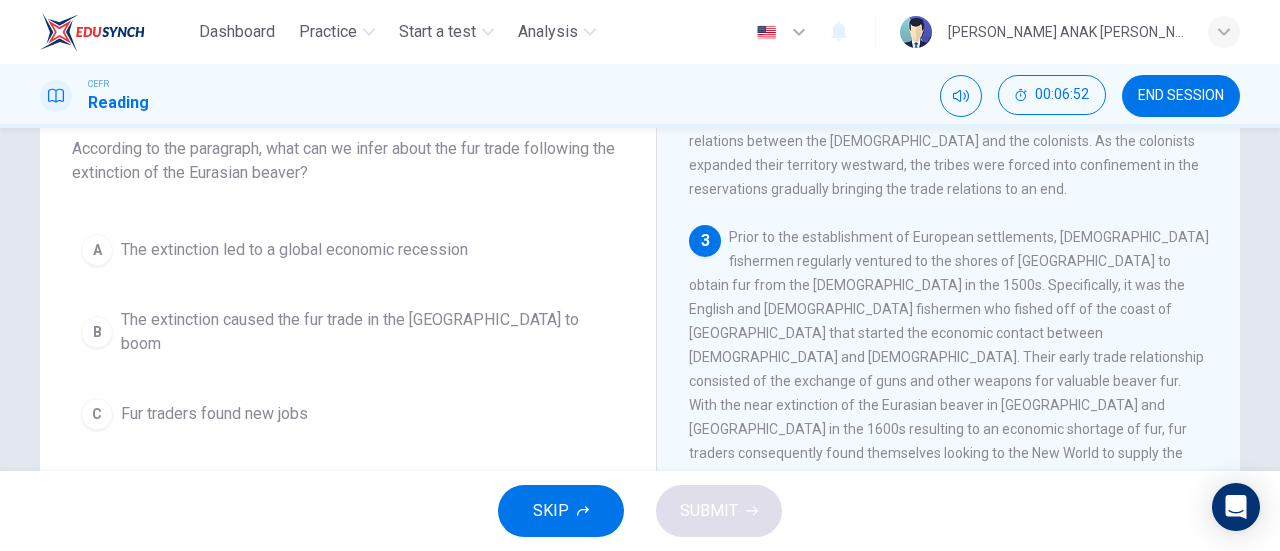 scroll, scrollTop: 100, scrollLeft: 0, axis: vertical 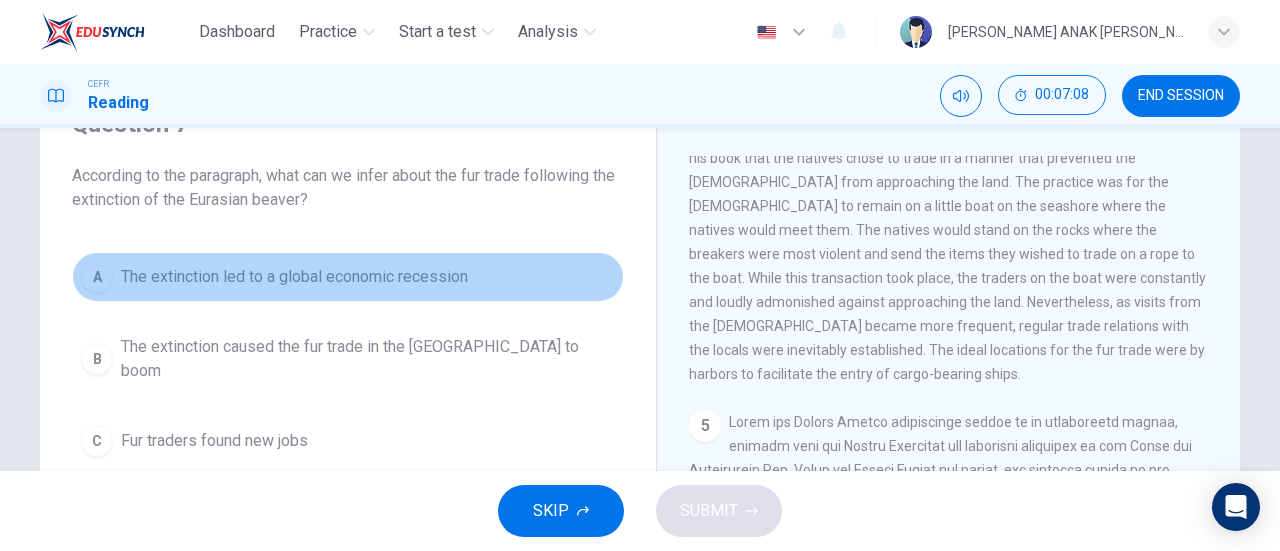 click on "The extinction led to a global economic recession" at bounding box center (294, 277) 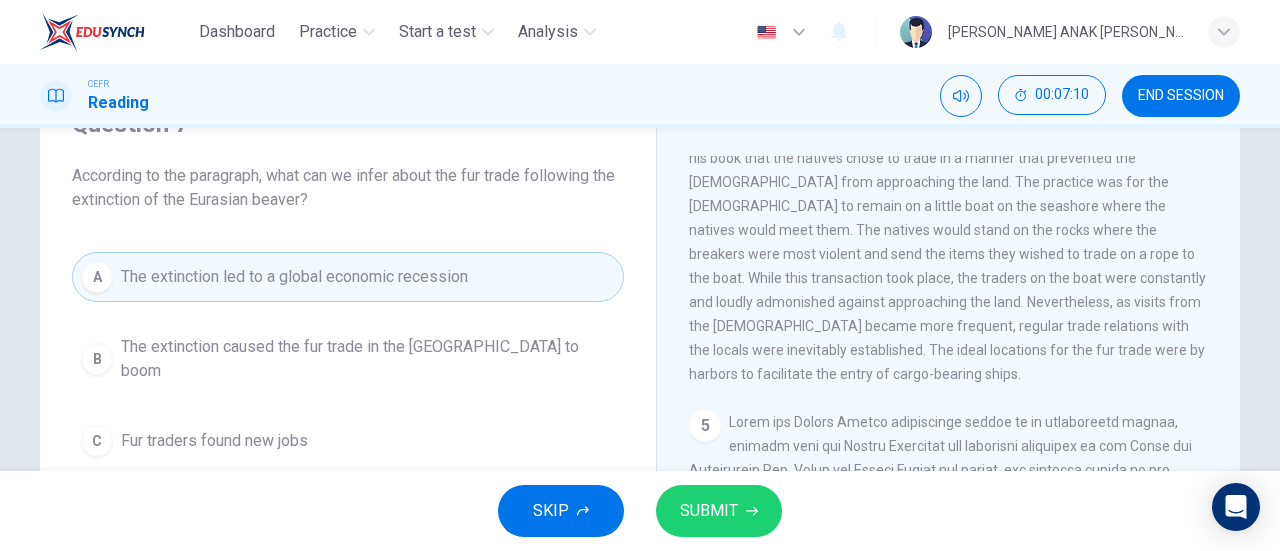 scroll, scrollTop: 200, scrollLeft: 0, axis: vertical 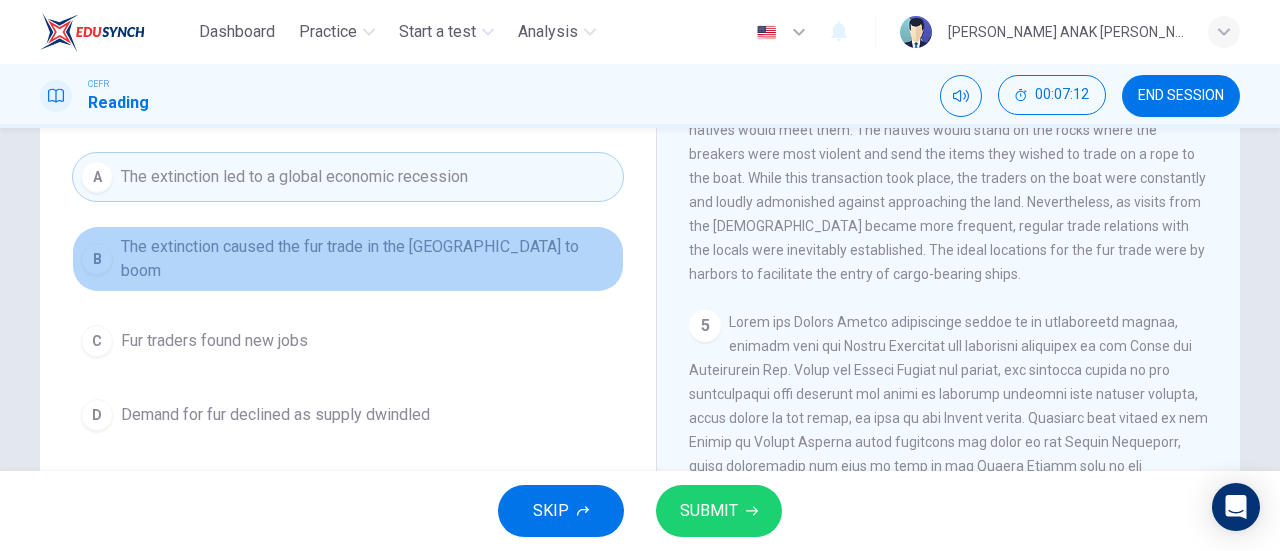 click on "The extinction caused the fur trade in the New World to boom" at bounding box center [368, 259] 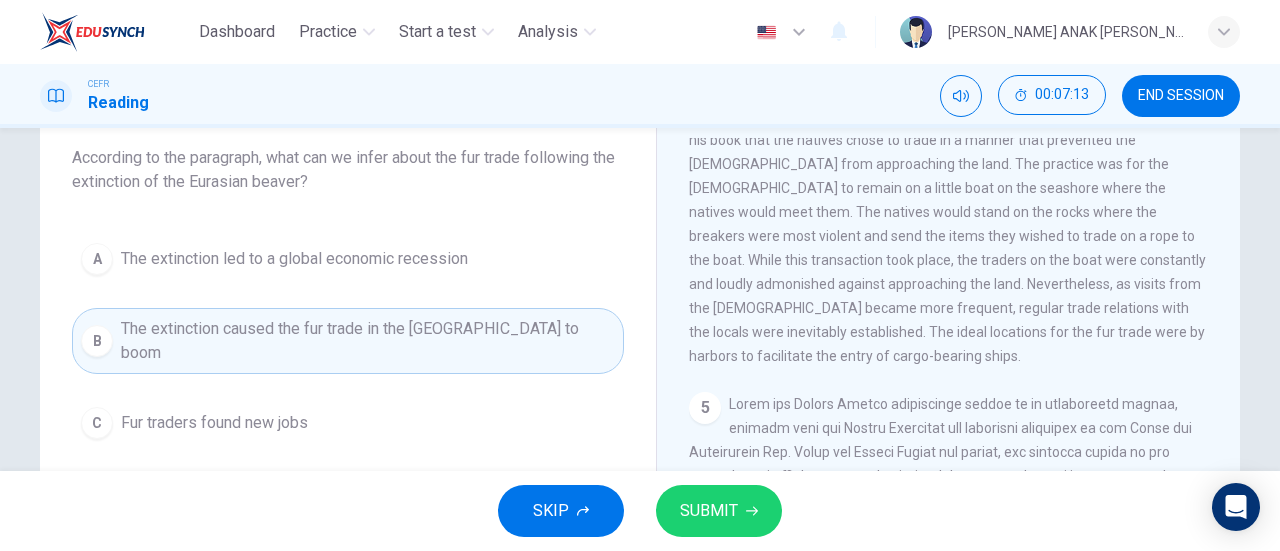 scroll, scrollTop: 100, scrollLeft: 0, axis: vertical 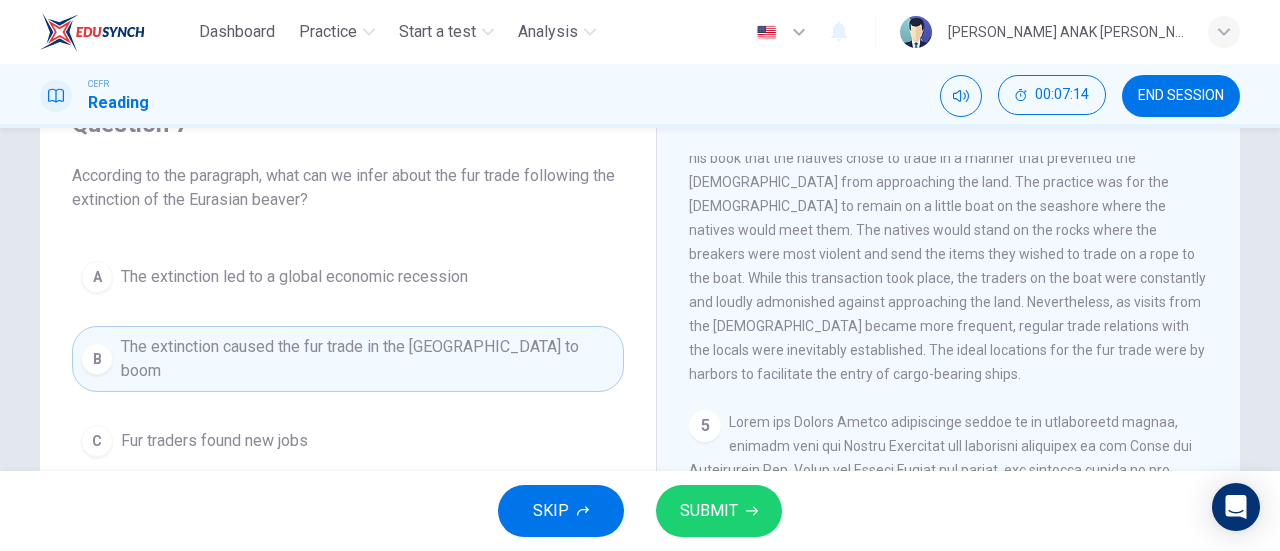 click on "SKIP SUBMIT" at bounding box center [640, 511] 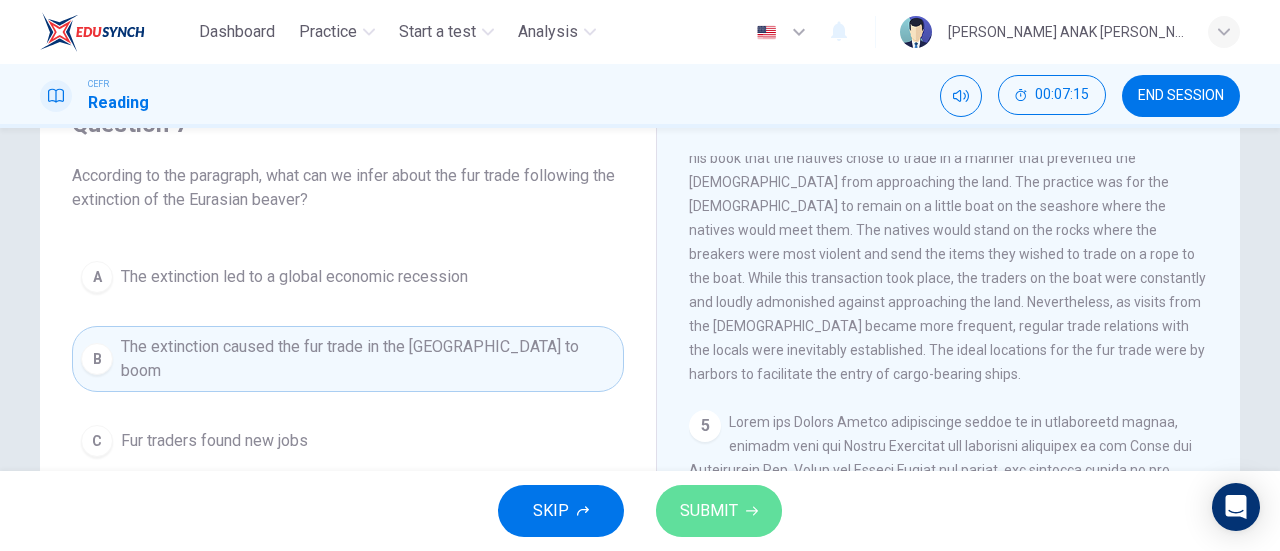 click on "SUBMIT" at bounding box center (719, 511) 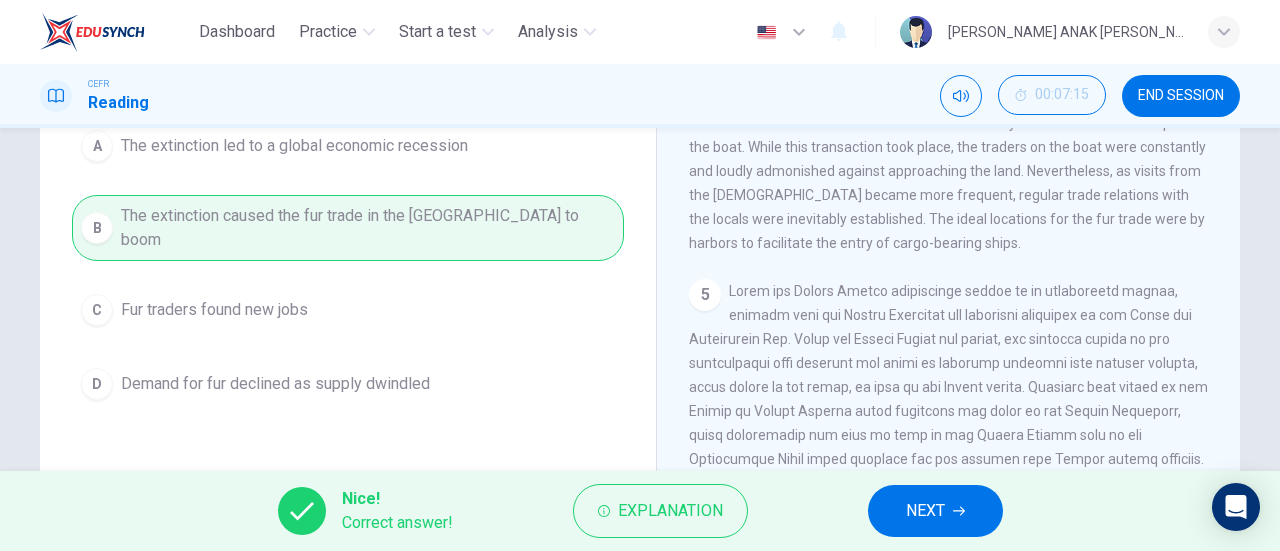 scroll, scrollTop: 200, scrollLeft: 0, axis: vertical 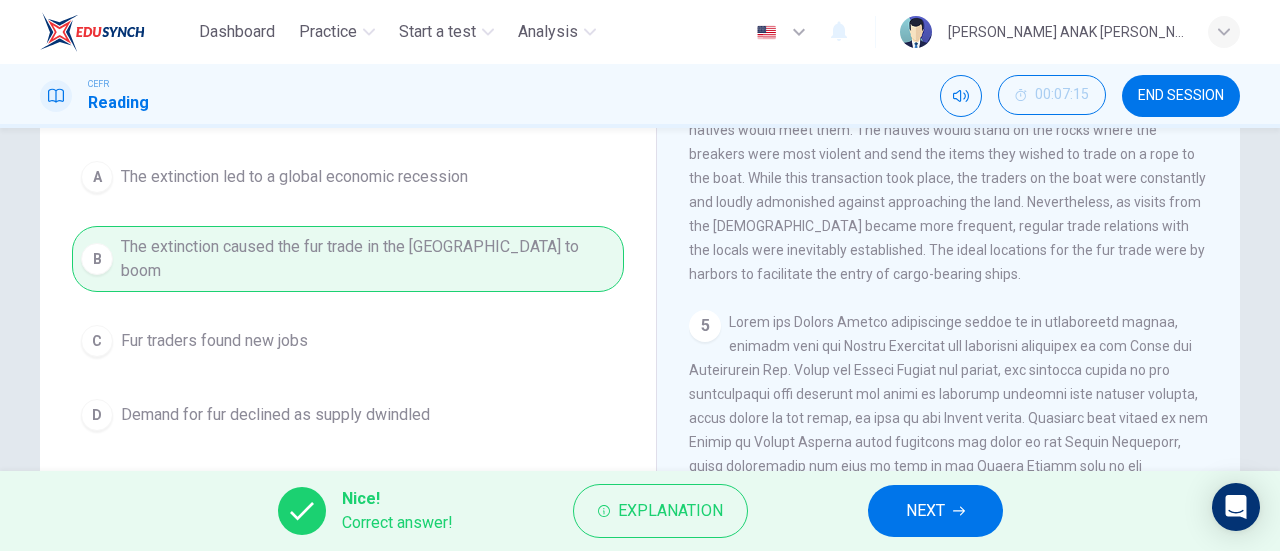 click on "NEXT" at bounding box center [935, 511] 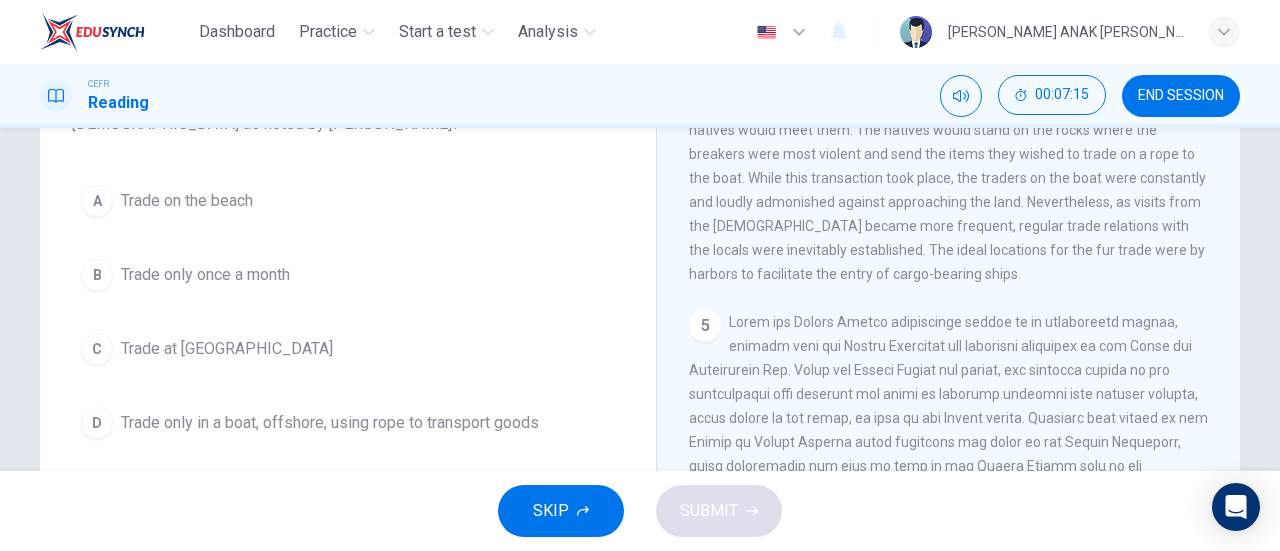 scroll, scrollTop: 224, scrollLeft: 0, axis: vertical 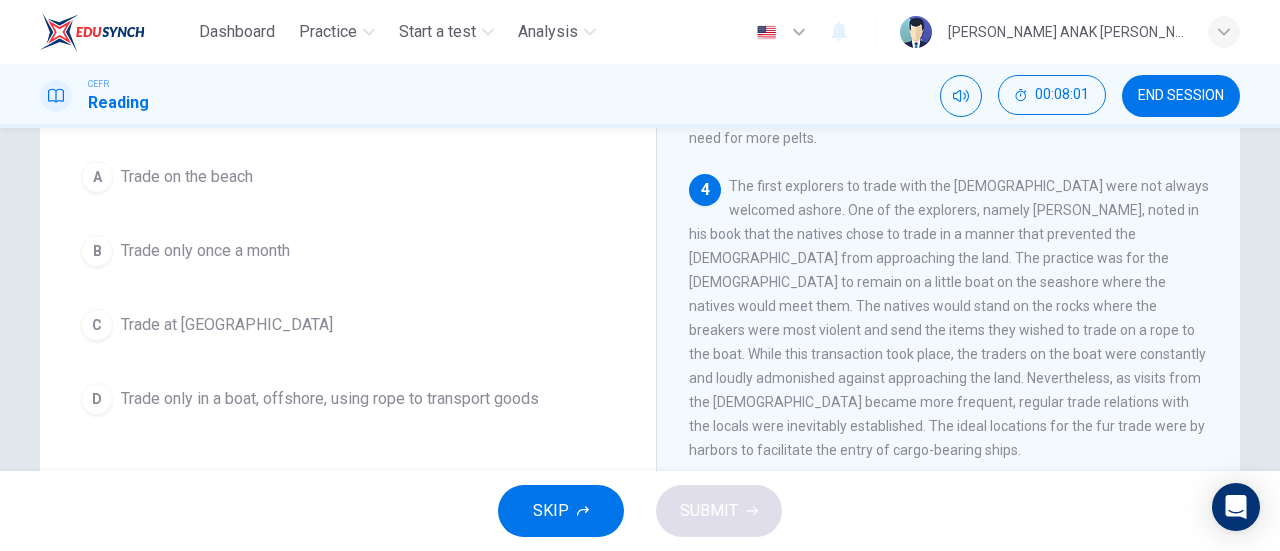 click on "Trade only in a boat, offshore, using rope to transport goods" at bounding box center [330, 399] 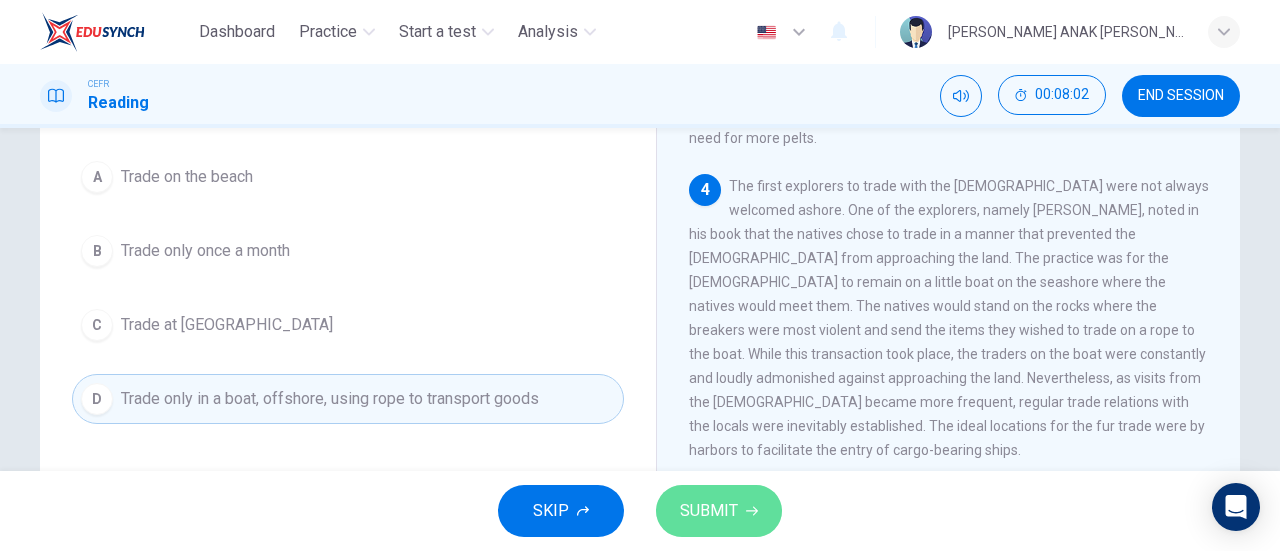 click on "SUBMIT" at bounding box center [719, 511] 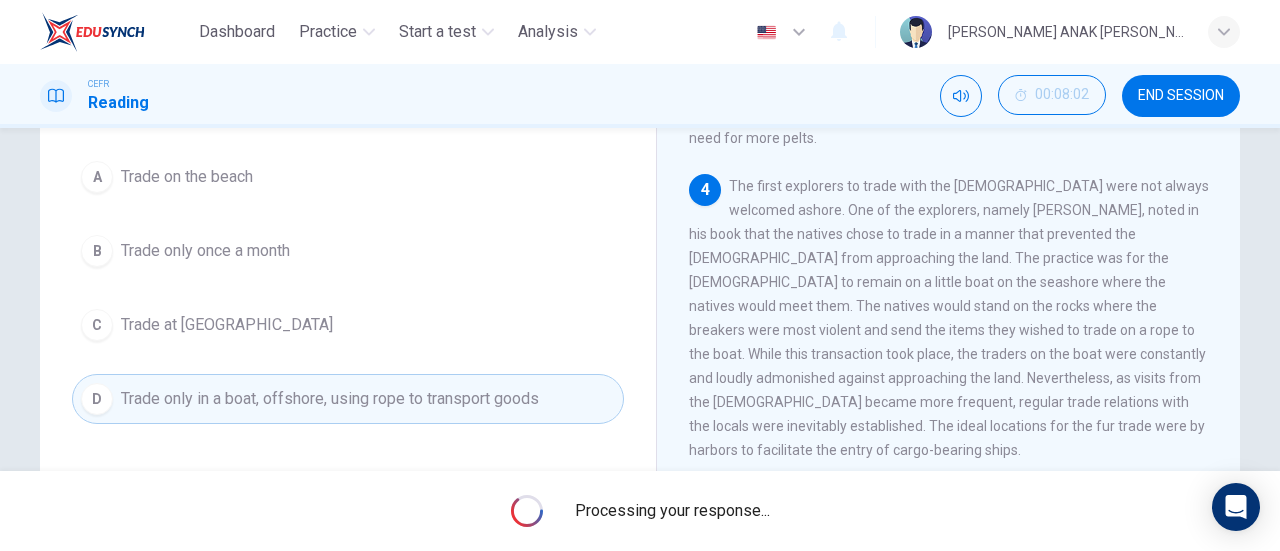 scroll, scrollTop: 124, scrollLeft: 0, axis: vertical 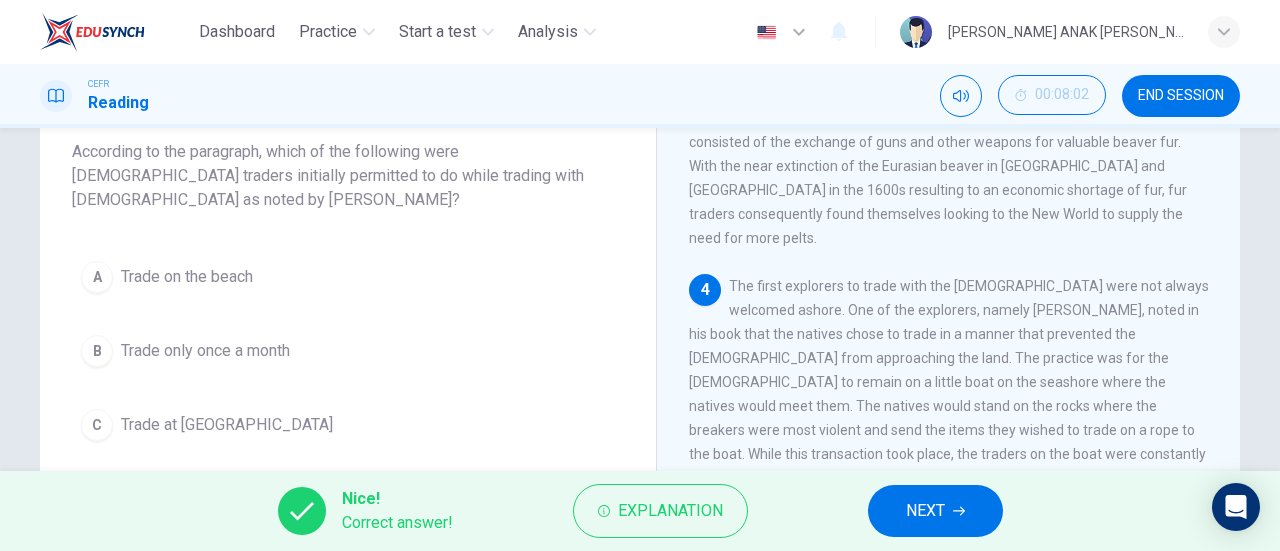click on "NEXT" at bounding box center (925, 511) 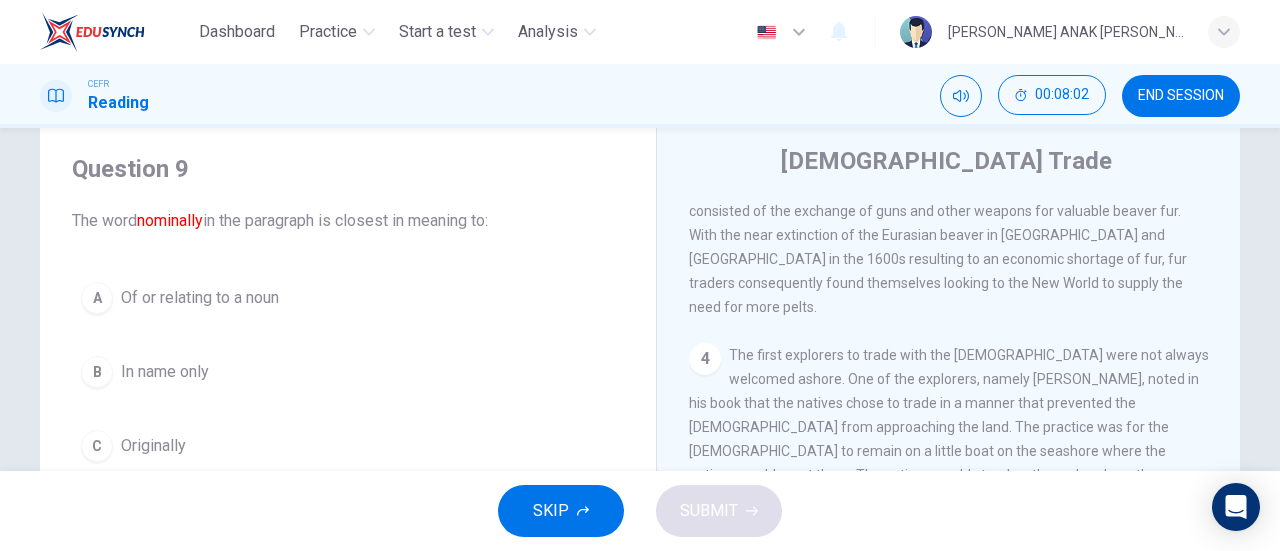 scroll, scrollTop: 24, scrollLeft: 0, axis: vertical 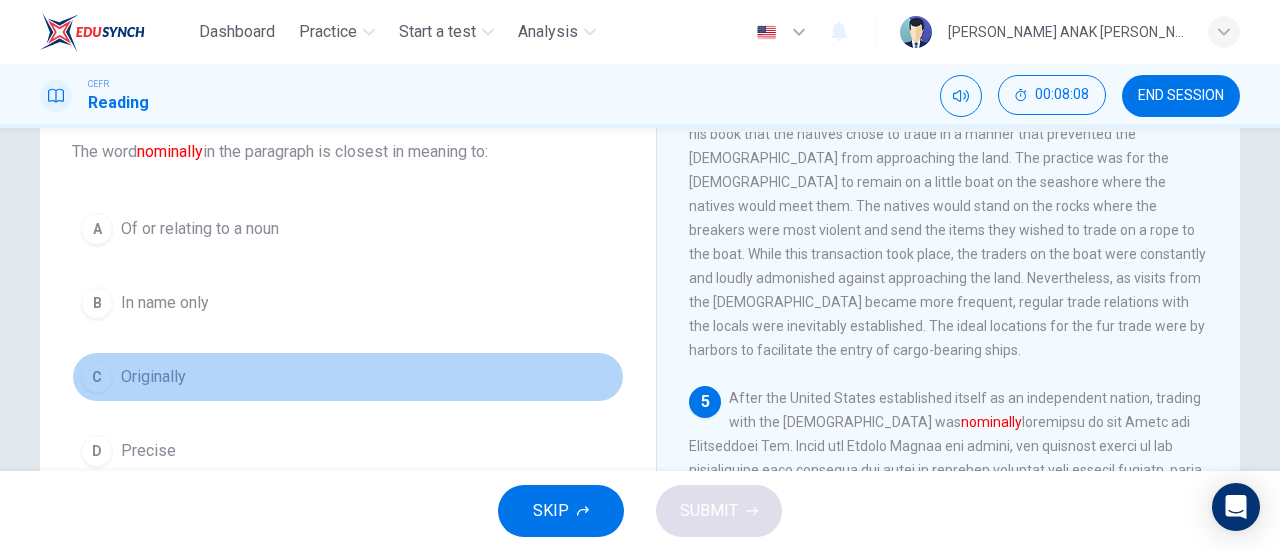 click on "C  Originally" at bounding box center [348, 377] 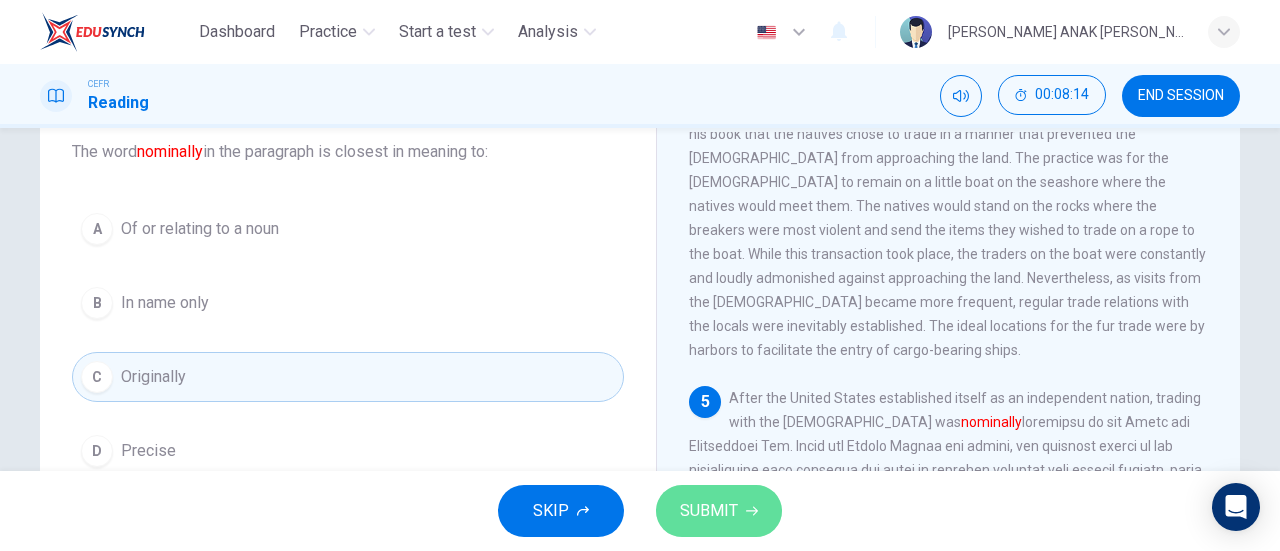 click on "SUBMIT" at bounding box center [719, 511] 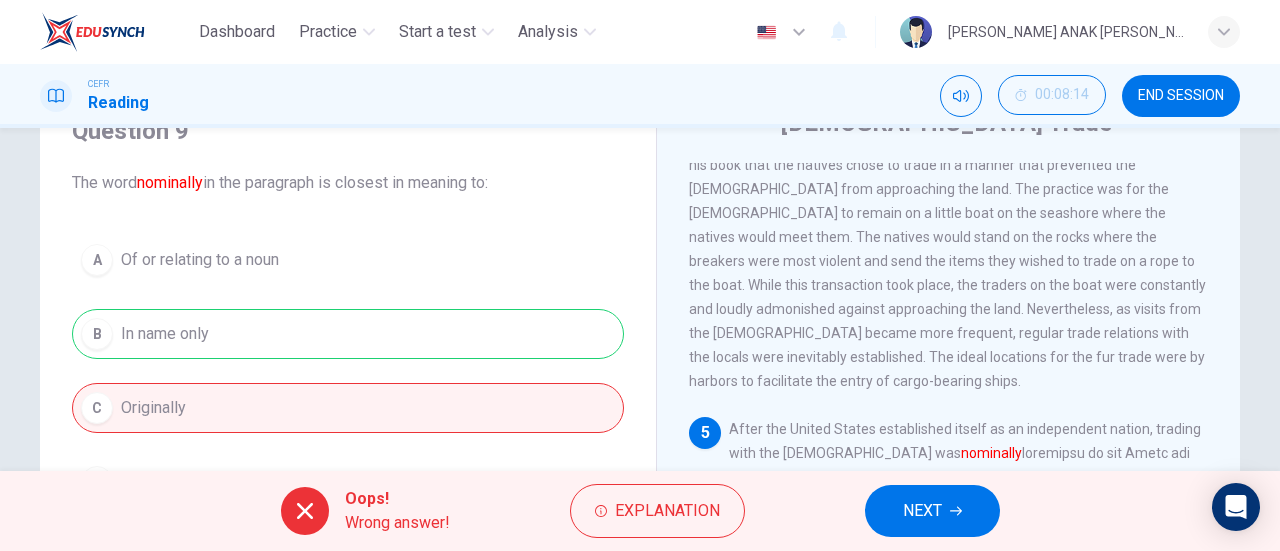 scroll, scrollTop: 124, scrollLeft: 0, axis: vertical 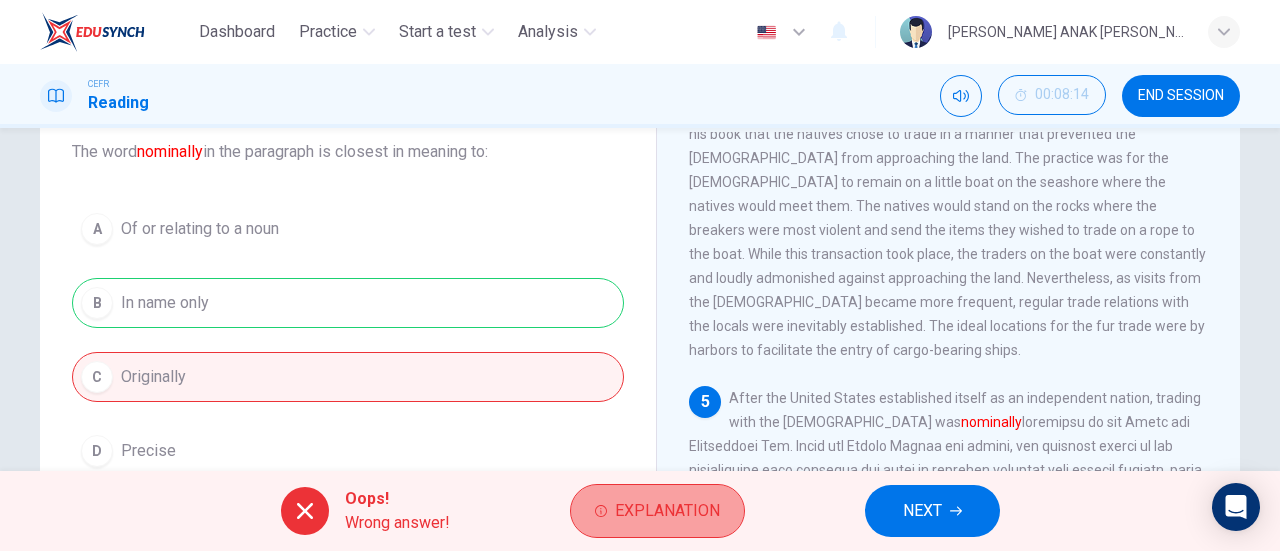 click on "Explanation" at bounding box center (667, 511) 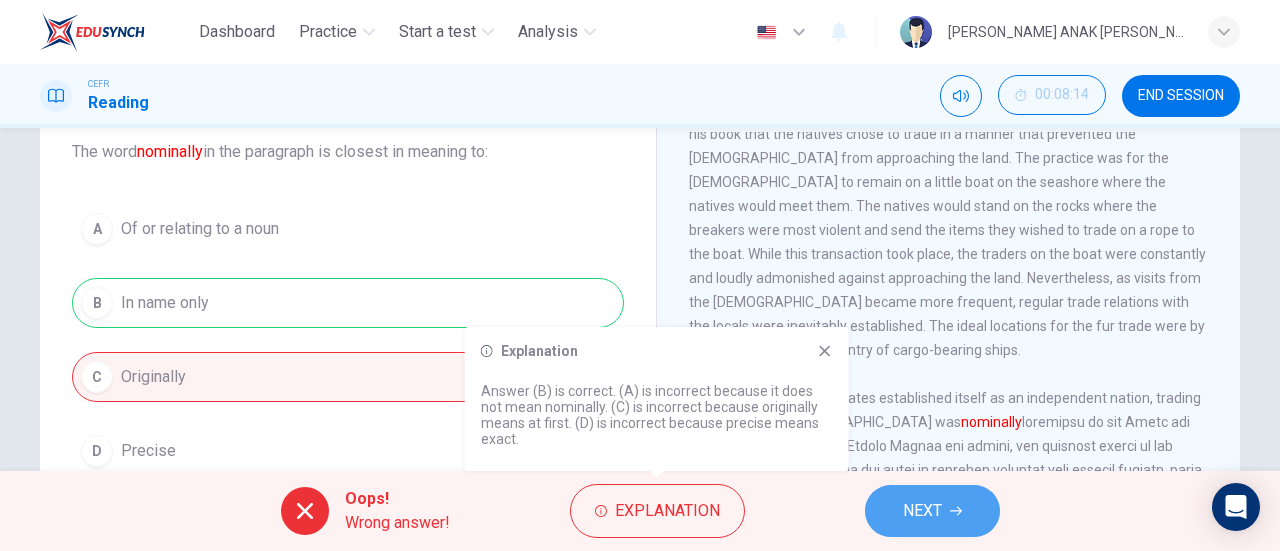click on "NEXT" at bounding box center [932, 511] 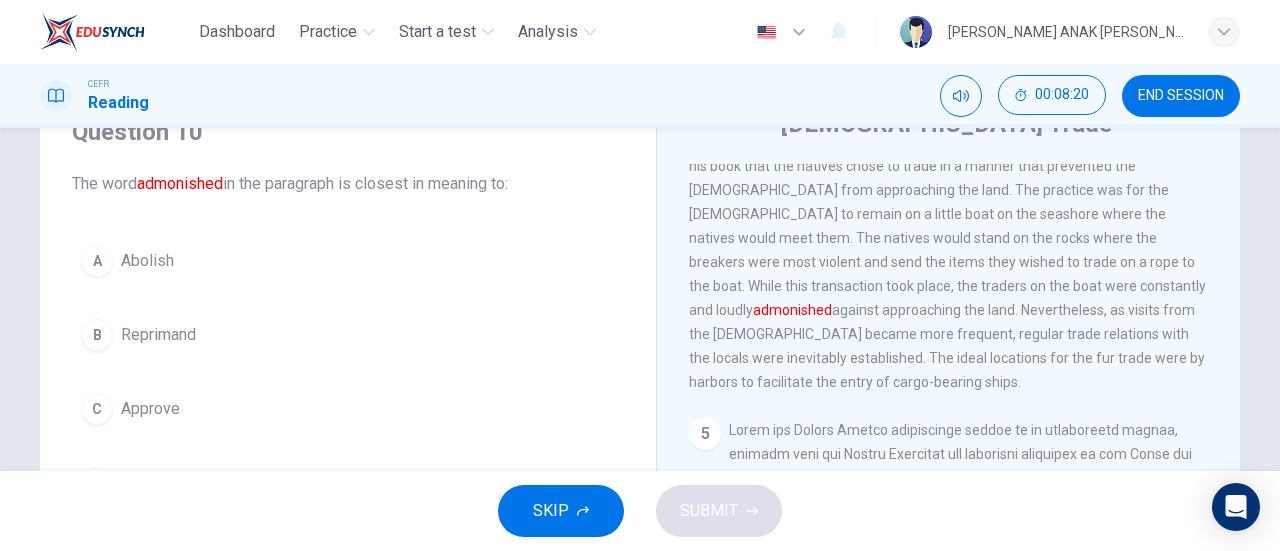 scroll, scrollTop: 124, scrollLeft: 0, axis: vertical 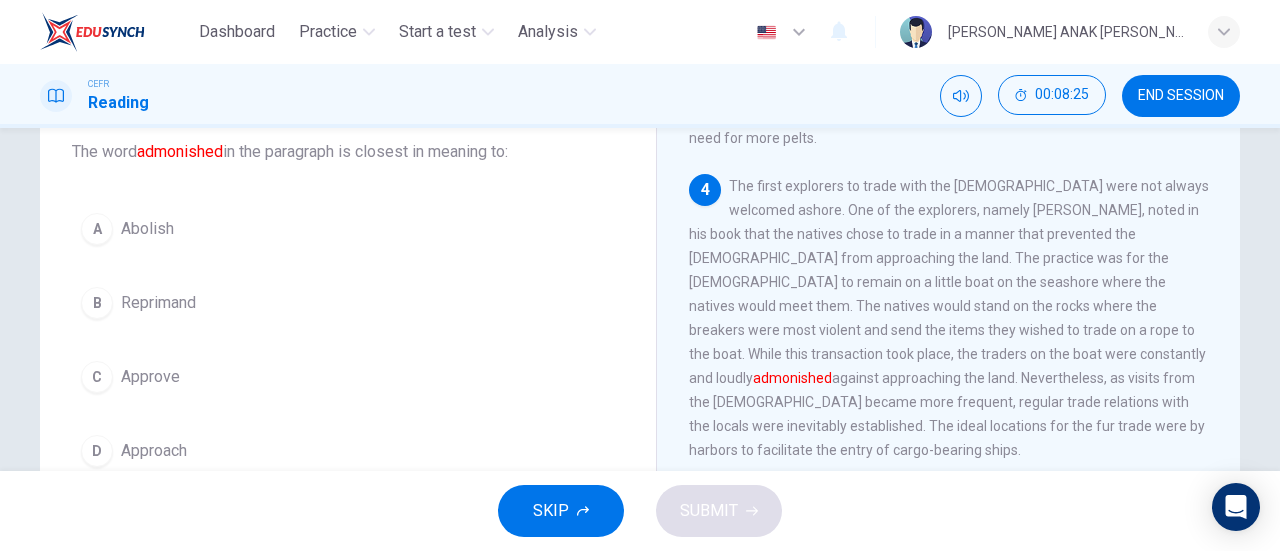 drag, startPoint x: 1067, startPoint y: 229, endPoint x: 1078, endPoint y: 273, distance: 45.35416 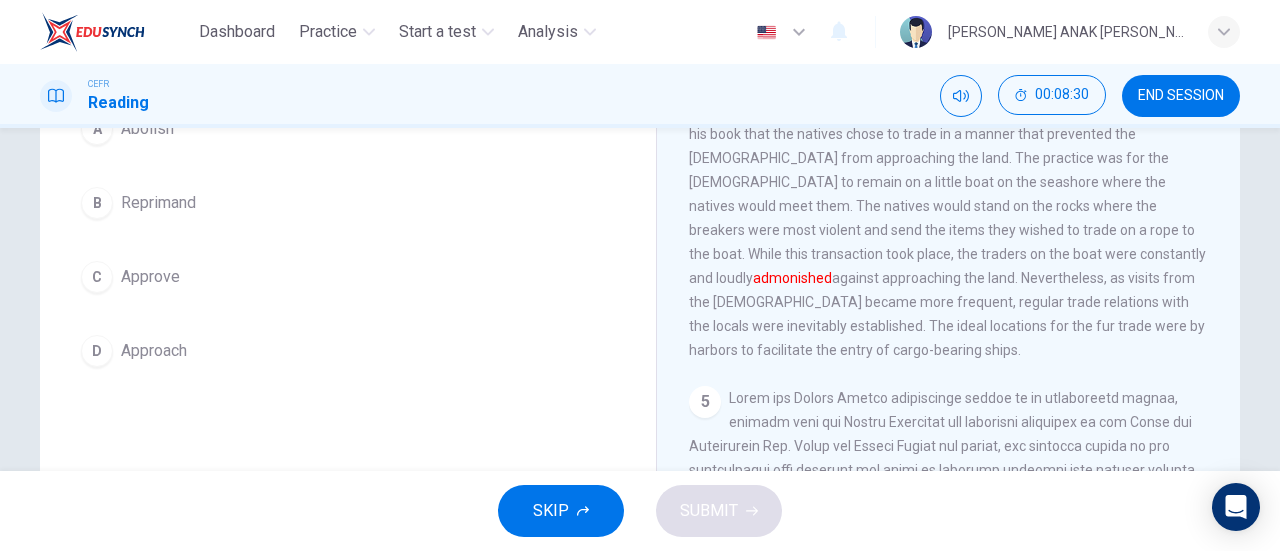 scroll, scrollTop: 124, scrollLeft: 0, axis: vertical 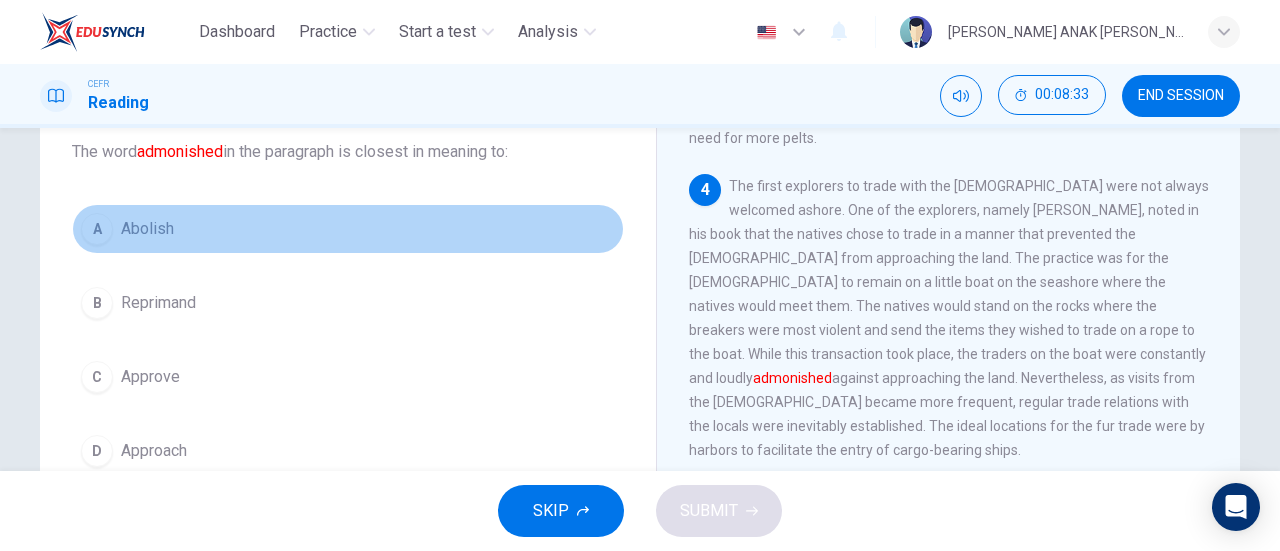 click on "A Abolish" at bounding box center [348, 229] 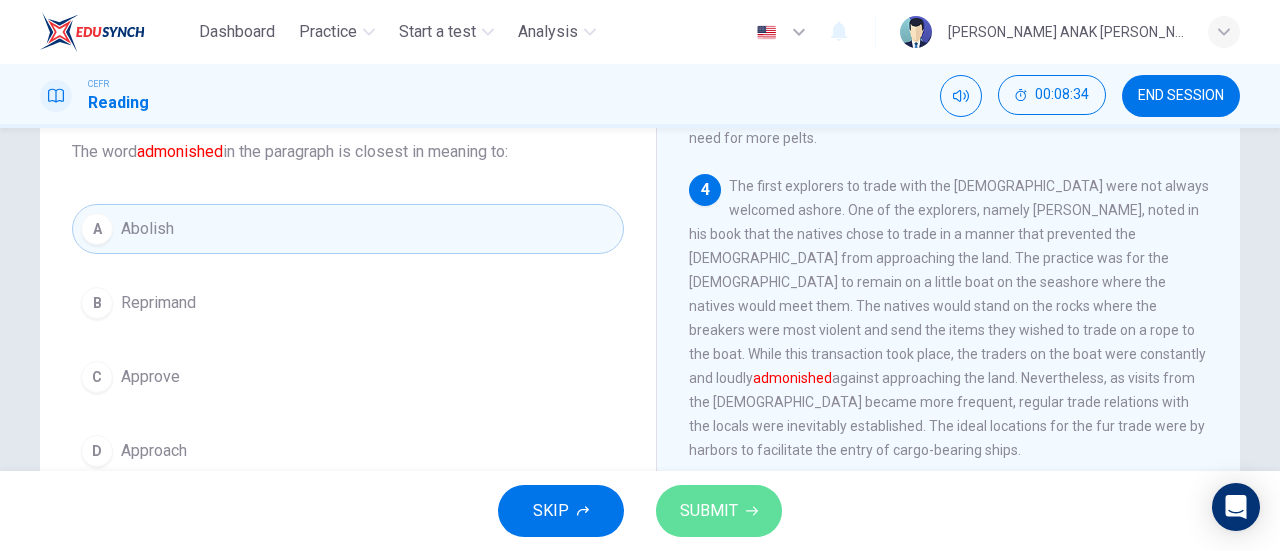 click on "SUBMIT" at bounding box center (719, 511) 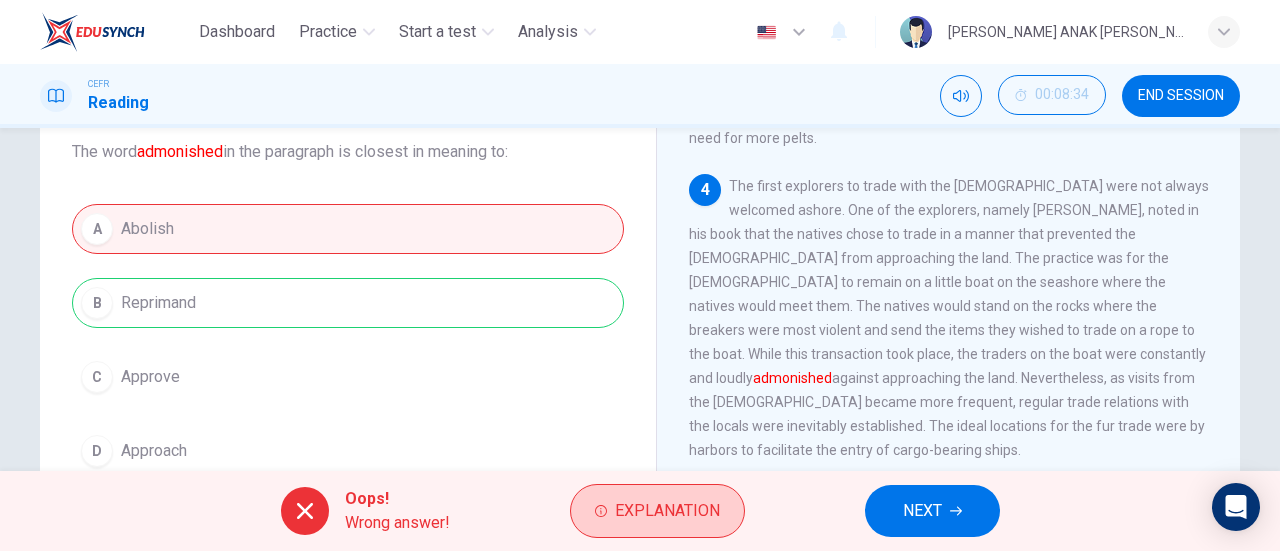 click on "Explanation" at bounding box center [667, 511] 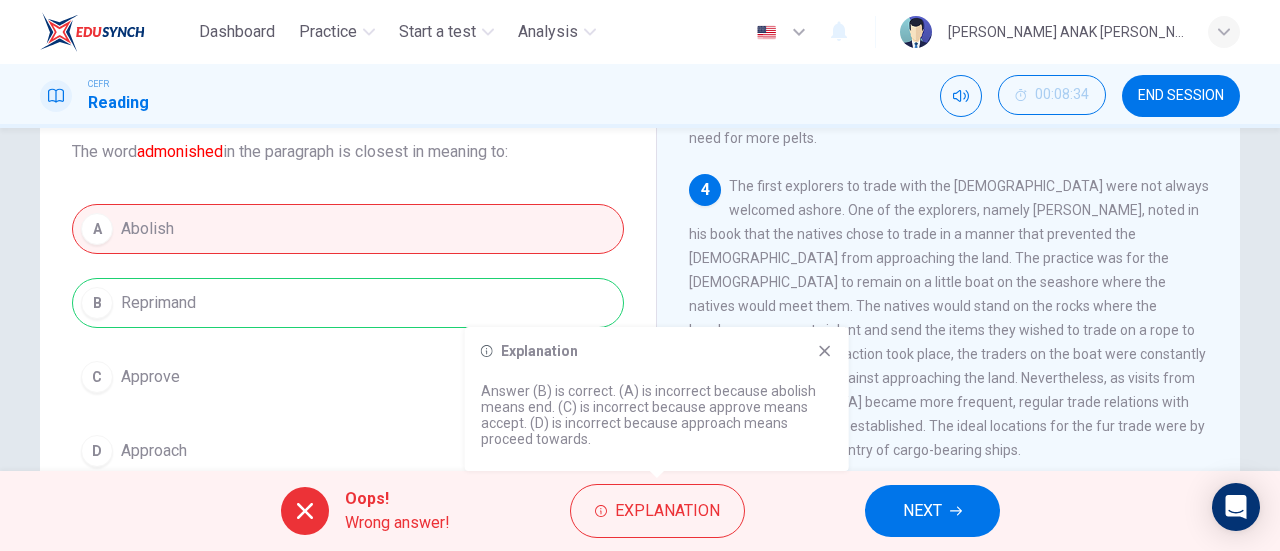 drag, startPoint x: 656, startPoint y: 393, endPoint x: 713, endPoint y: 418, distance: 62.241467 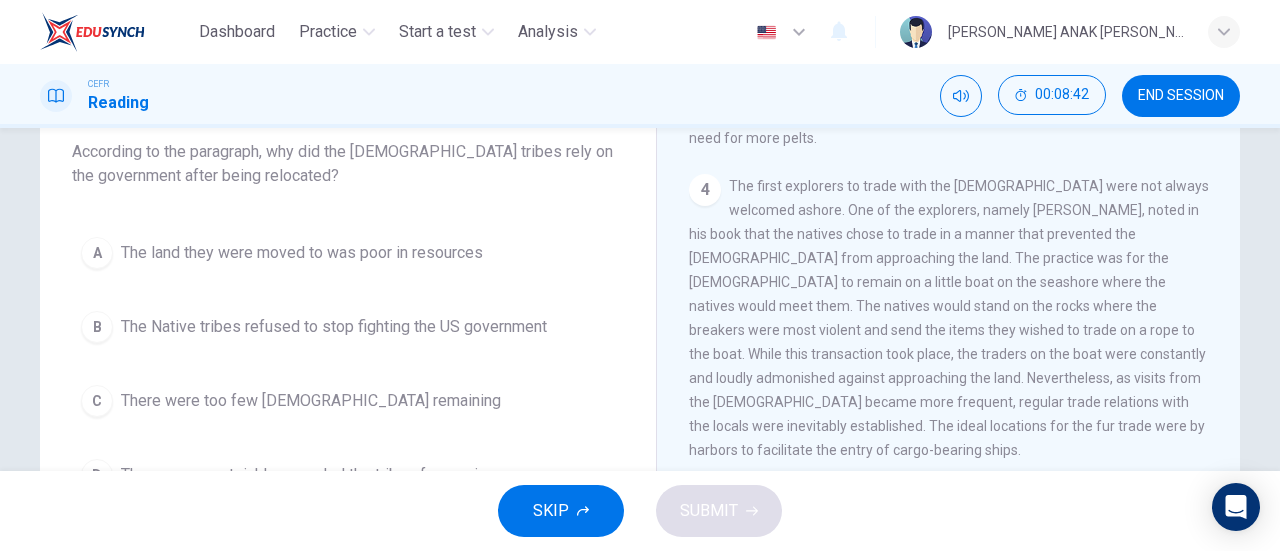 scroll, scrollTop: 224, scrollLeft: 0, axis: vertical 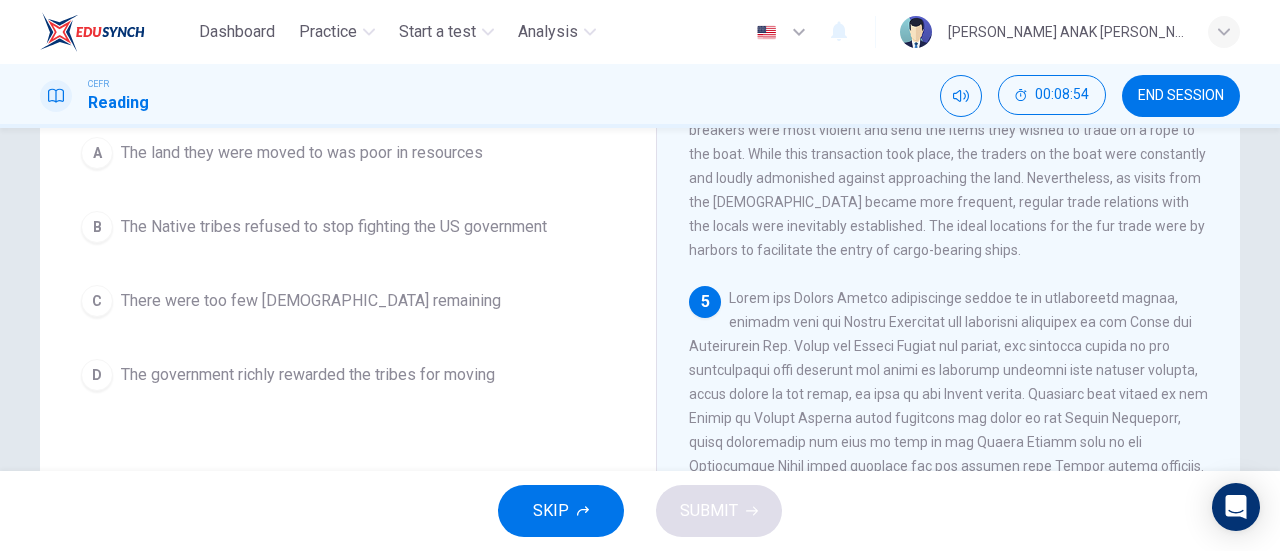 drag, startPoint x: 906, startPoint y: 411, endPoint x: 904, endPoint y: 401, distance: 10.198039 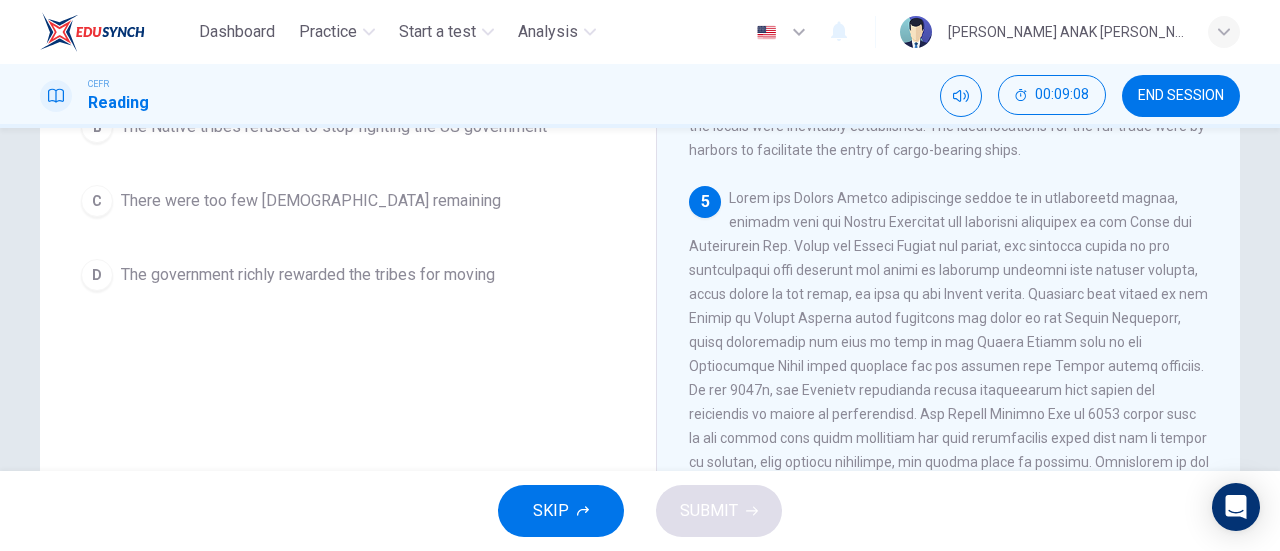 scroll, scrollTop: 224, scrollLeft: 0, axis: vertical 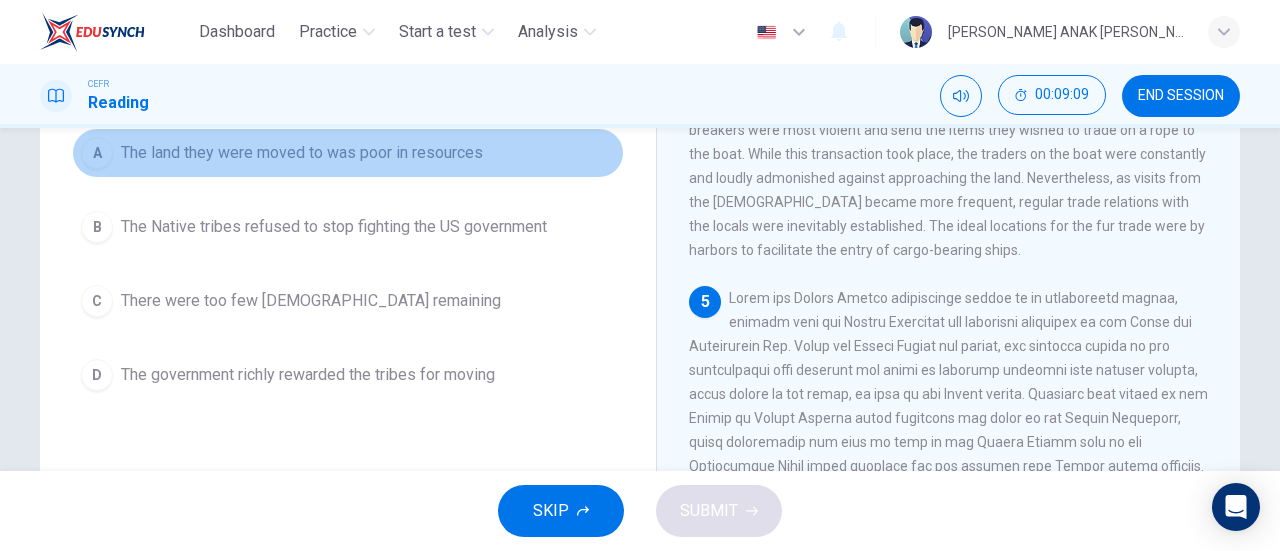 click on "A The land they were moved to was poor in resources" at bounding box center (348, 153) 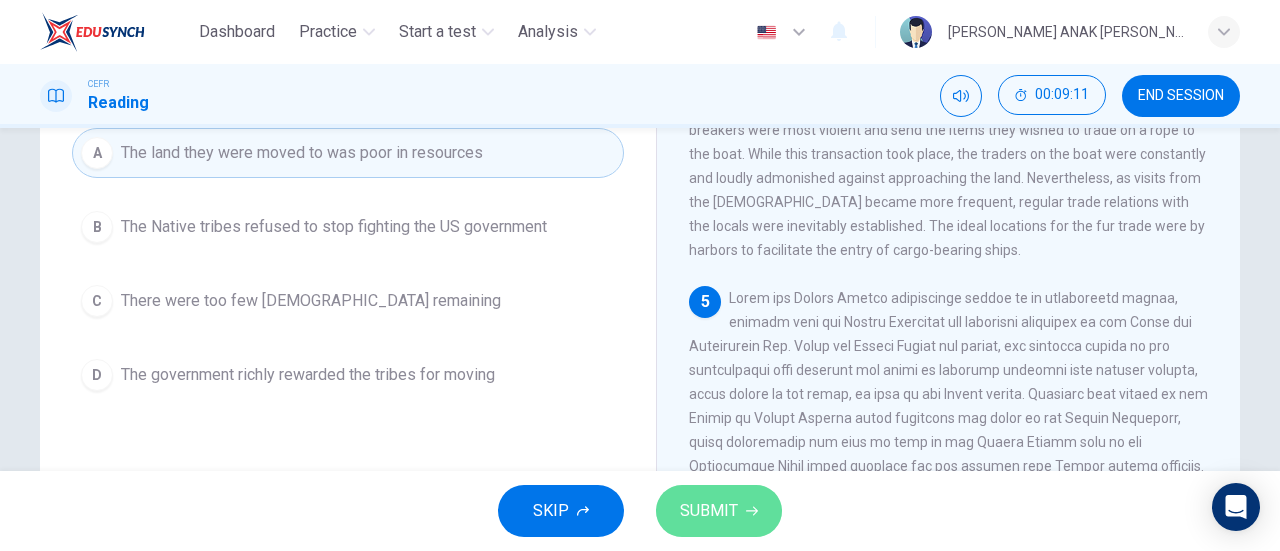 click on "SUBMIT" at bounding box center (719, 511) 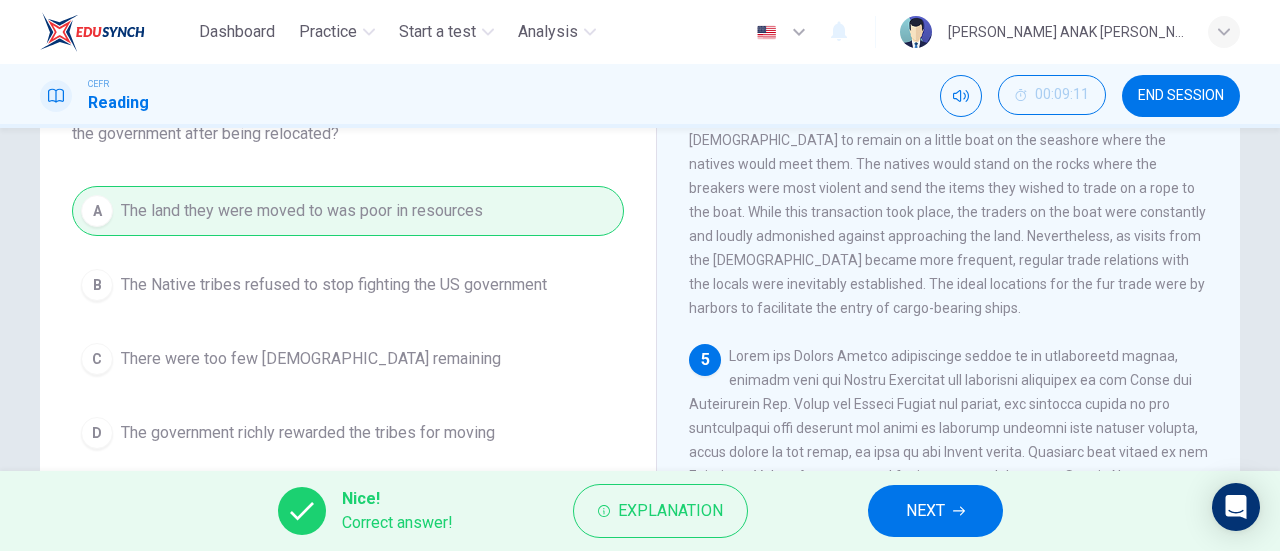 scroll, scrollTop: 124, scrollLeft: 0, axis: vertical 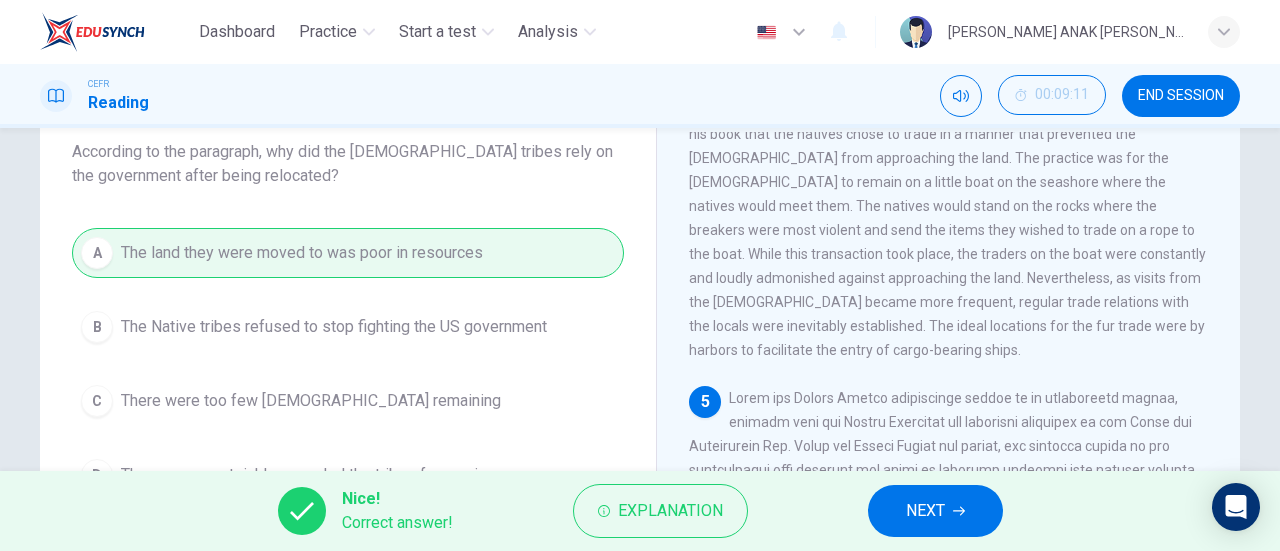 click on "NEXT" at bounding box center [935, 511] 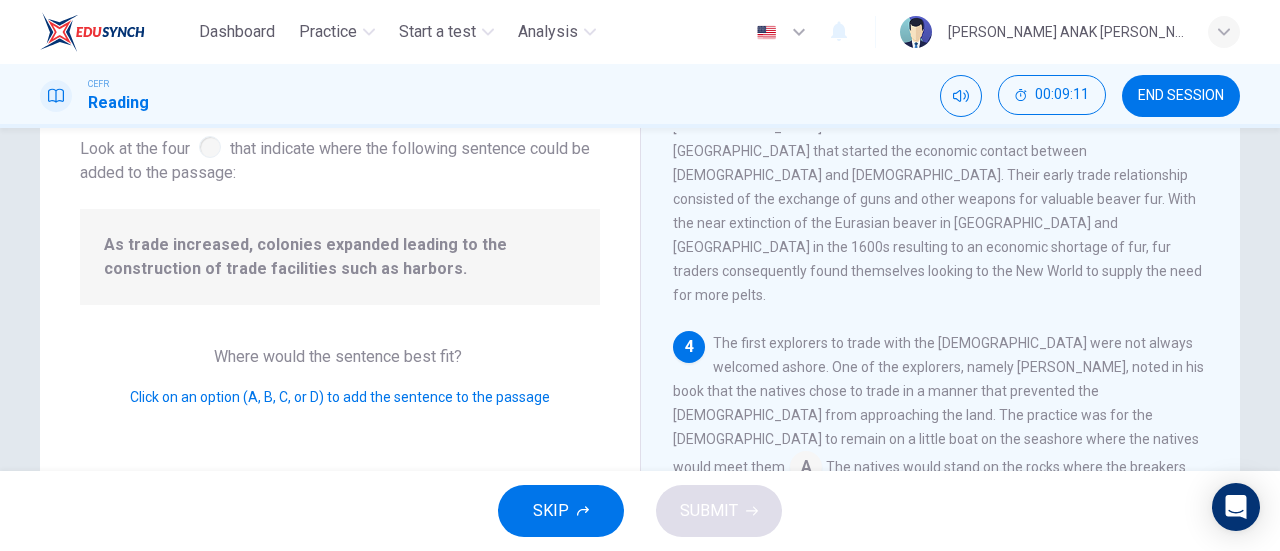 scroll, scrollTop: 806, scrollLeft: 0, axis: vertical 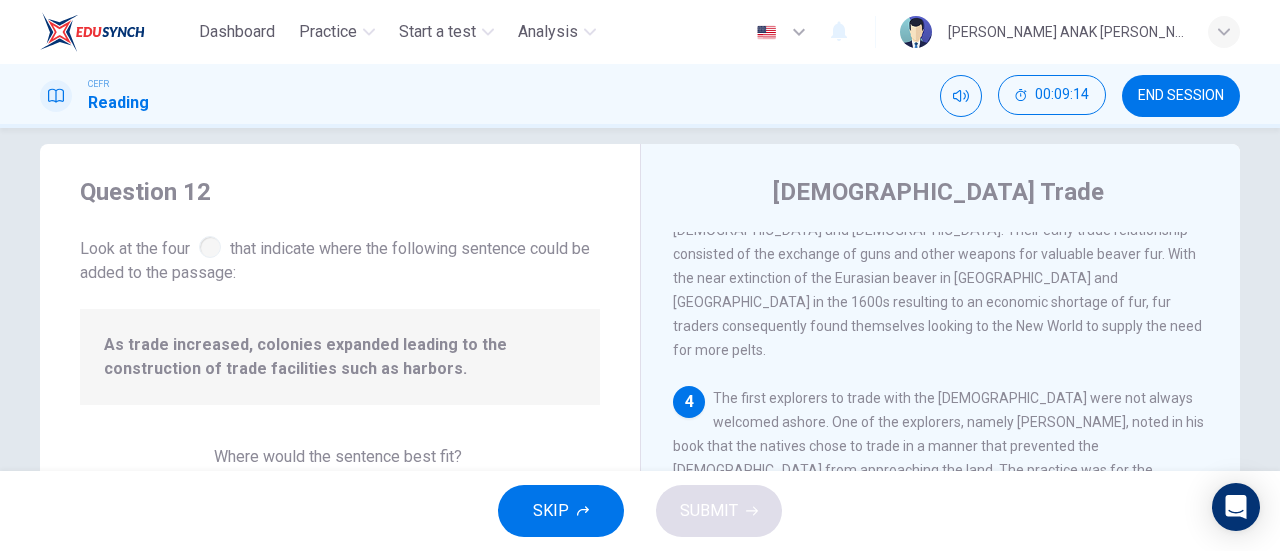 click at bounding box center [210, 247] 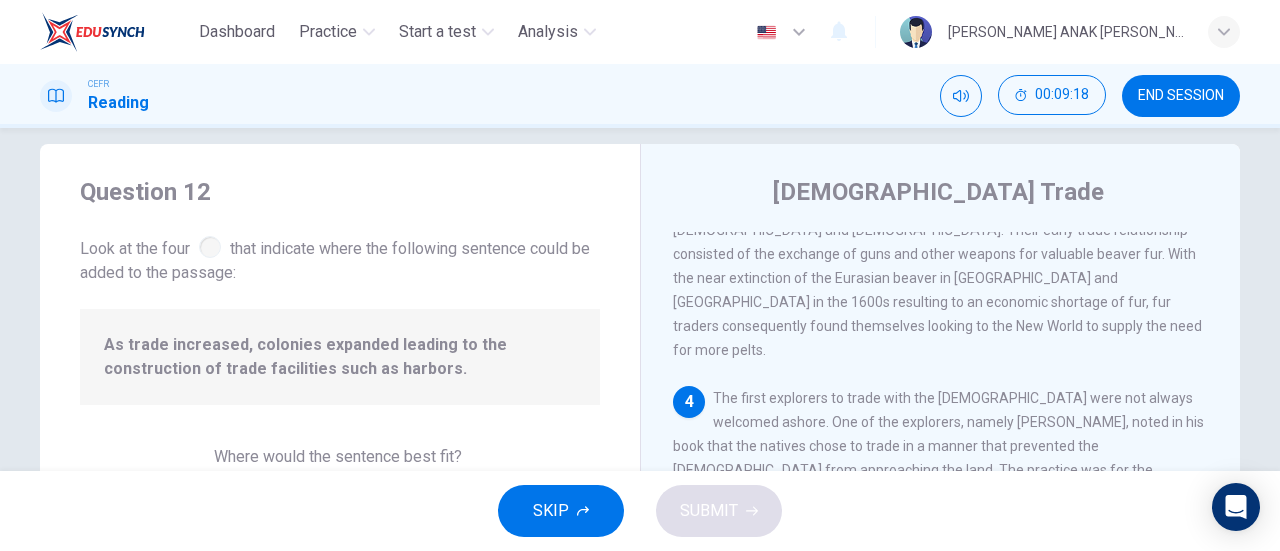 scroll, scrollTop: 906, scrollLeft: 0, axis: vertical 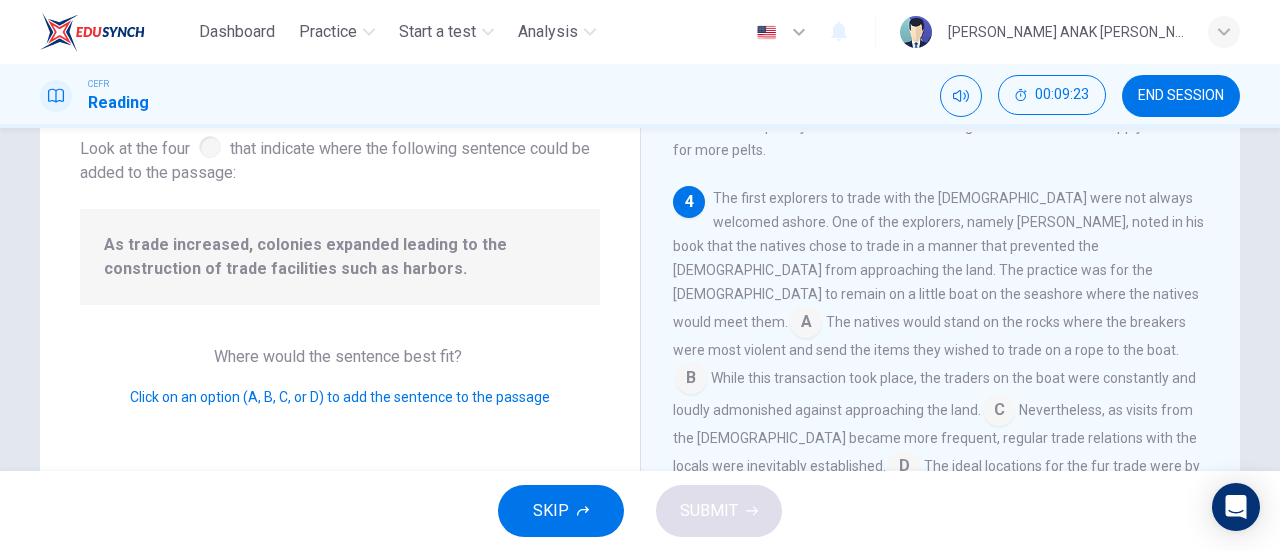 drag, startPoint x: 130, startPoint y: 245, endPoint x: 284, endPoint y: 245, distance: 154 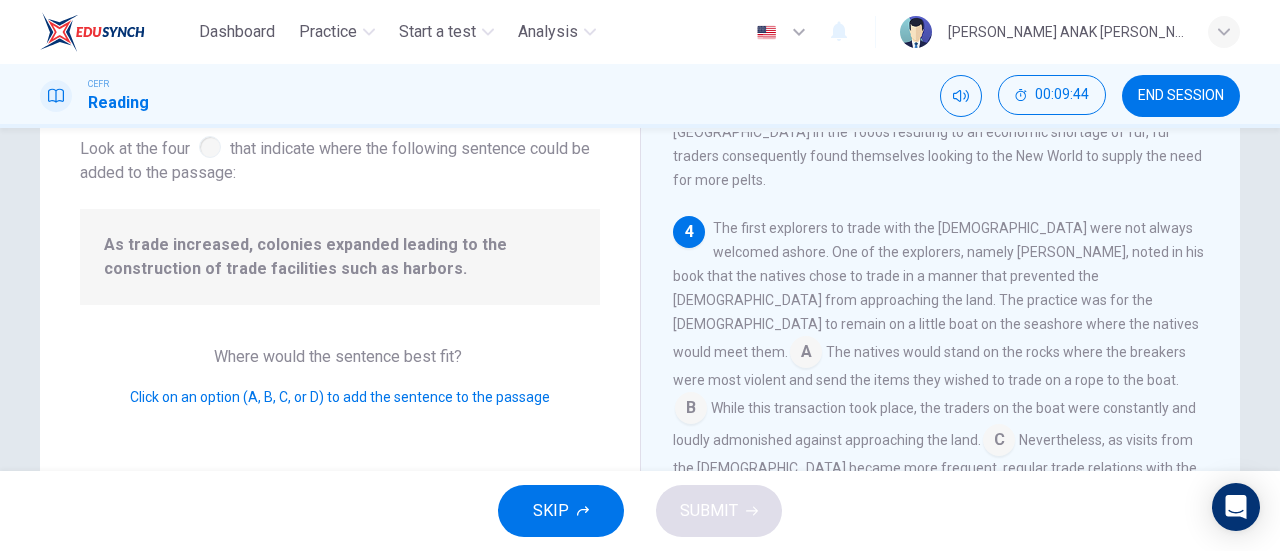 scroll, scrollTop: 906, scrollLeft: 0, axis: vertical 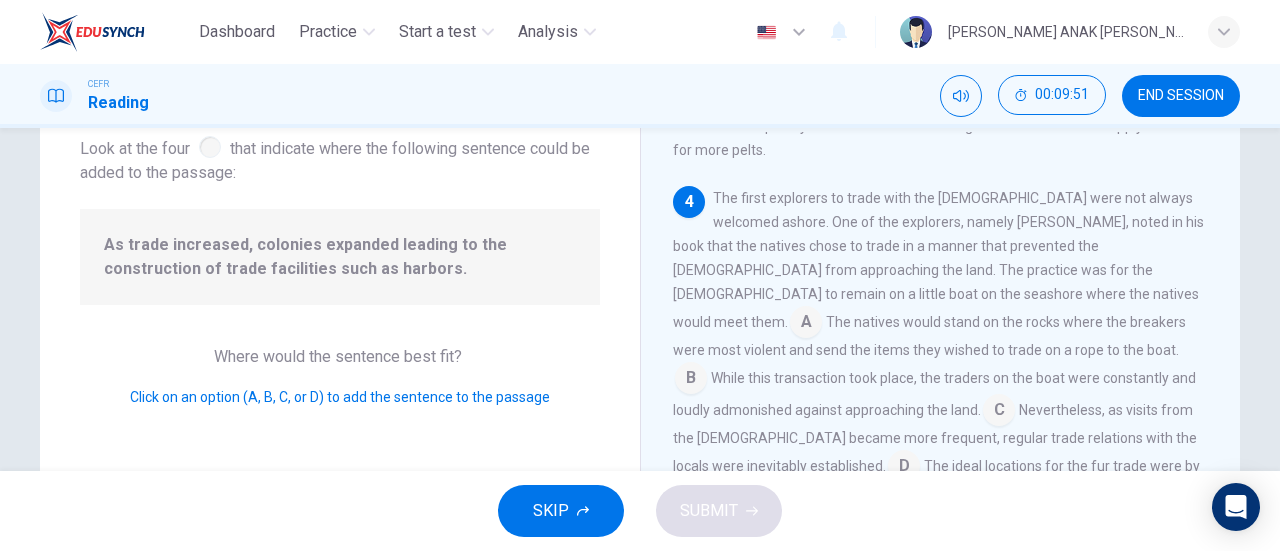 click at bounding box center [904, 468] 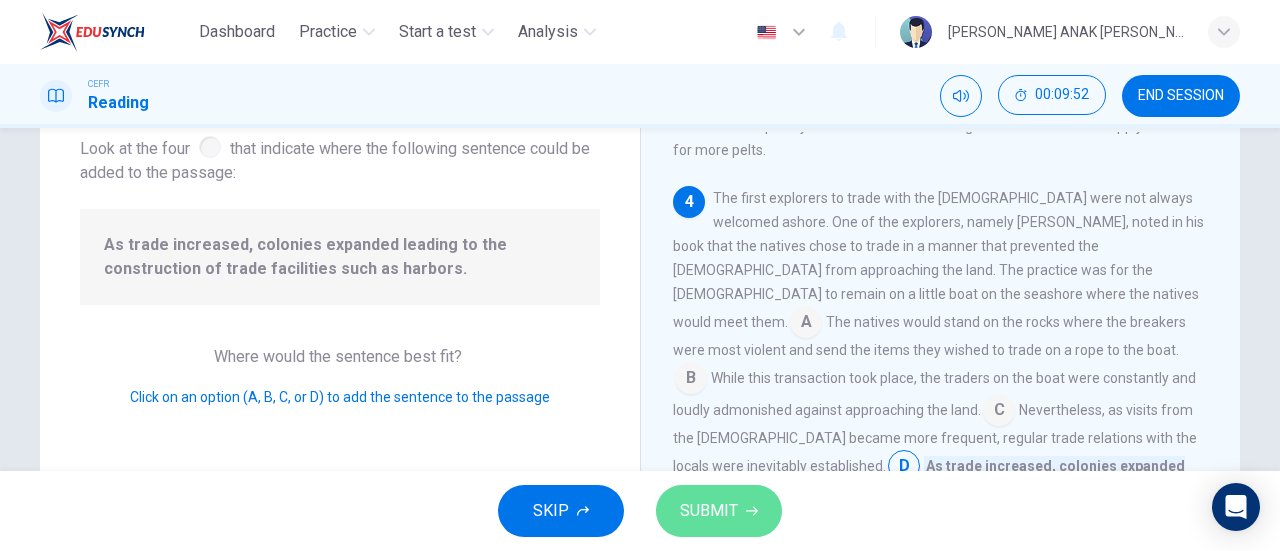 click on "SUBMIT" at bounding box center (719, 511) 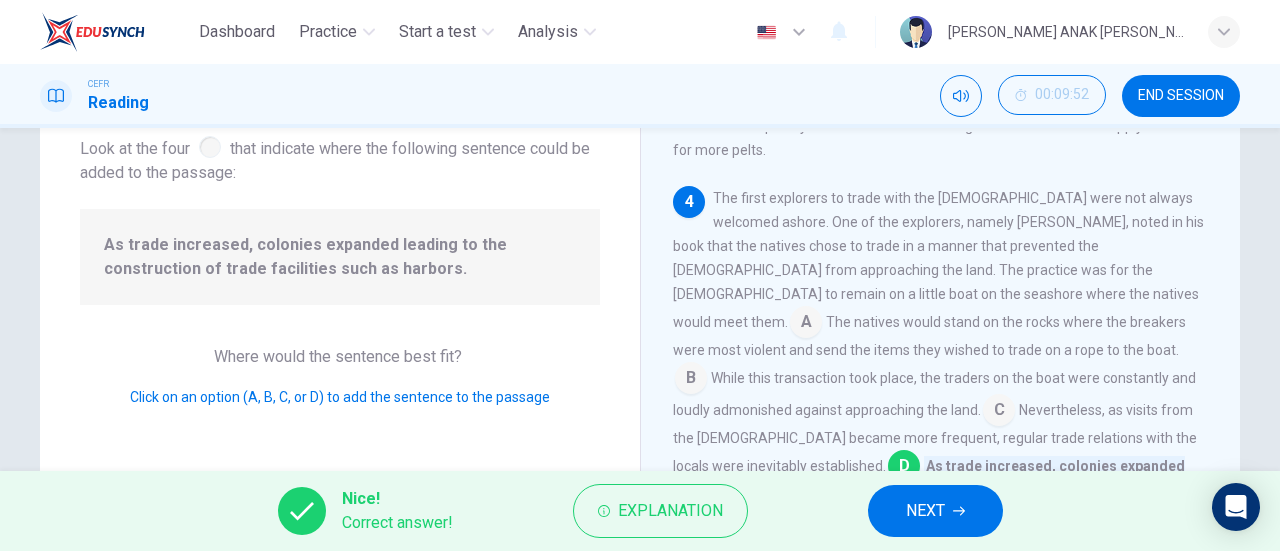 click 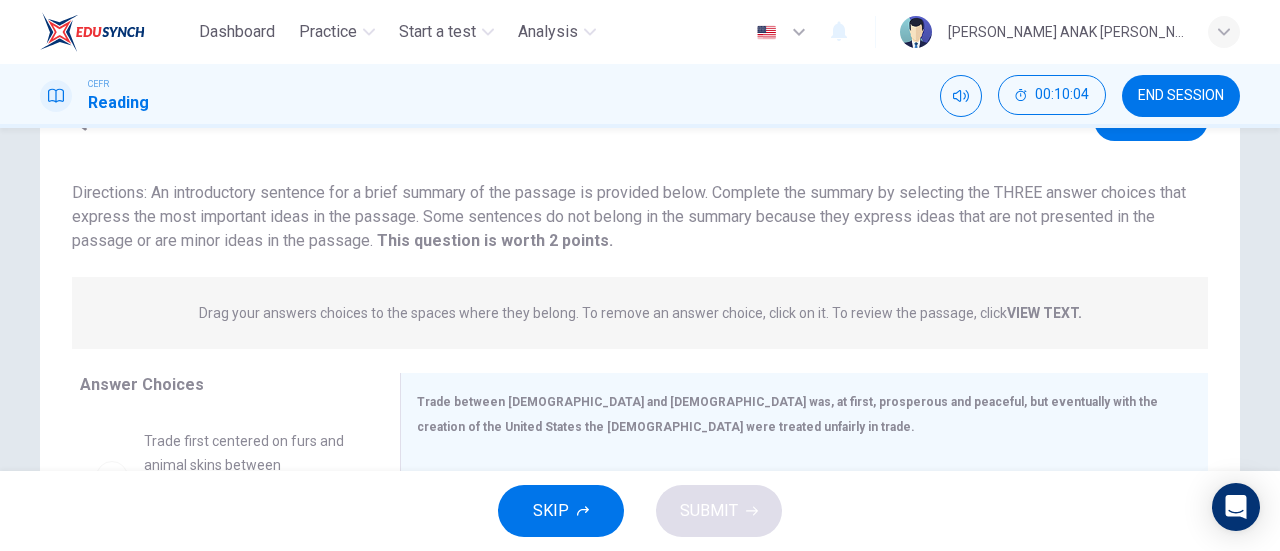 scroll, scrollTop: 200, scrollLeft: 0, axis: vertical 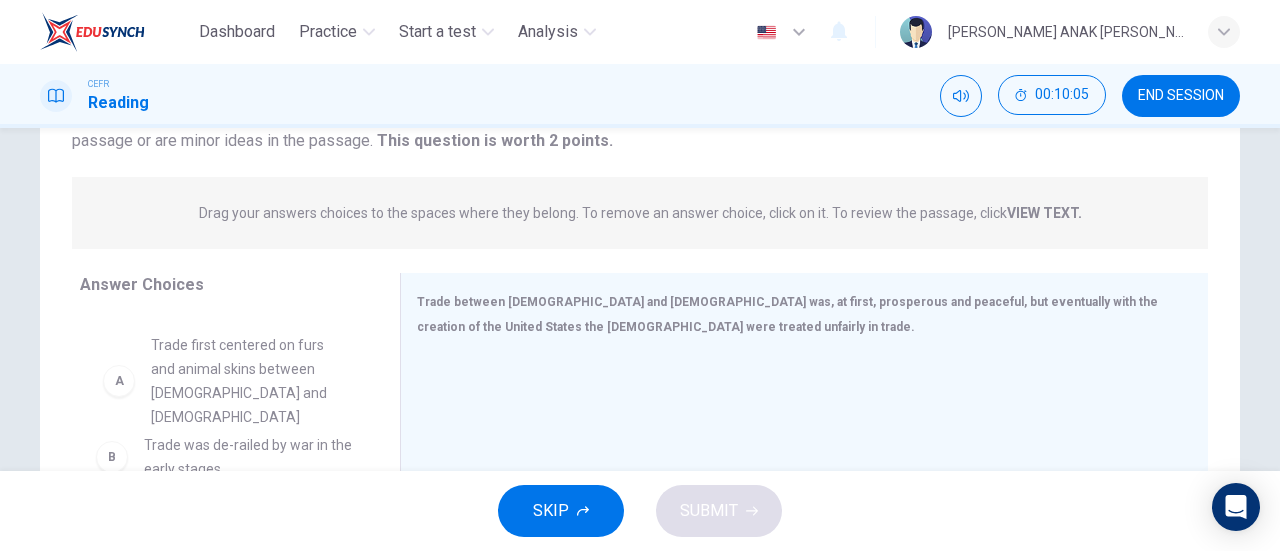 drag, startPoint x: 255, startPoint y: 368, endPoint x: 272, endPoint y: 370, distance: 17.117243 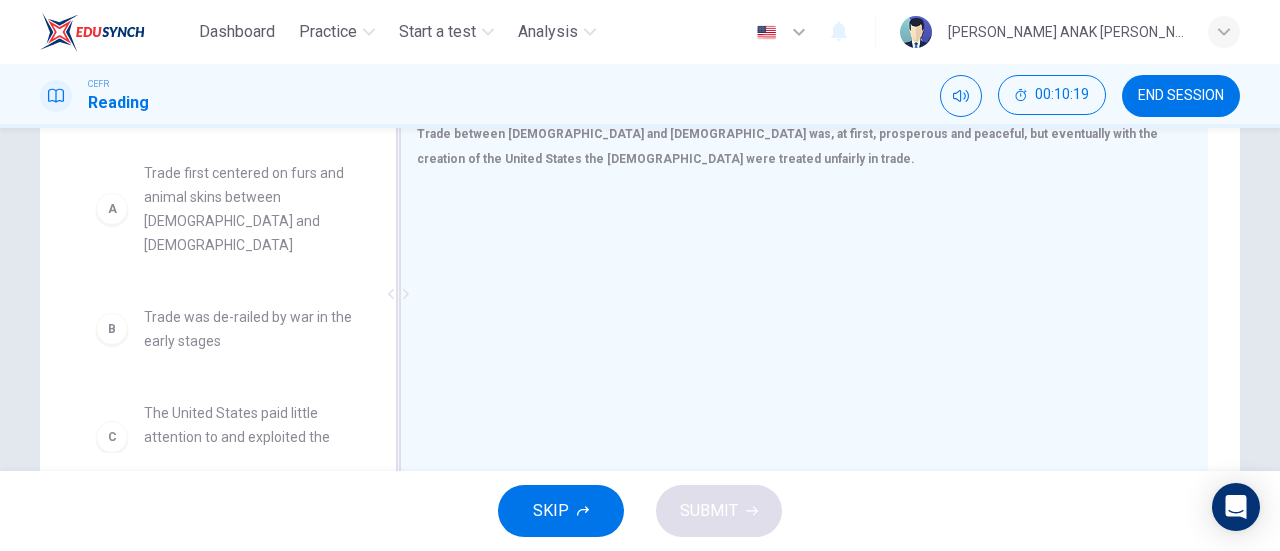 scroll, scrollTop: 400, scrollLeft: 0, axis: vertical 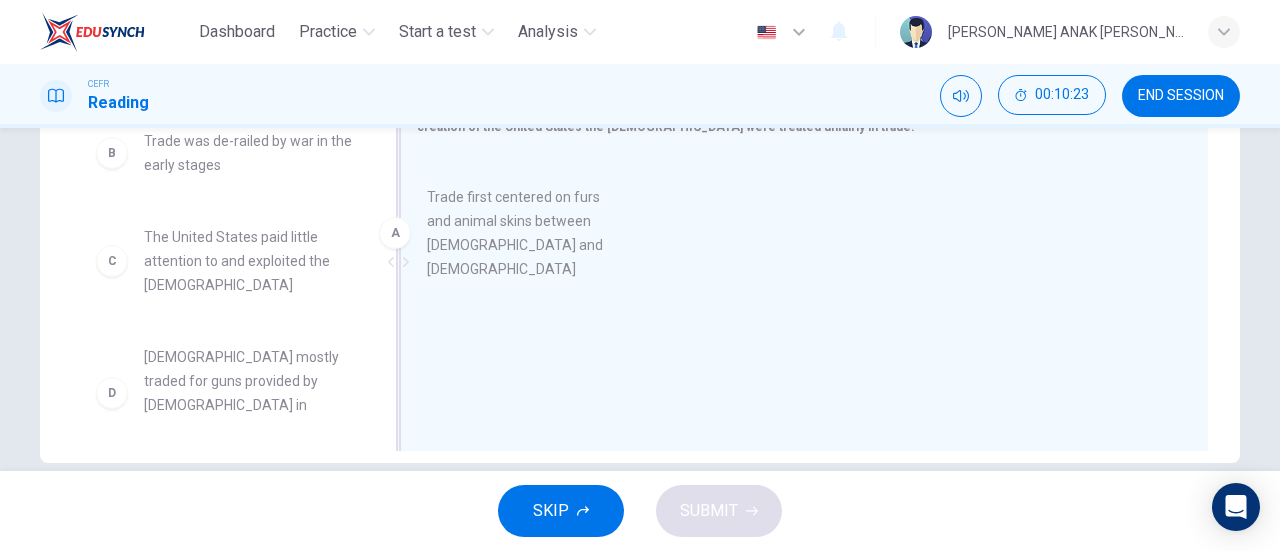 drag, startPoint x: 238, startPoint y: 187, endPoint x: 532, endPoint y: 245, distance: 299.66647 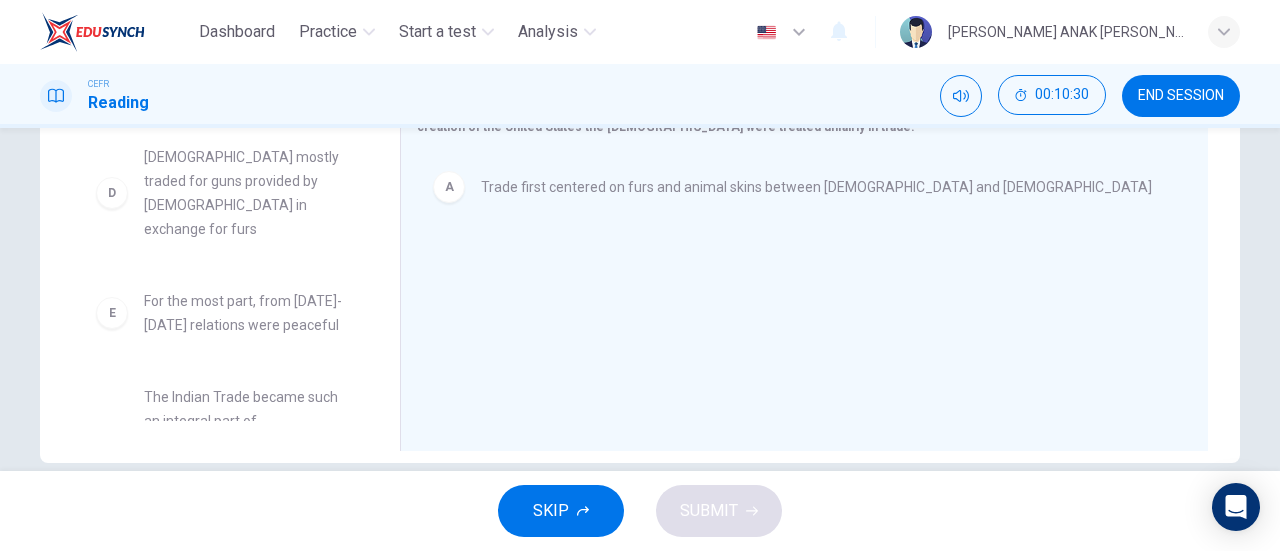 scroll, scrollTop: 300, scrollLeft: 0, axis: vertical 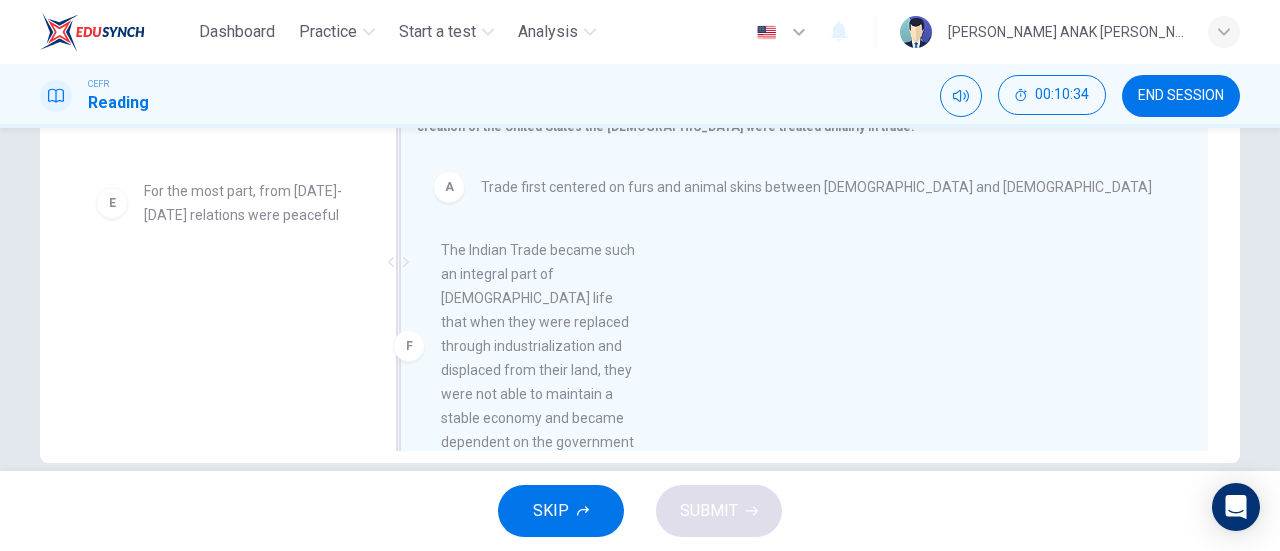 drag, startPoint x: 239, startPoint y: 317, endPoint x: 542, endPoint y: 294, distance: 303.87167 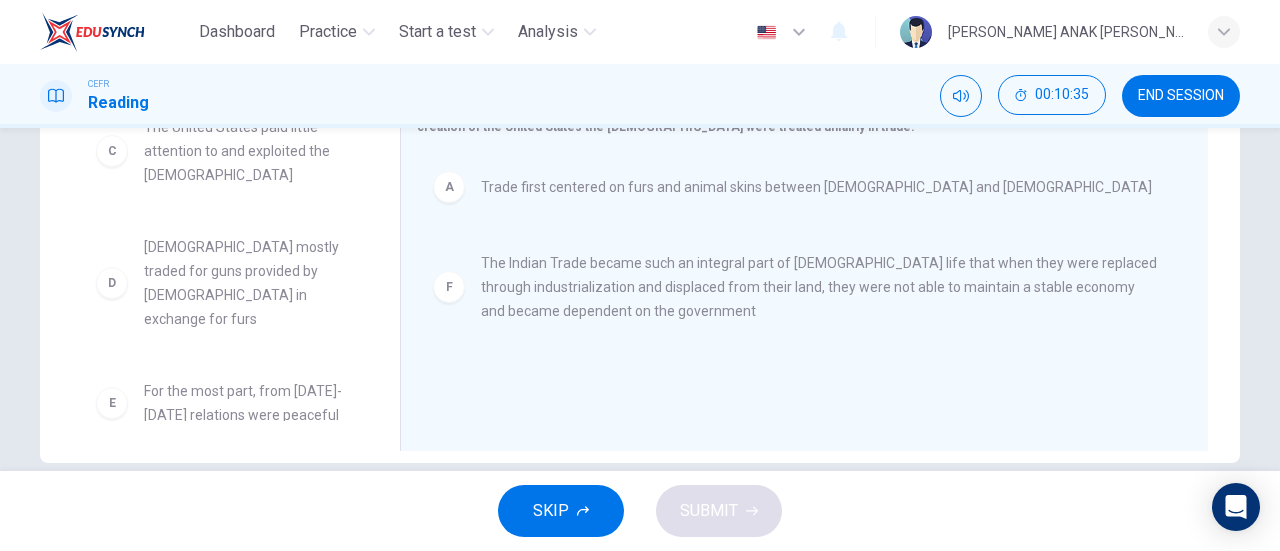 scroll, scrollTop: 0, scrollLeft: 0, axis: both 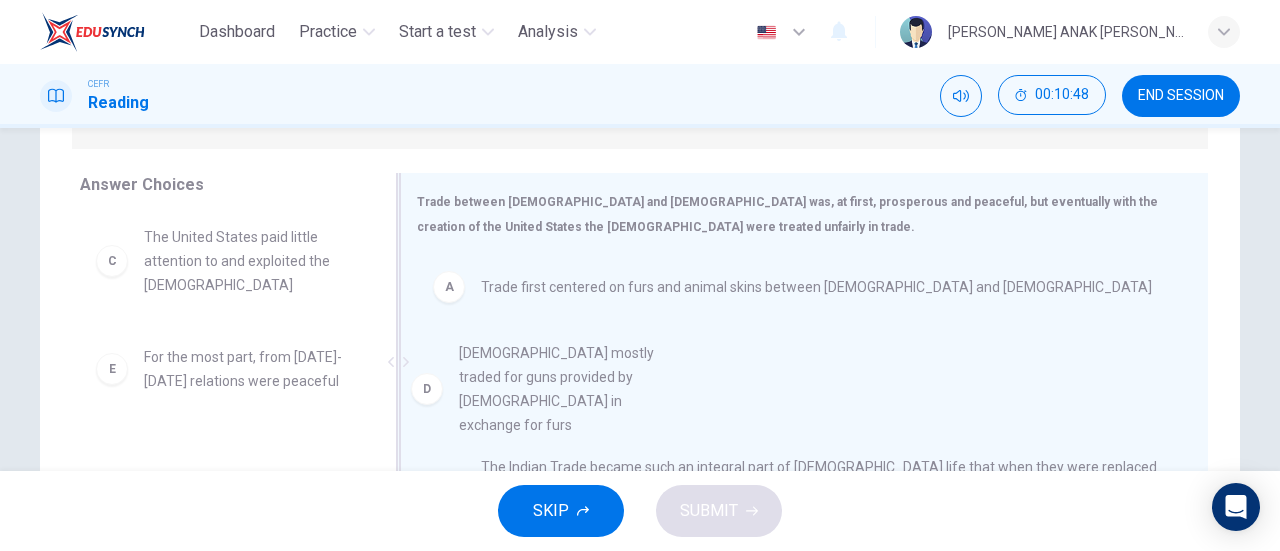 drag, startPoint x: 174, startPoint y: 387, endPoint x: 504, endPoint y: 385, distance: 330.00607 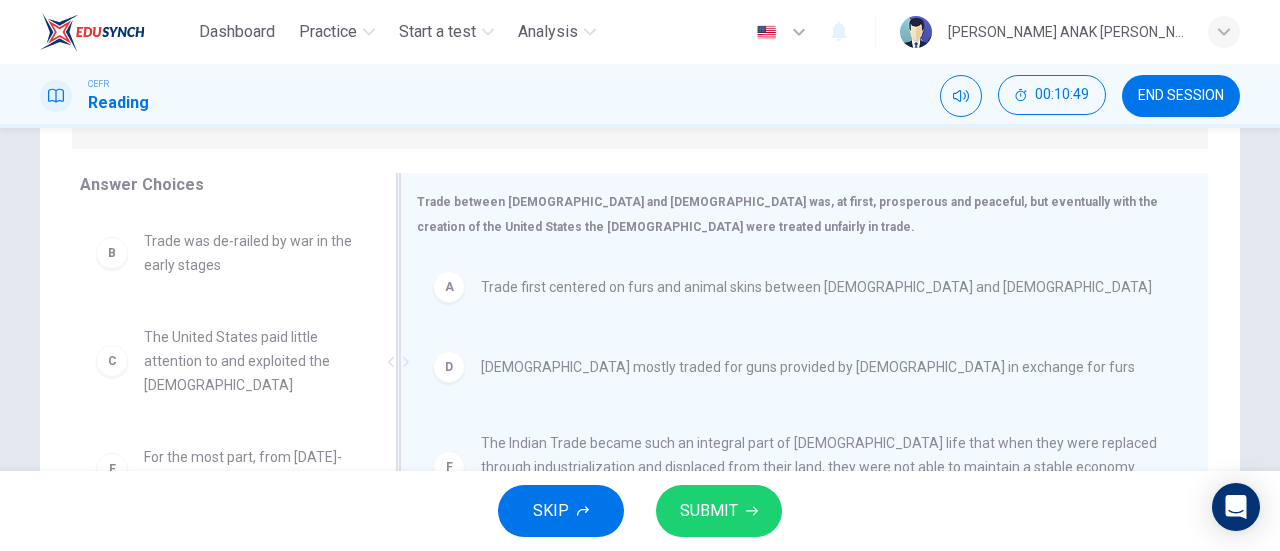 scroll, scrollTop: 0, scrollLeft: 0, axis: both 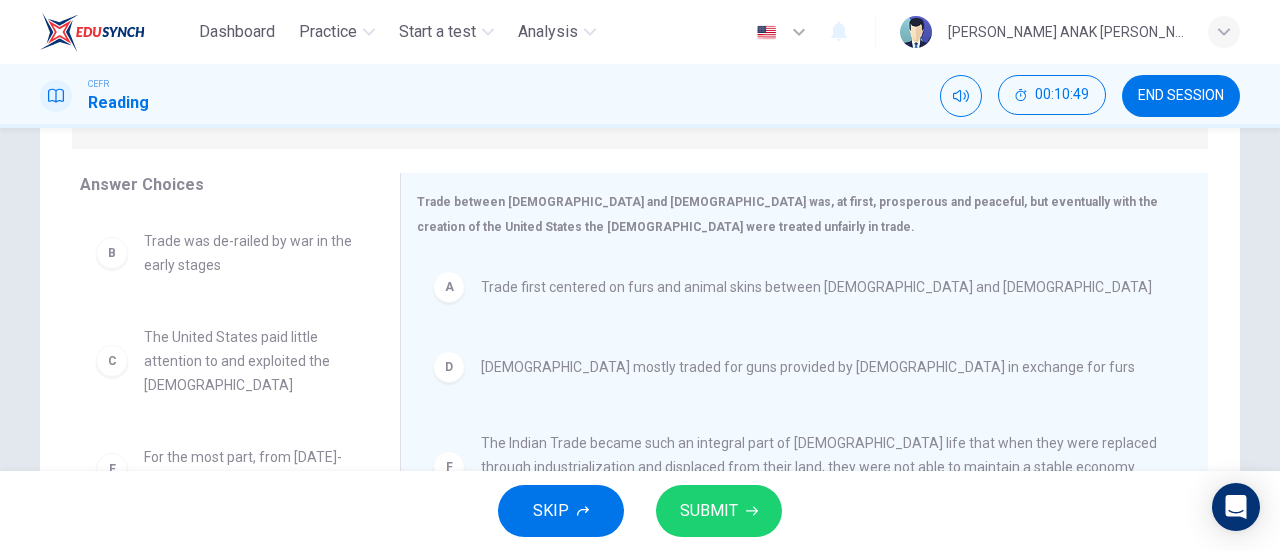 click on "SUBMIT" at bounding box center (719, 511) 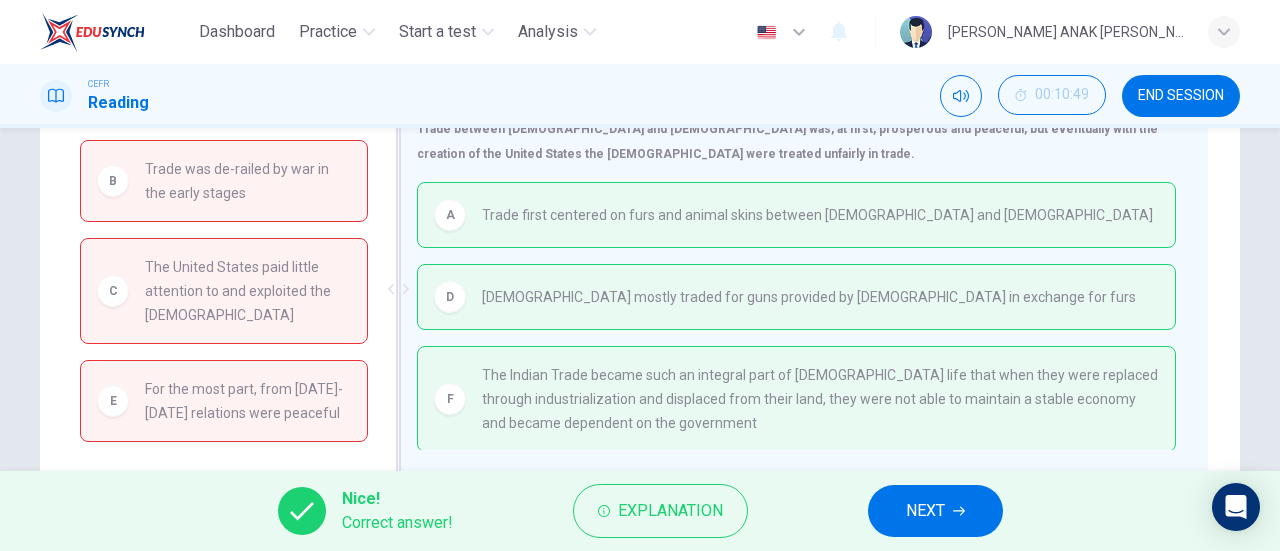 scroll, scrollTop: 400, scrollLeft: 0, axis: vertical 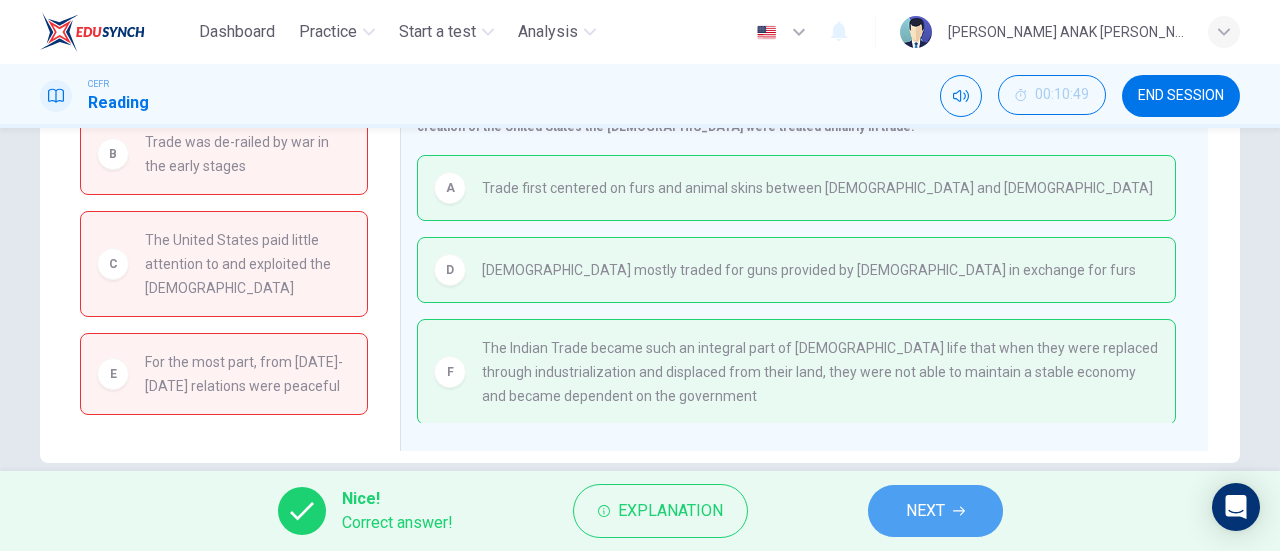 click on "NEXT" at bounding box center [935, 511] 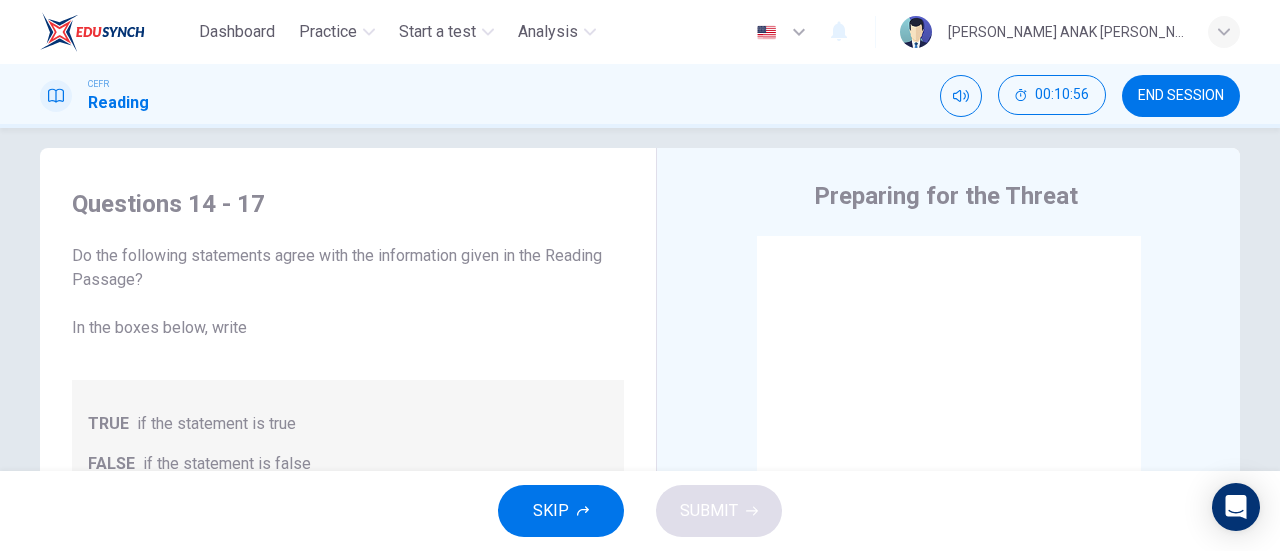 scroll, scrollTop: 0, scrollLeft: 0, axis: both 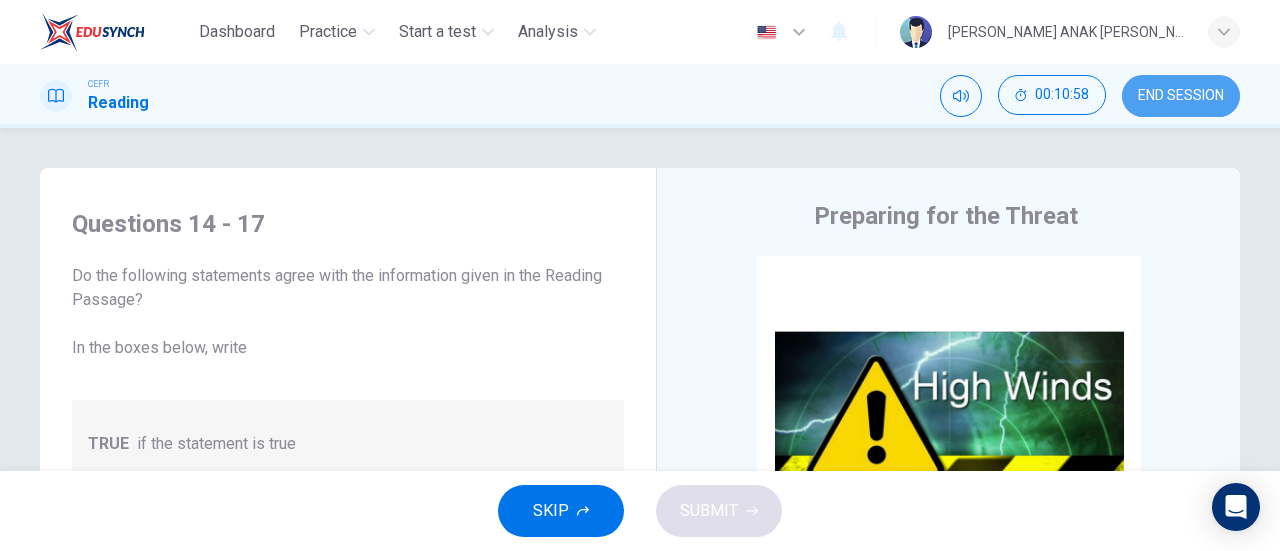 click on "END SESSION" at bounding box center (1181, 96) 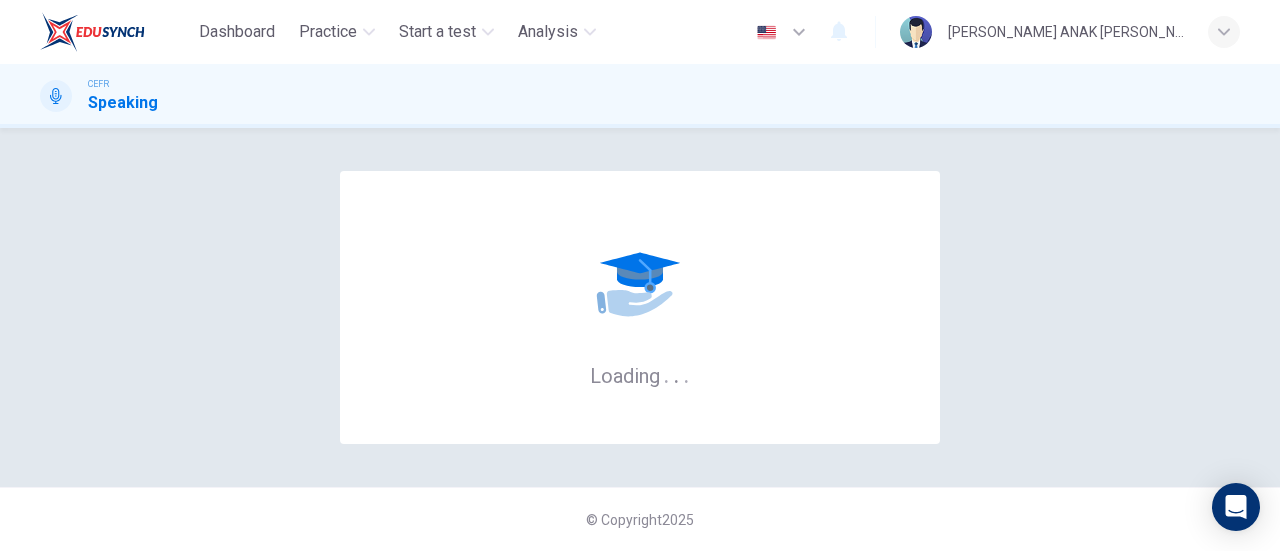 scroll, scrollTop: 0, scrollLeft: 0, axis: both 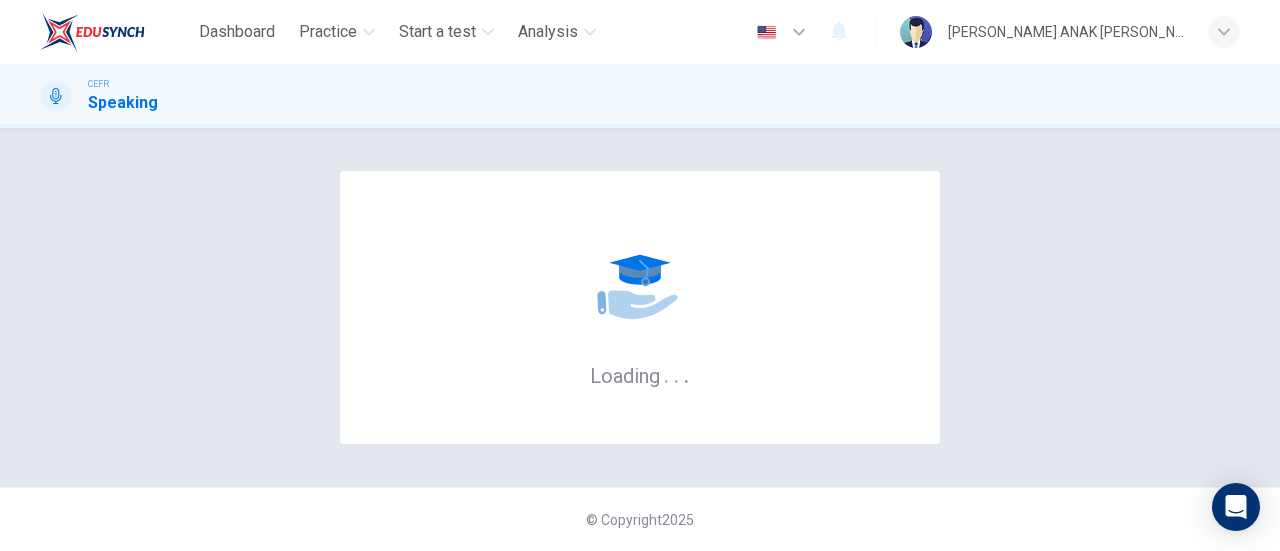 click on "Loading . . ." at bounding box center (640, 307) 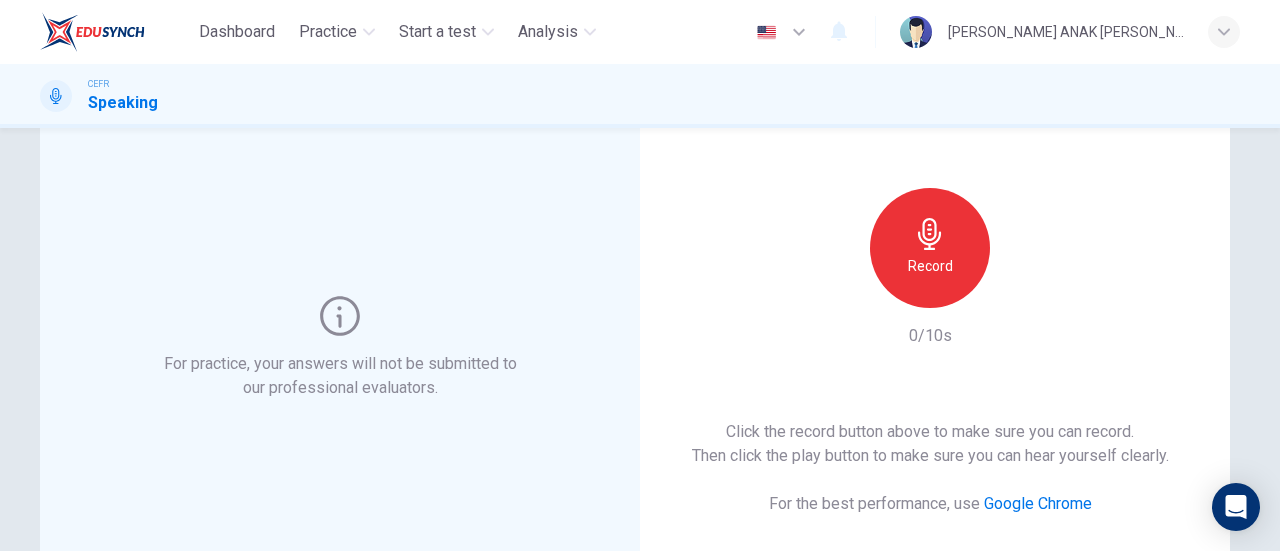 scroll, scrollTop: 216, scrollLeft: 0, axis: vertical 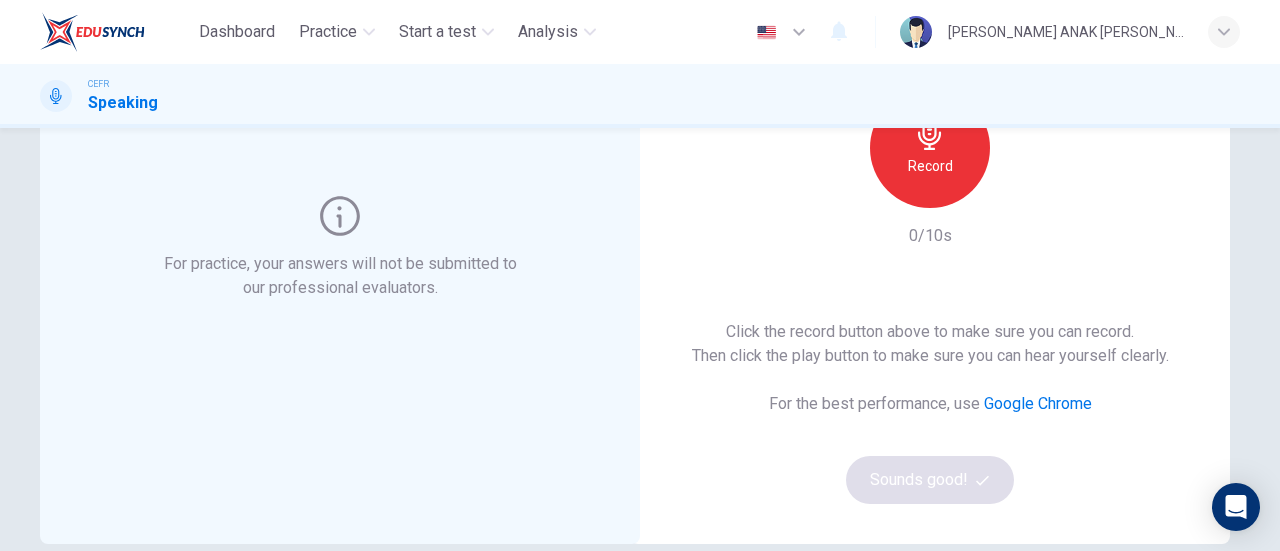 click on "Record" at bounding box center (930, 166) 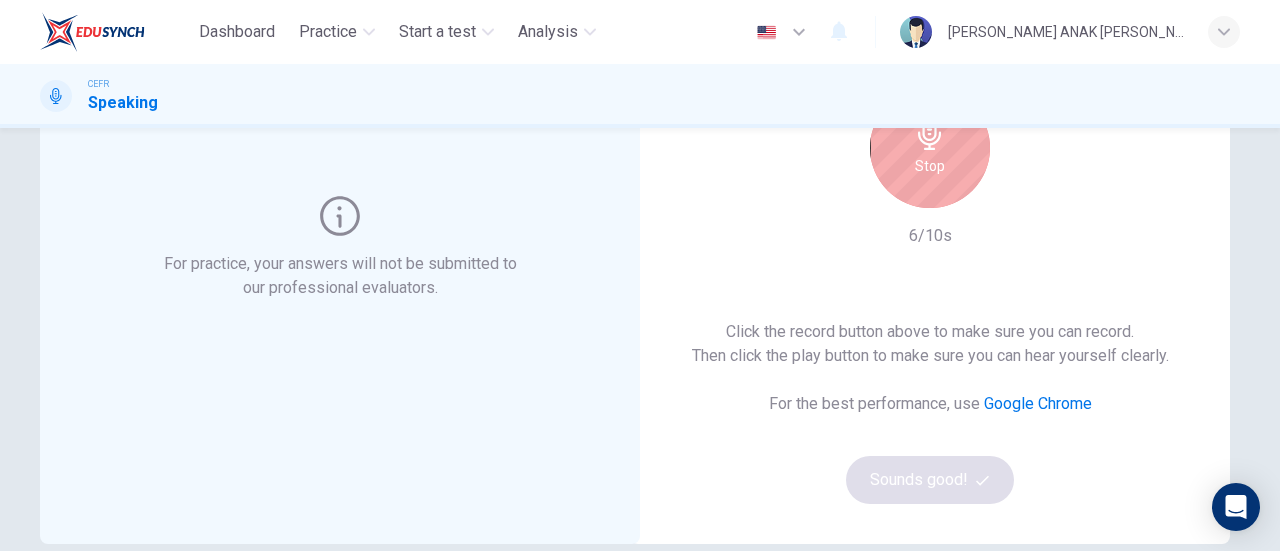 type 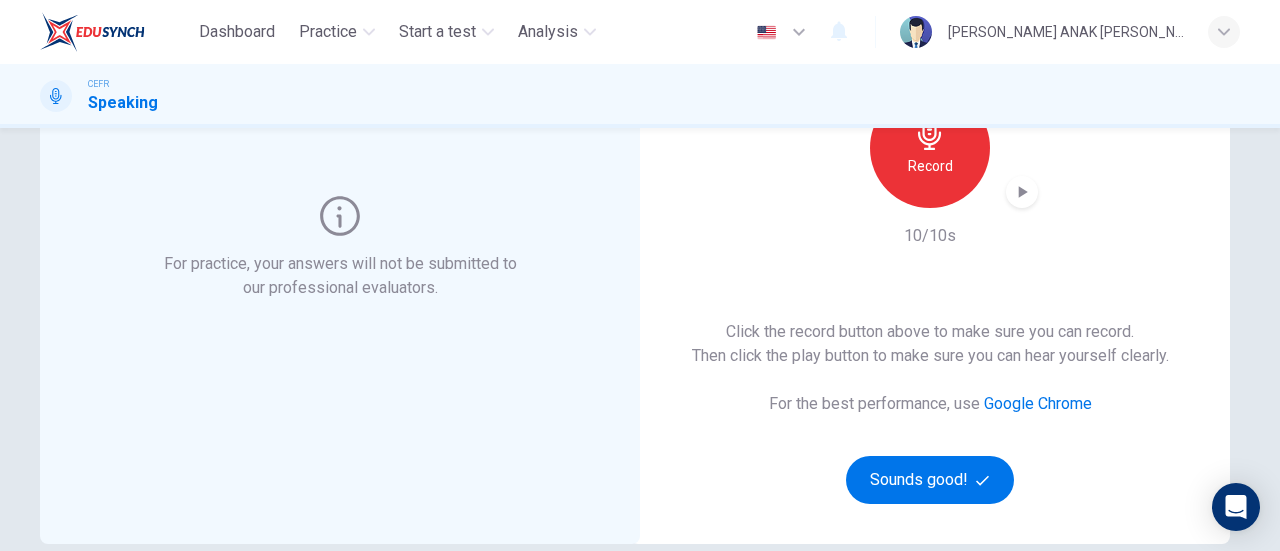 click on "Record" at bounding box center (930, 148) 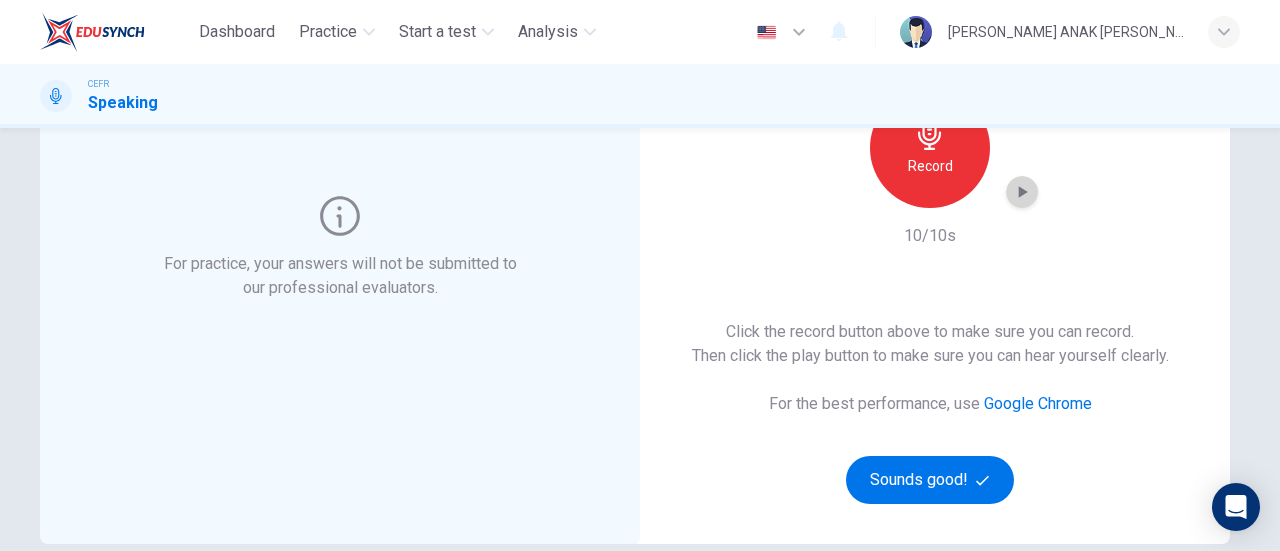click 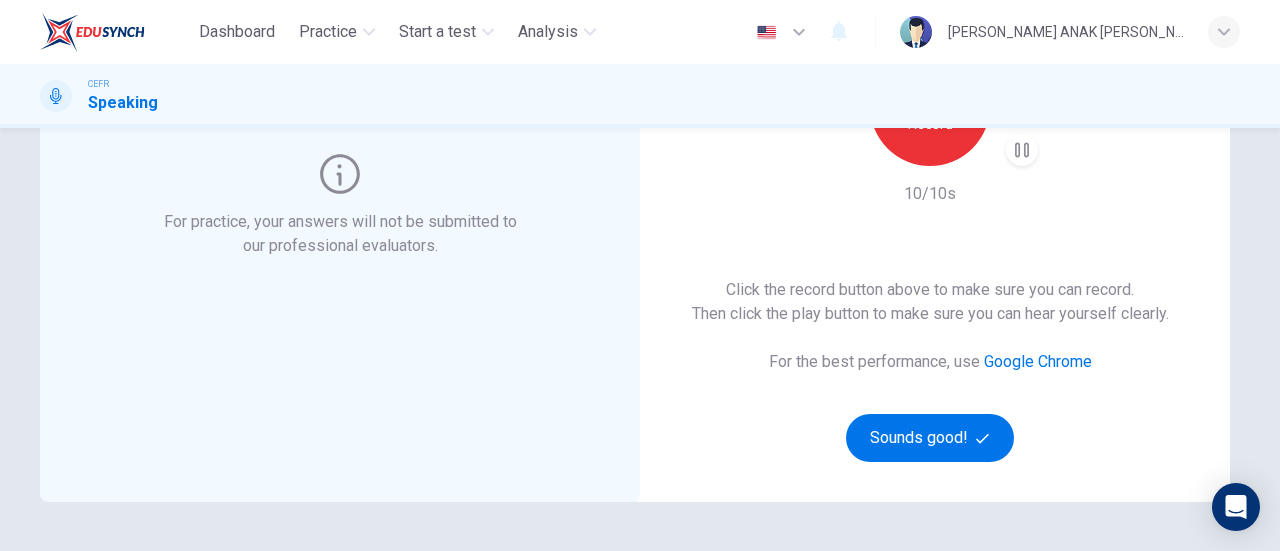 scroll, scrollTop: 216, scrollLeft: 0, axis: vertical 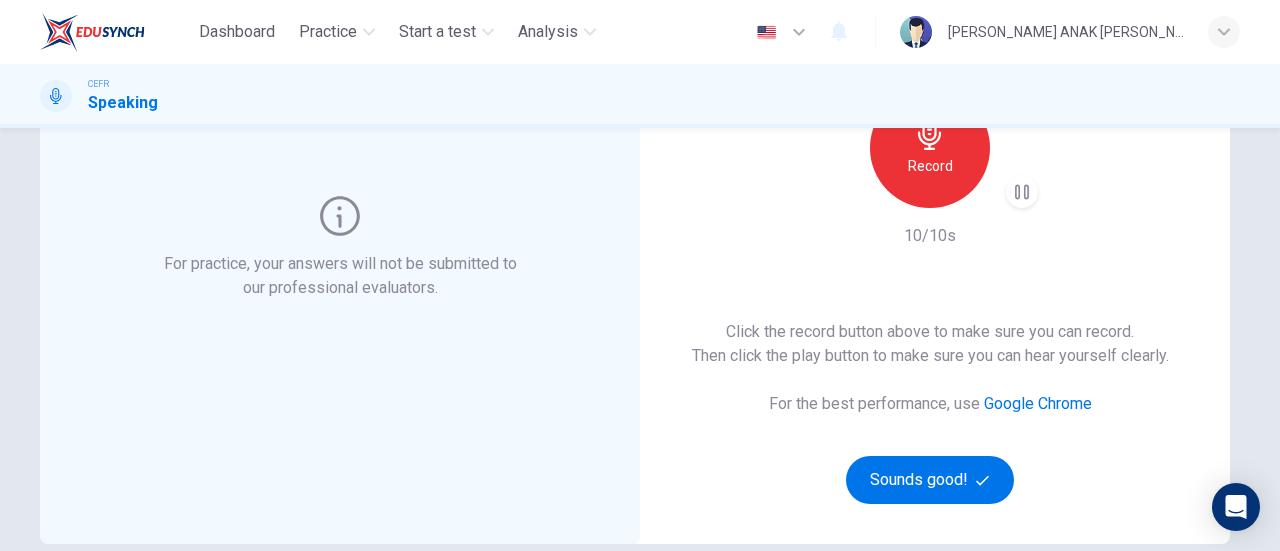 type 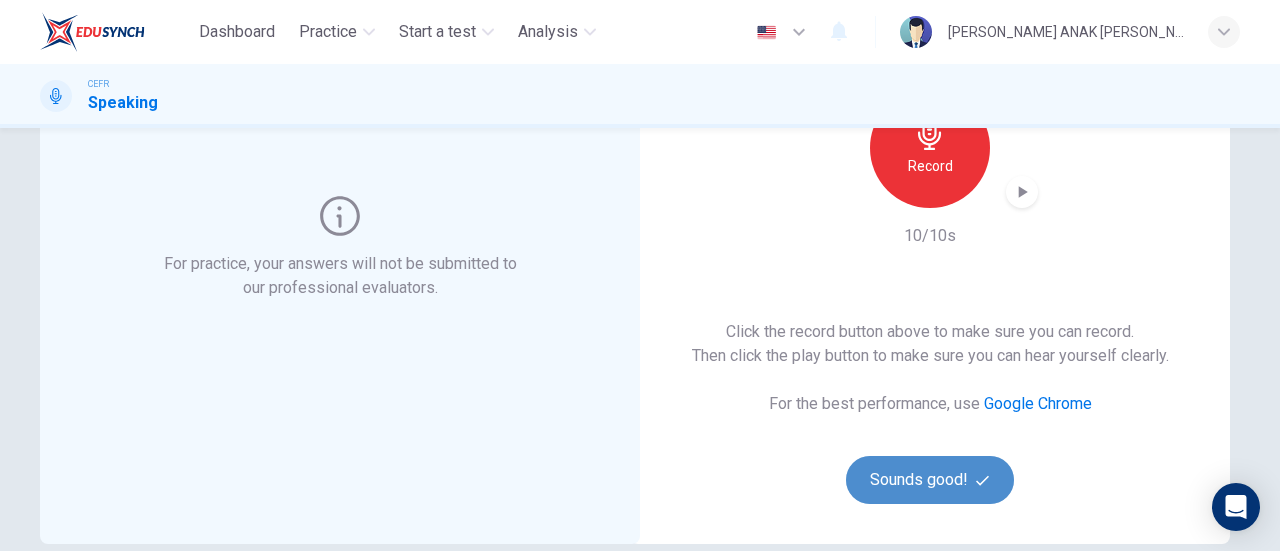 click on "Sounds good!" at bounding box center (930, 480) 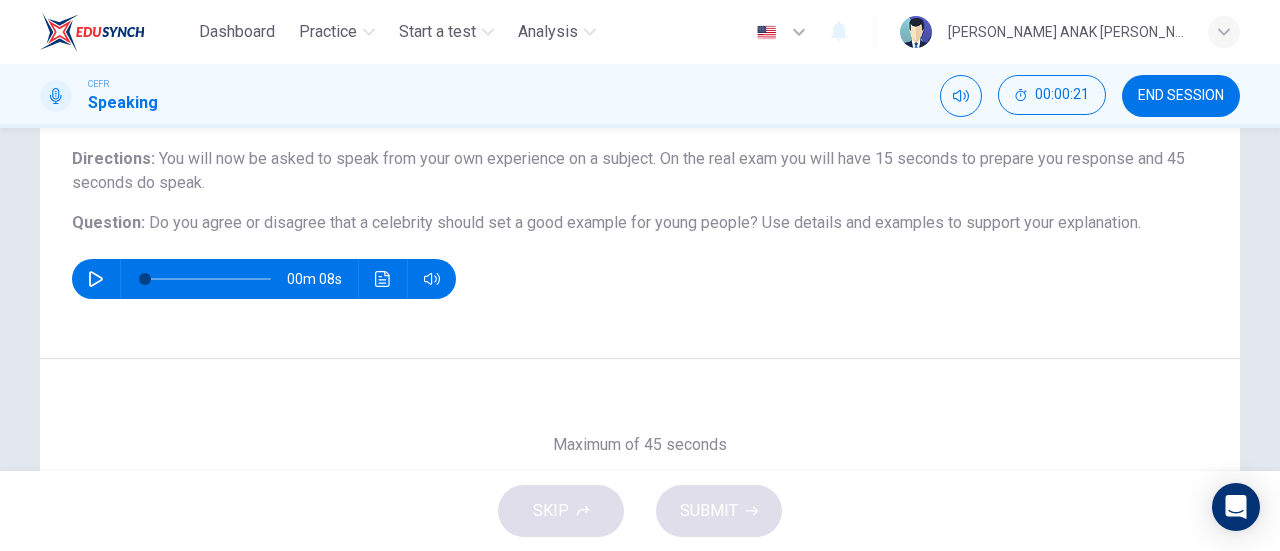 scroll, scrollTop: 116, scrollLeft: 0, axis: vertical 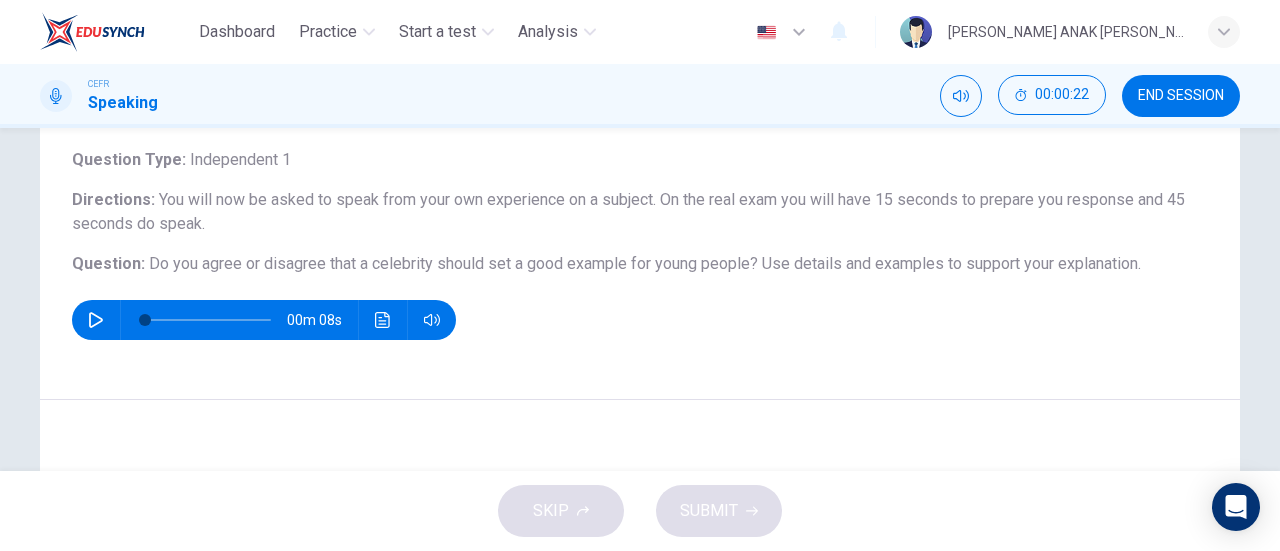 click at bounding box center [96, 320] 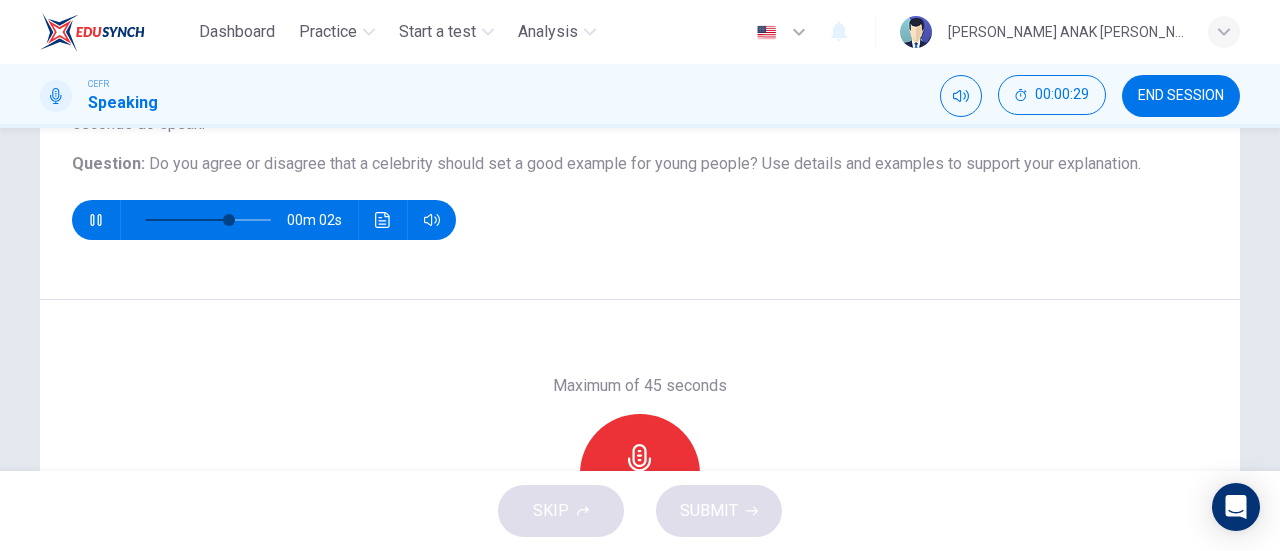scroll, scrollTop: 316, scrollLeft: 0, axis: vertical 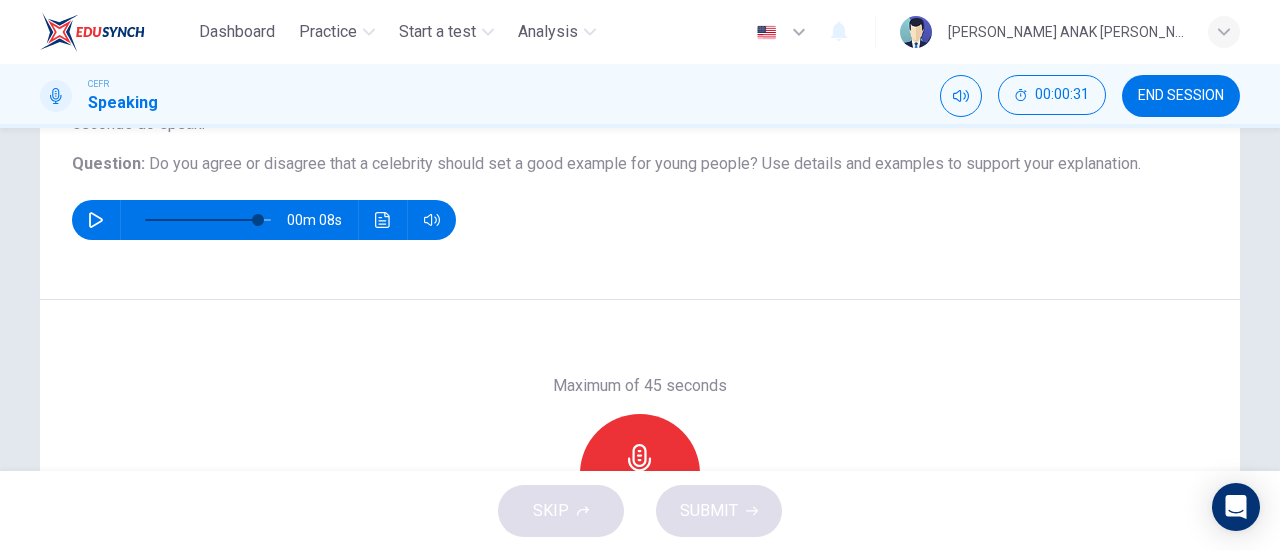type on "0" 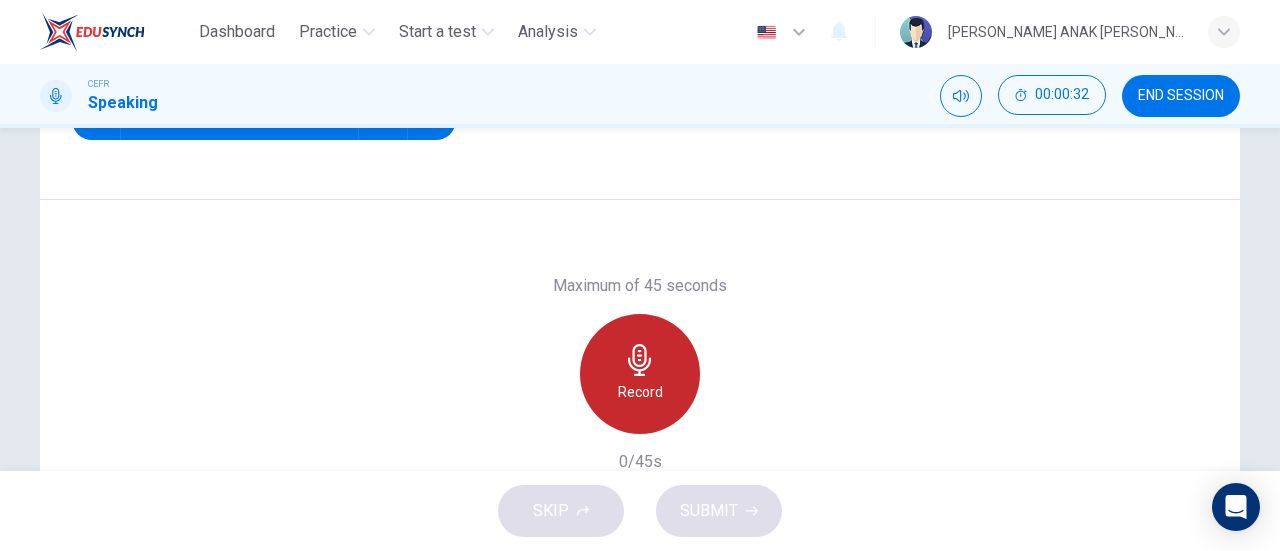 click 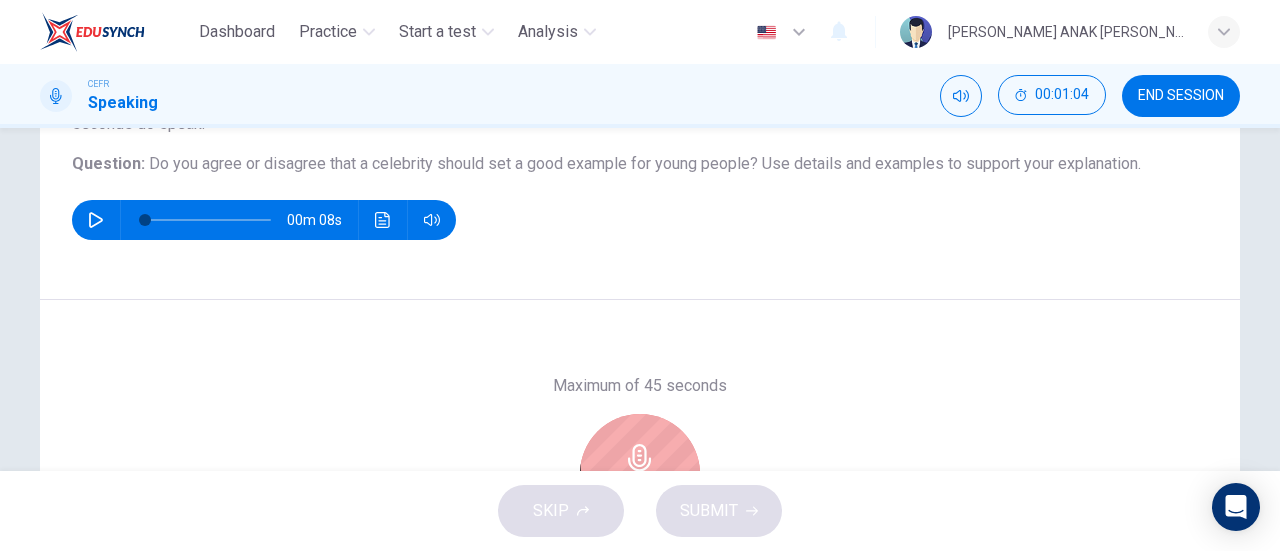 scroll, scrollTop: 316, scrollLeft: 0, axis: vertical 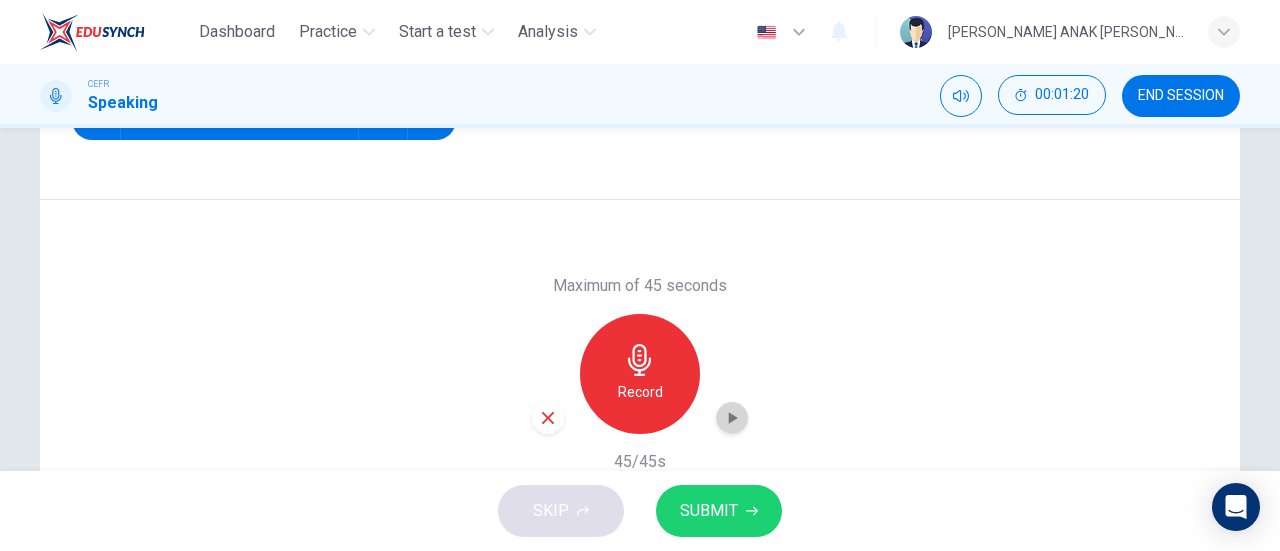 click 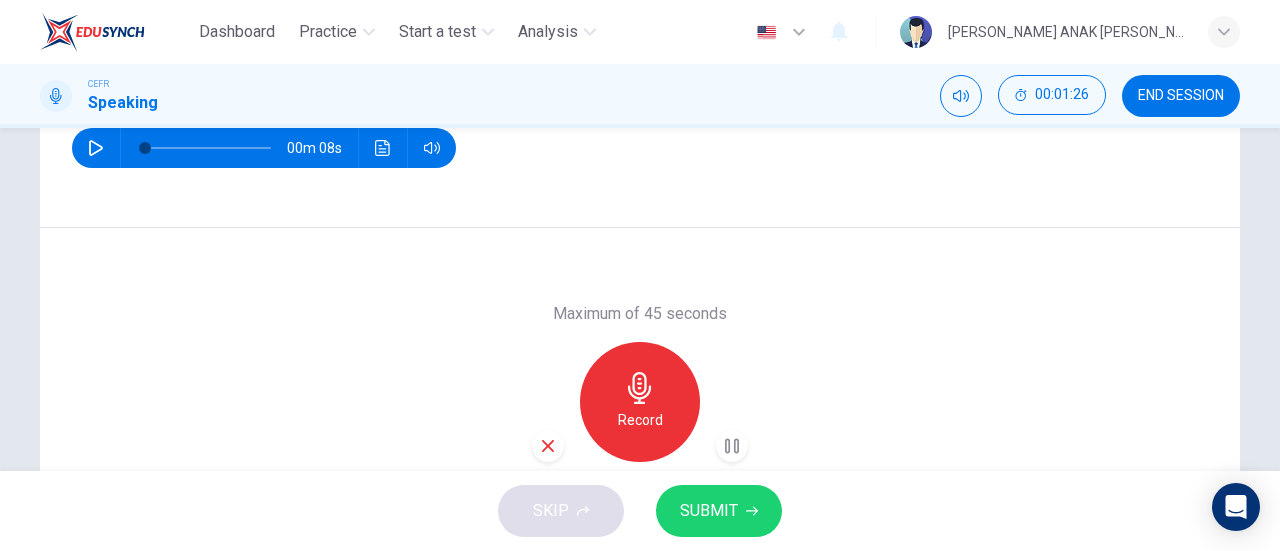 scroll, scrollTop: 316, scrollLeft: 0, axis: vertical 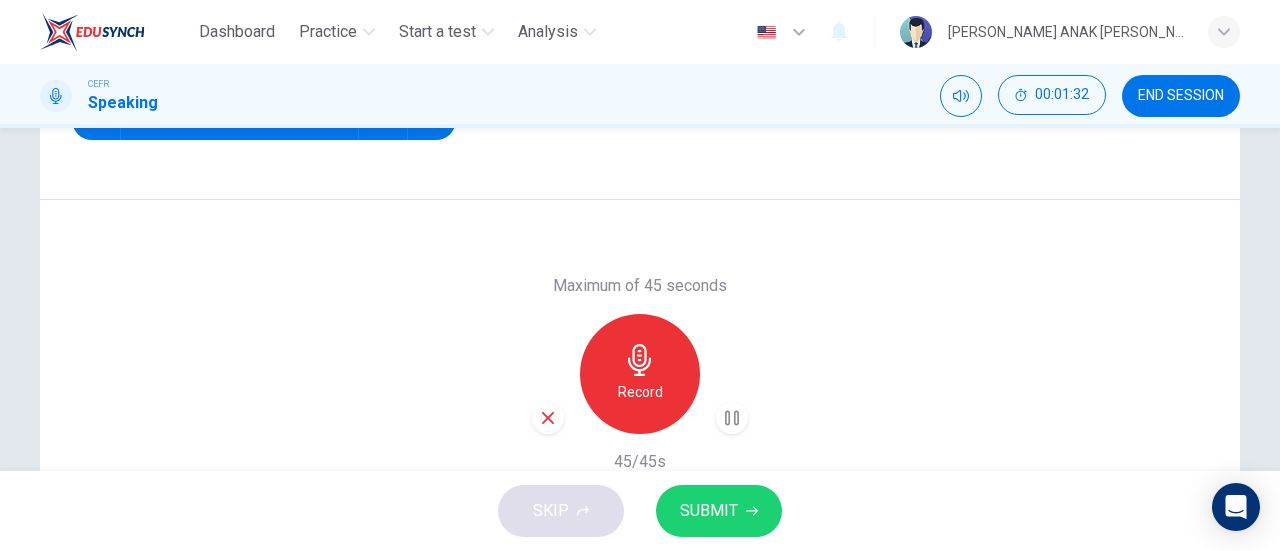 click on "SUBMIT" at bounding box center (709, 511) 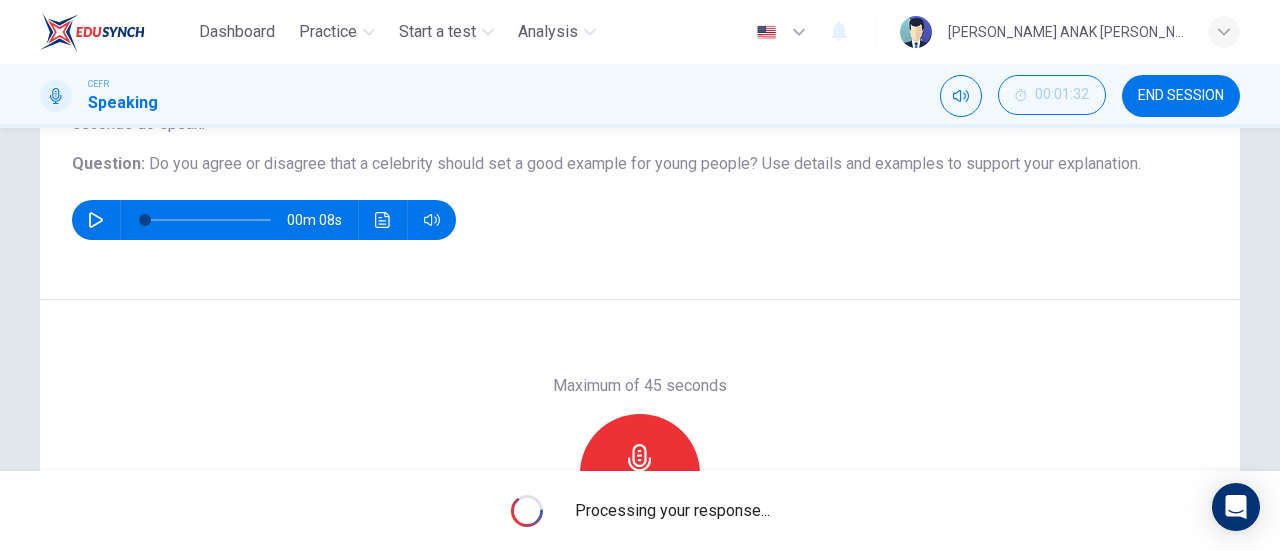 scroll, scrollTop: 116, scrollLeft: 0, axis: vertical 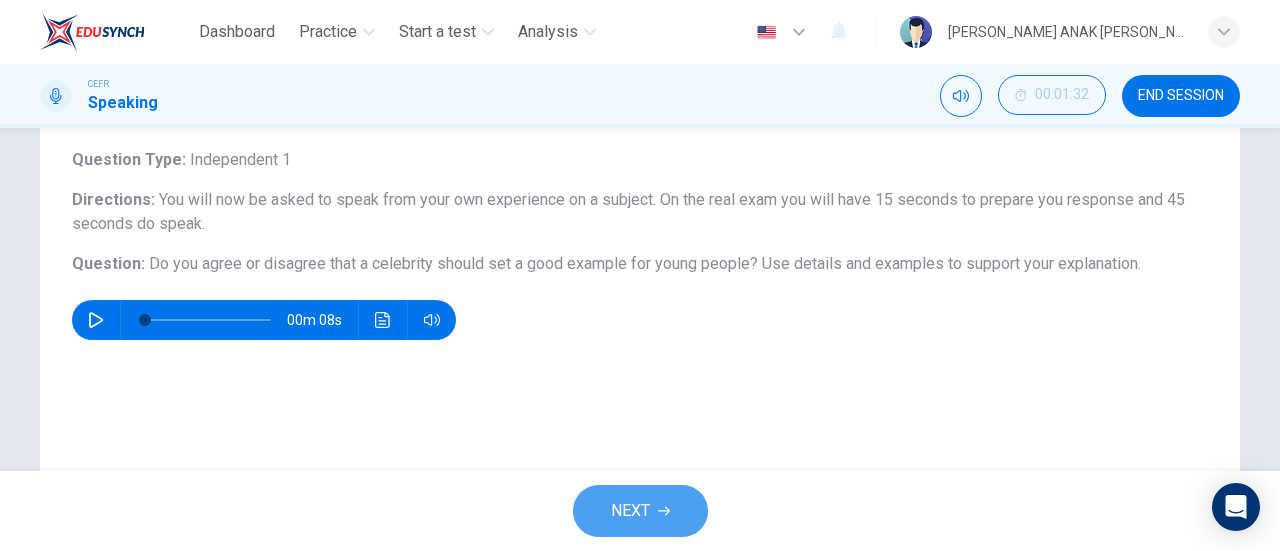 click on "NEXT" at bounding box center [630, 511] 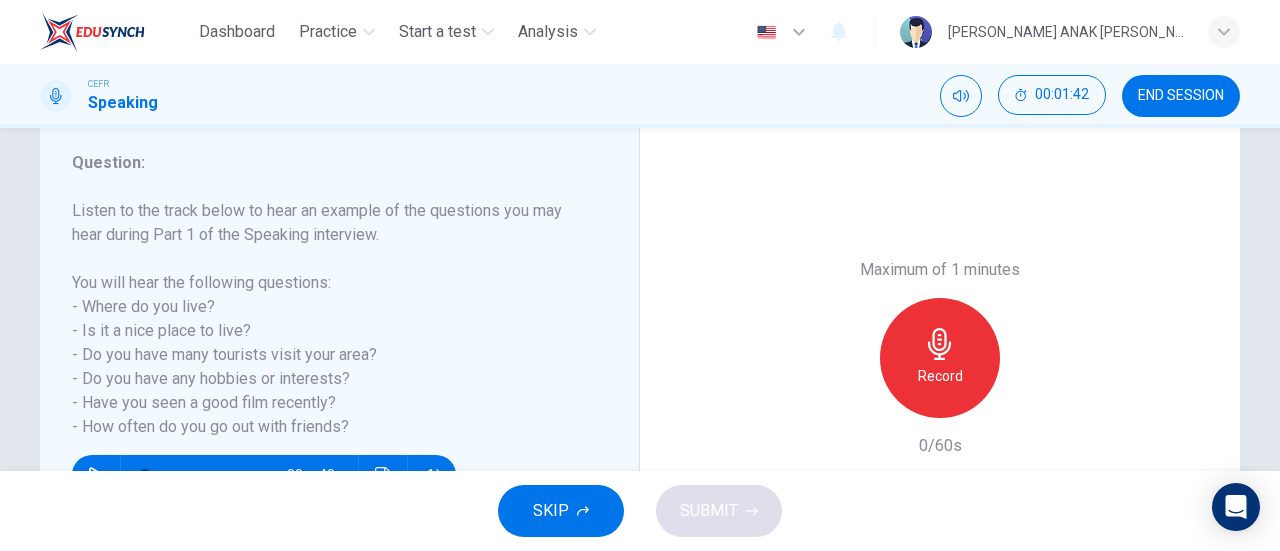 scroll, scrollTop: 300, scrollLeft: 0, axis: vertical 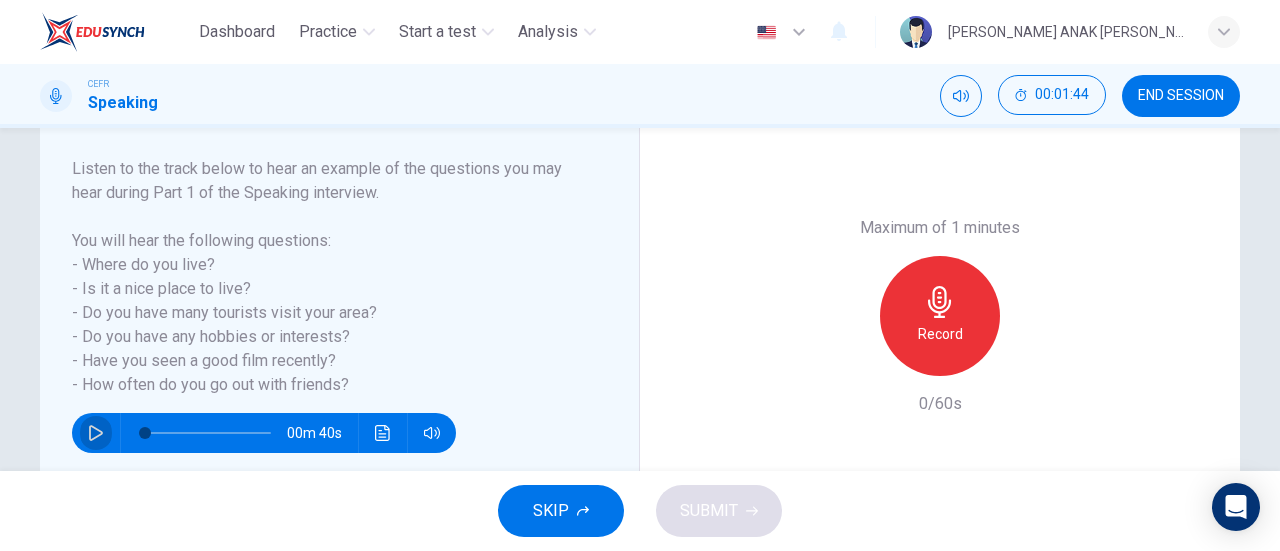 click 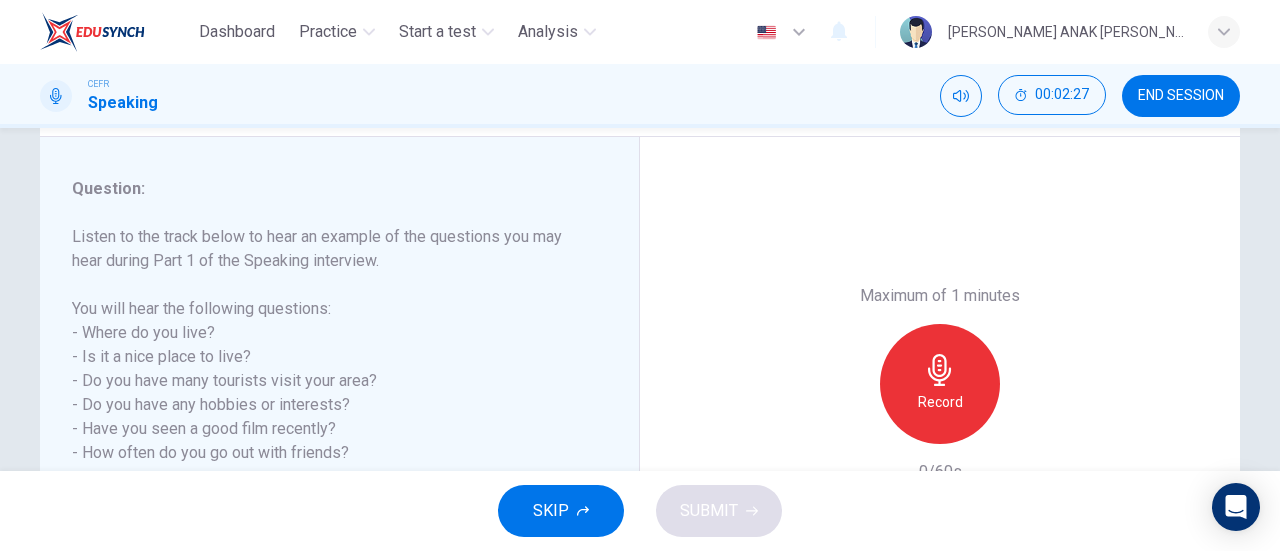 scroll, scrollTop: 332, scrollLeft: 0, axis: vertical 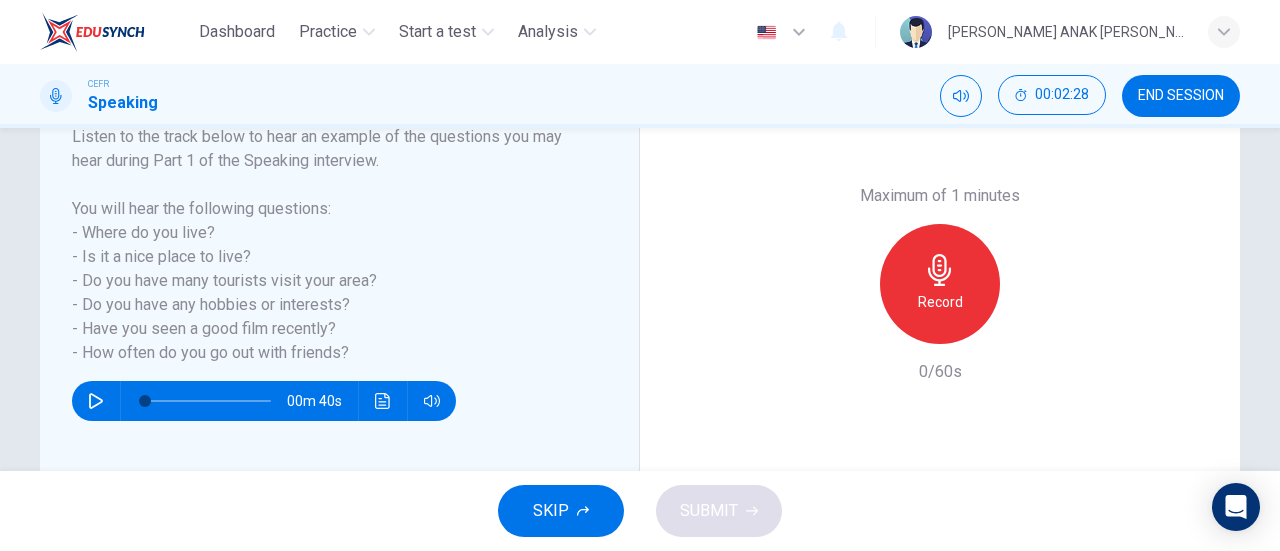 click on "Record" at bounding box center (940, 284) 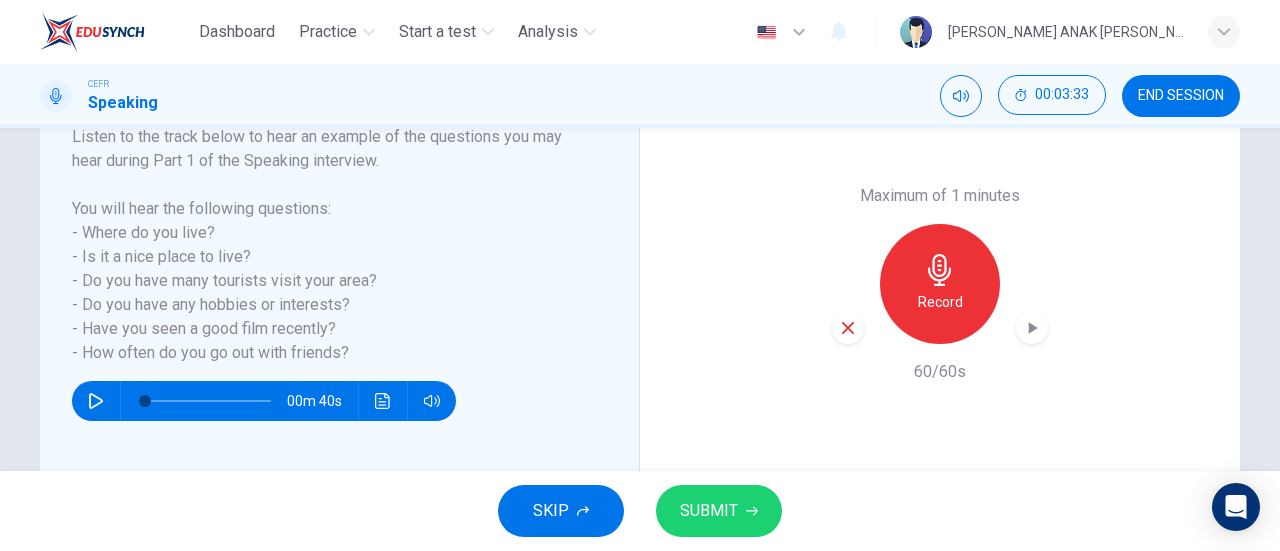 click 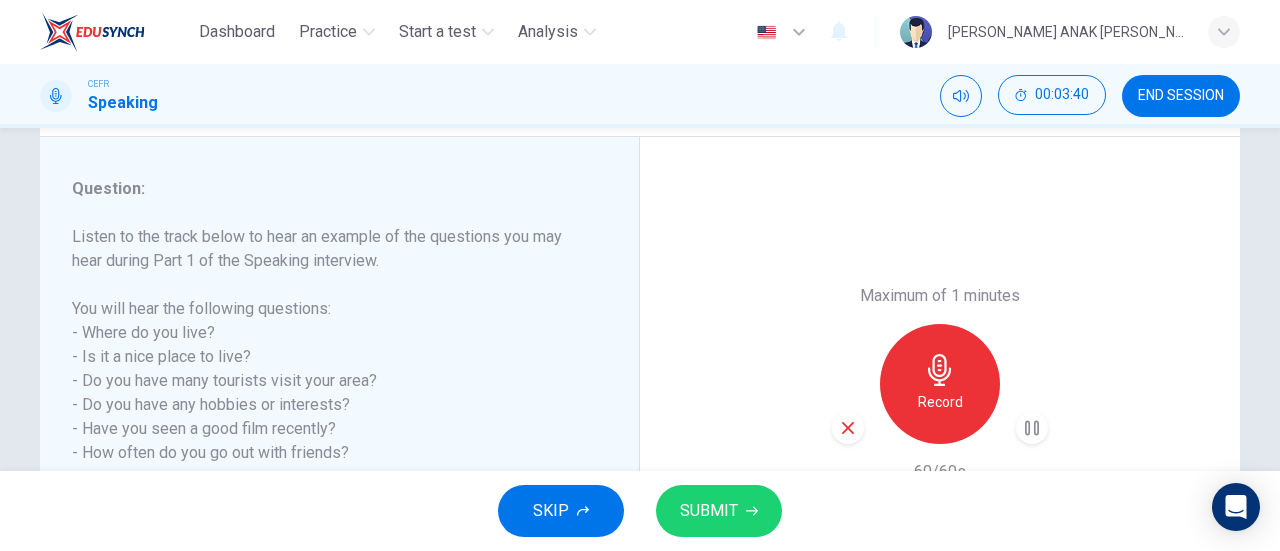 scroll, scrollTop: 332, scrollLeft: 0, axis: vertical 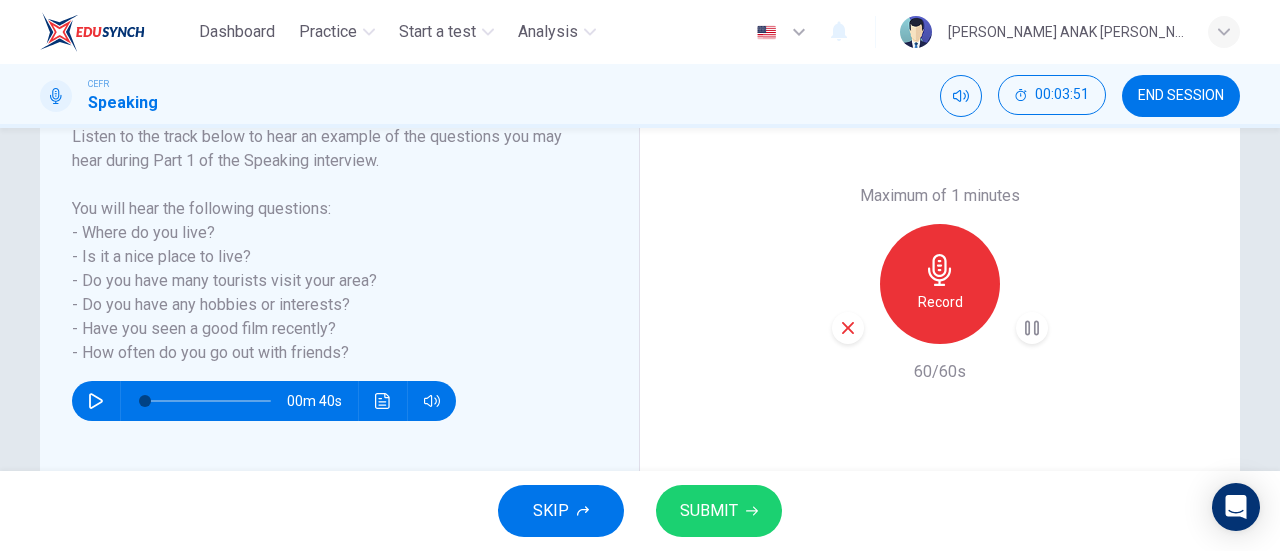 click 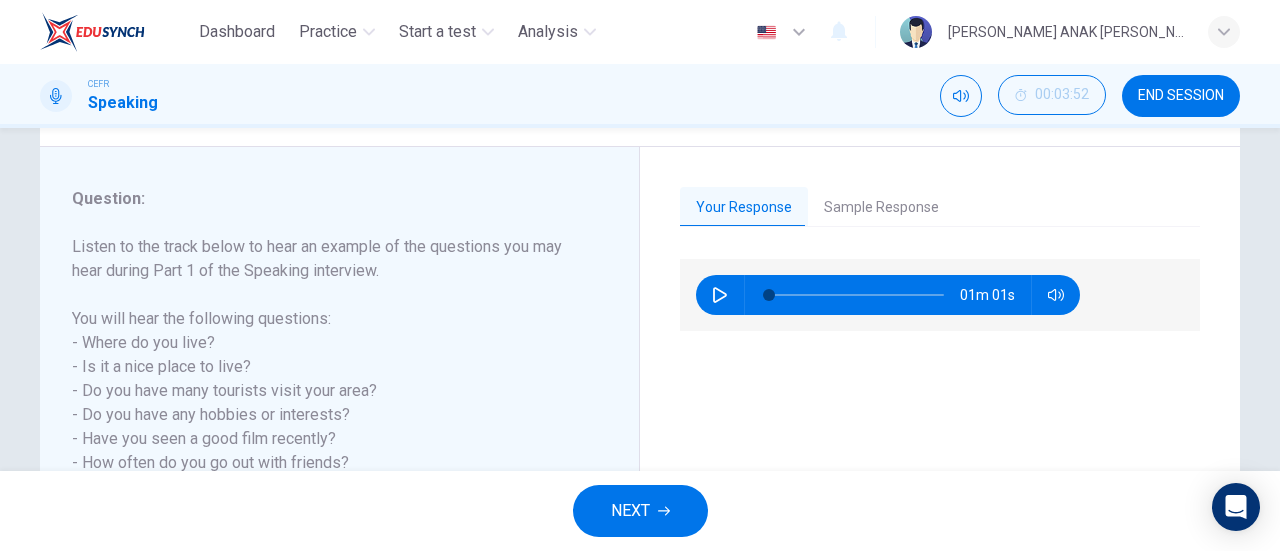 scroll, scrollTop: 332, scrollLeft: 0, axis: vertical 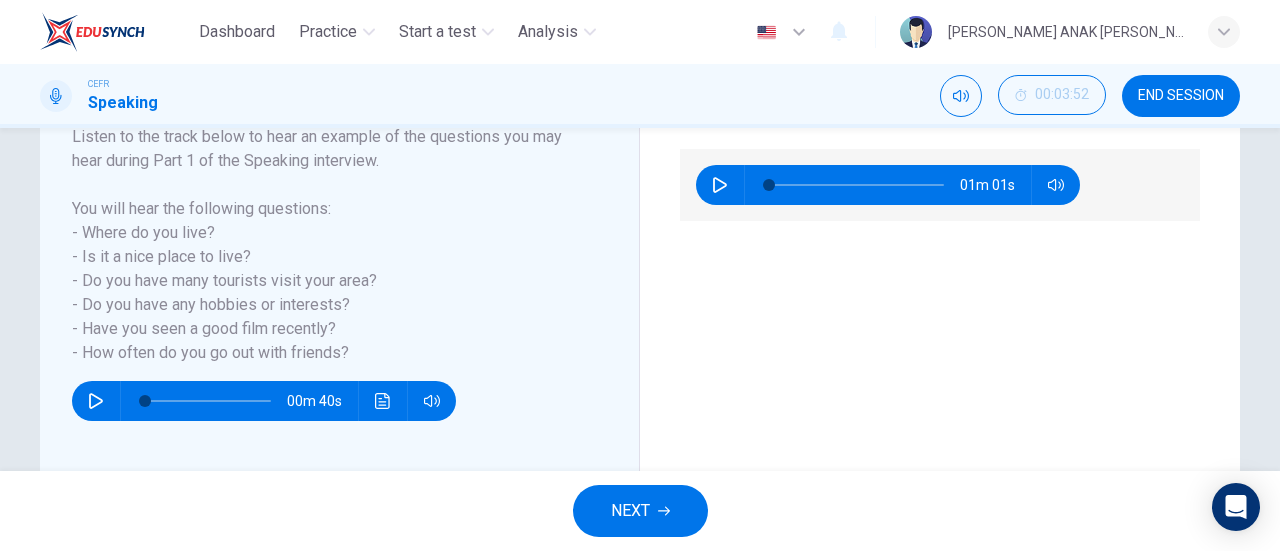 click 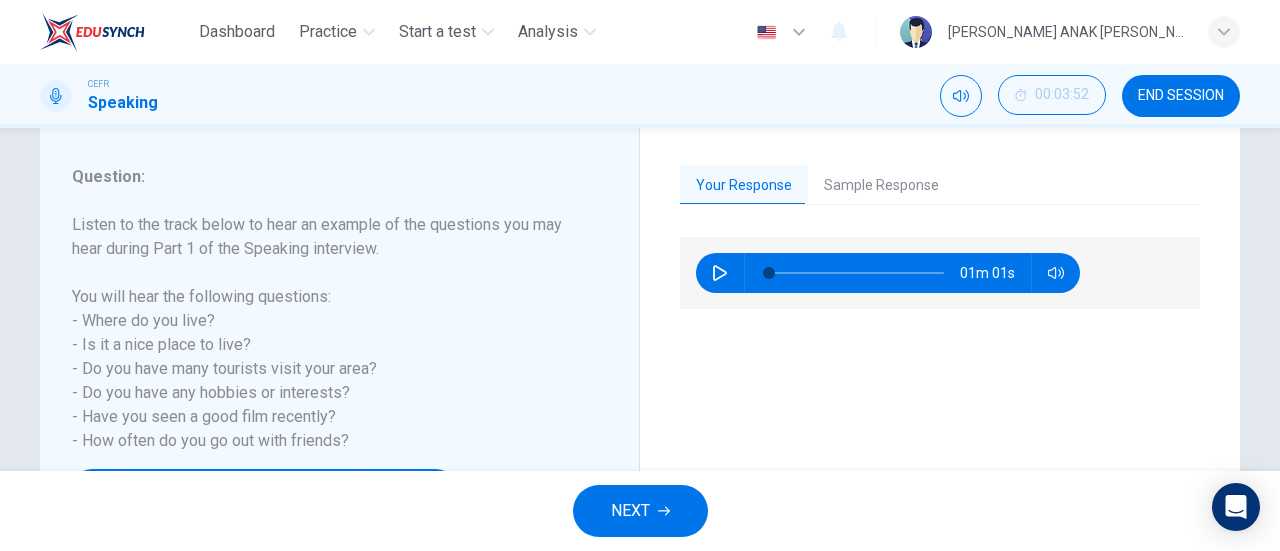 scroll, scrollTop: 200, scrollLeft: 0, axis: vertical 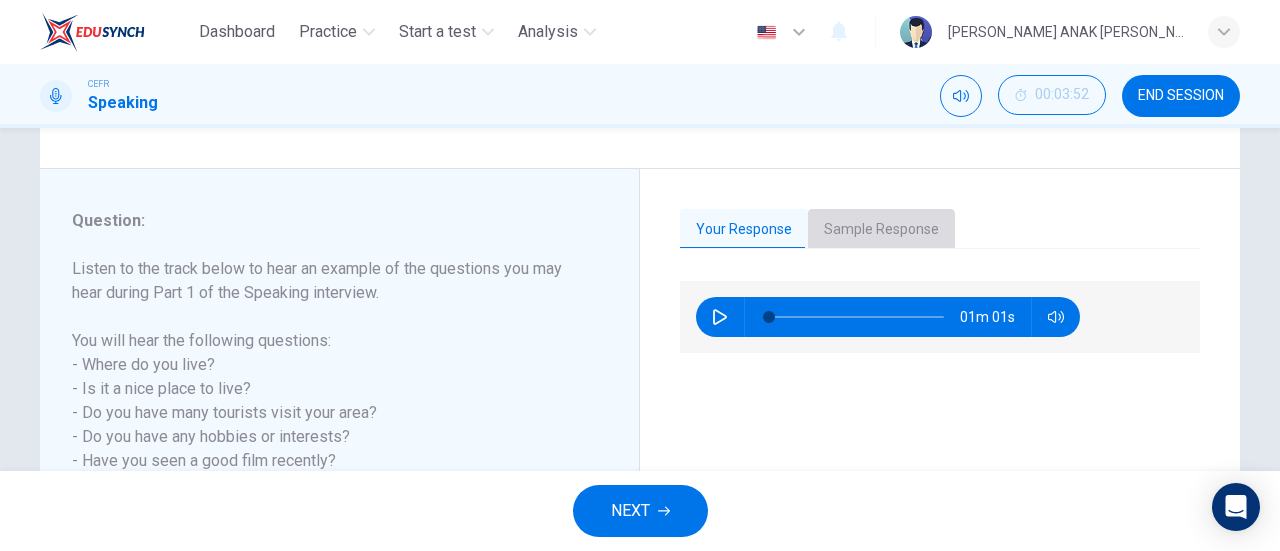 click on "Sample Response" at bounding box center [881, 230] 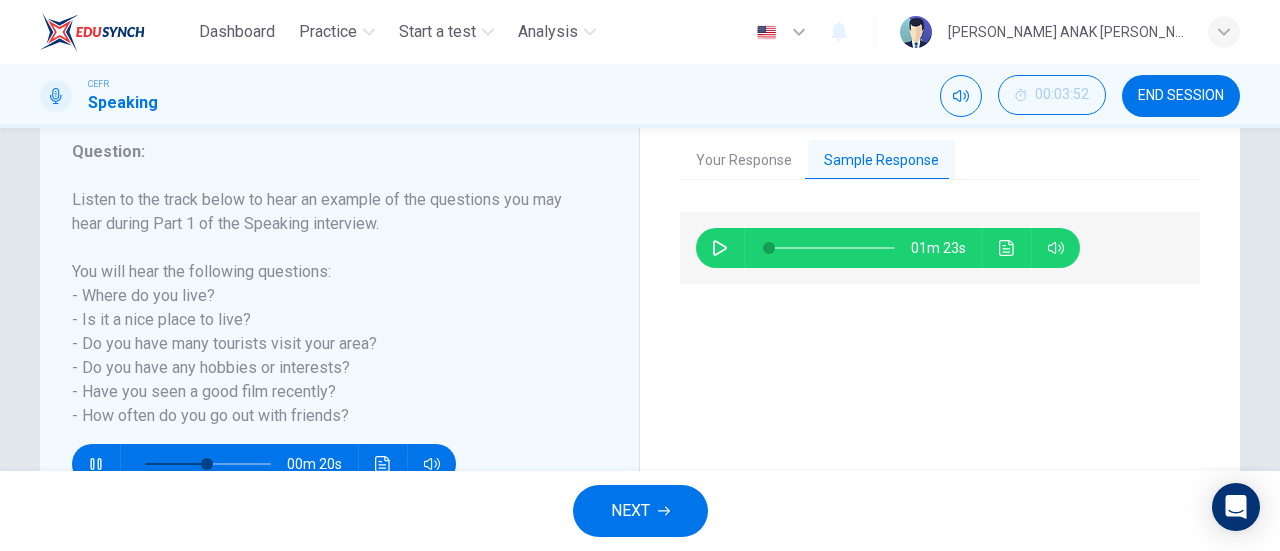 scroll, scrollTop: 300, scrollLeft: 0, axis: vertical 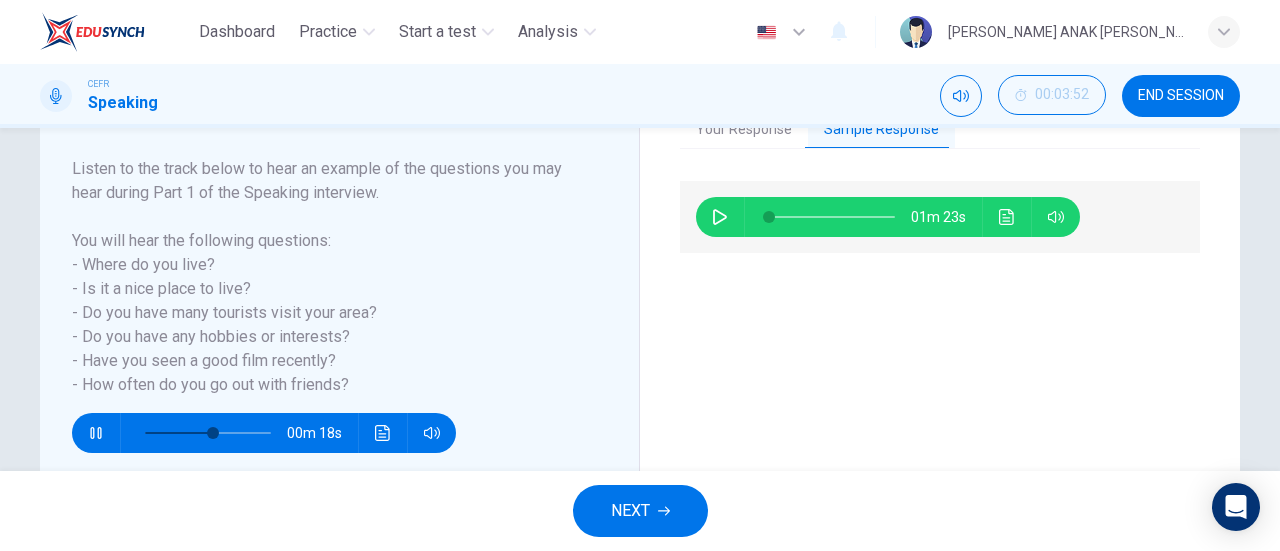 click on "00m 18s" at bounding box center (264, 433) 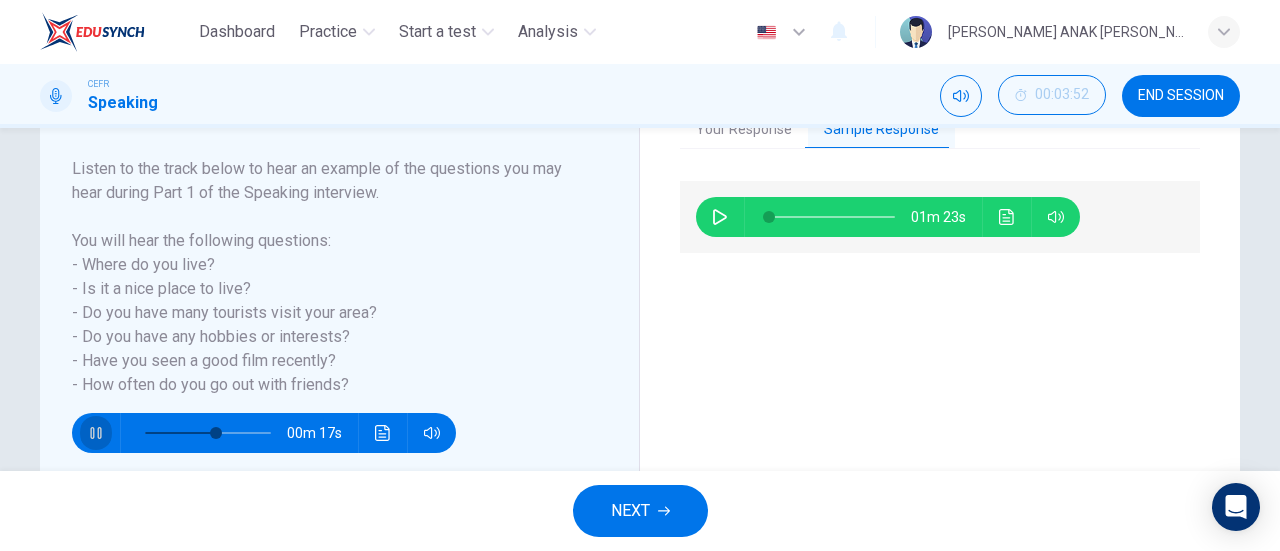 click 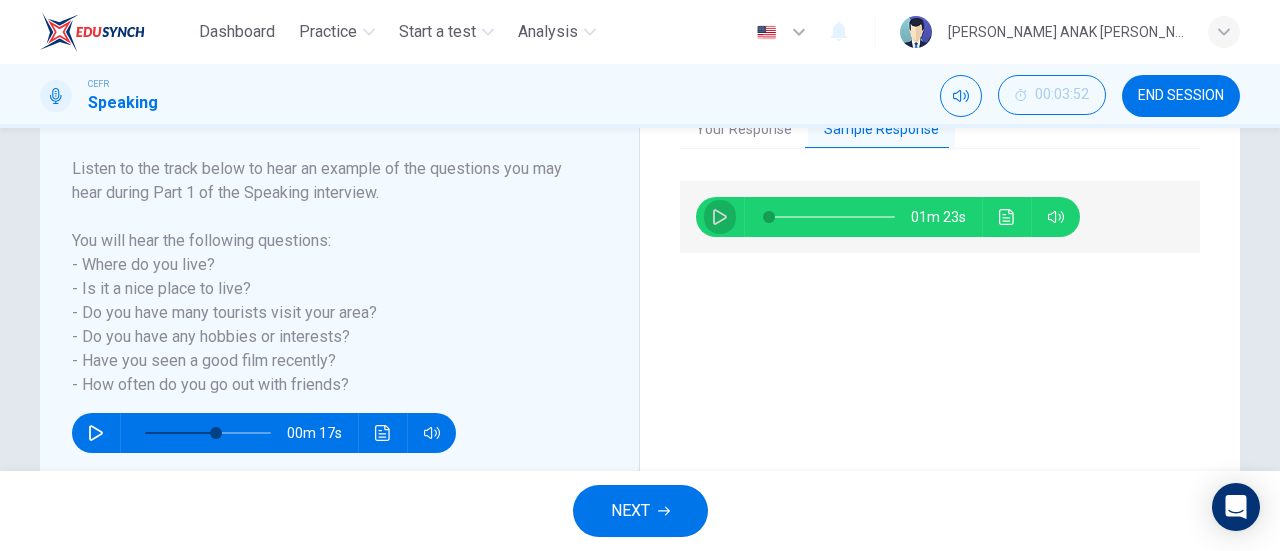 click 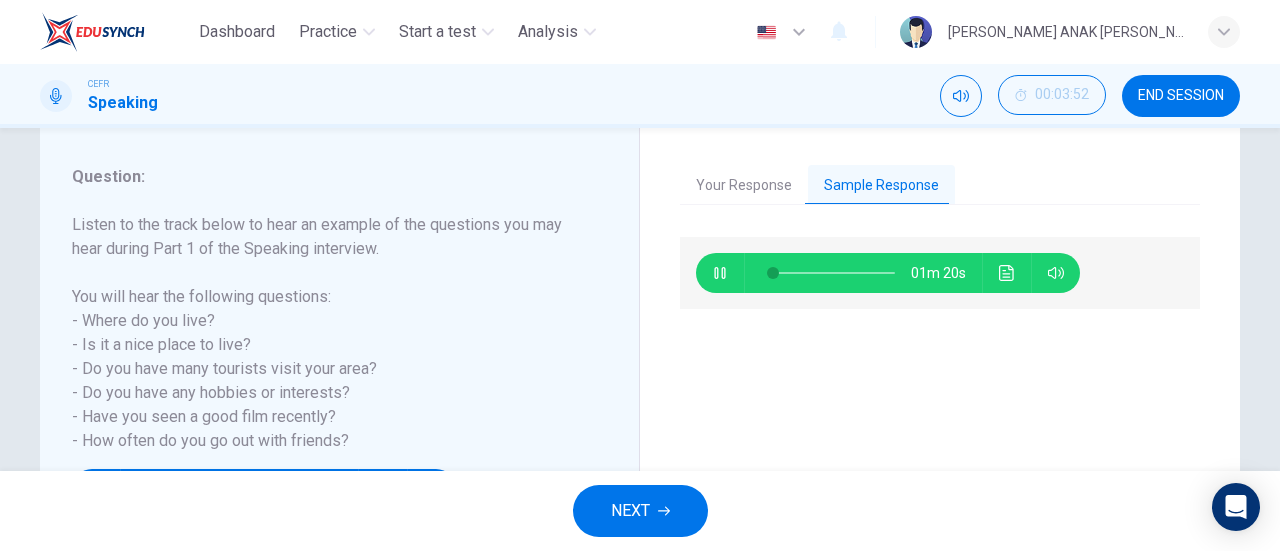 scroll, scrollTop: 200, scrollLeft: 0, axis: vertical 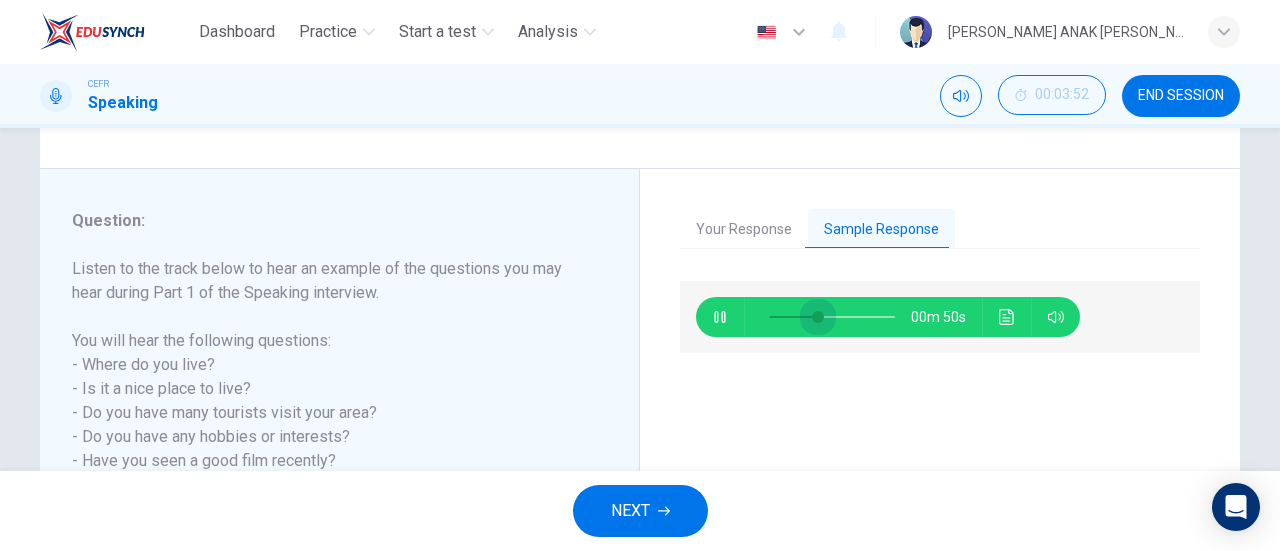 click at bounding box center [832, 317] 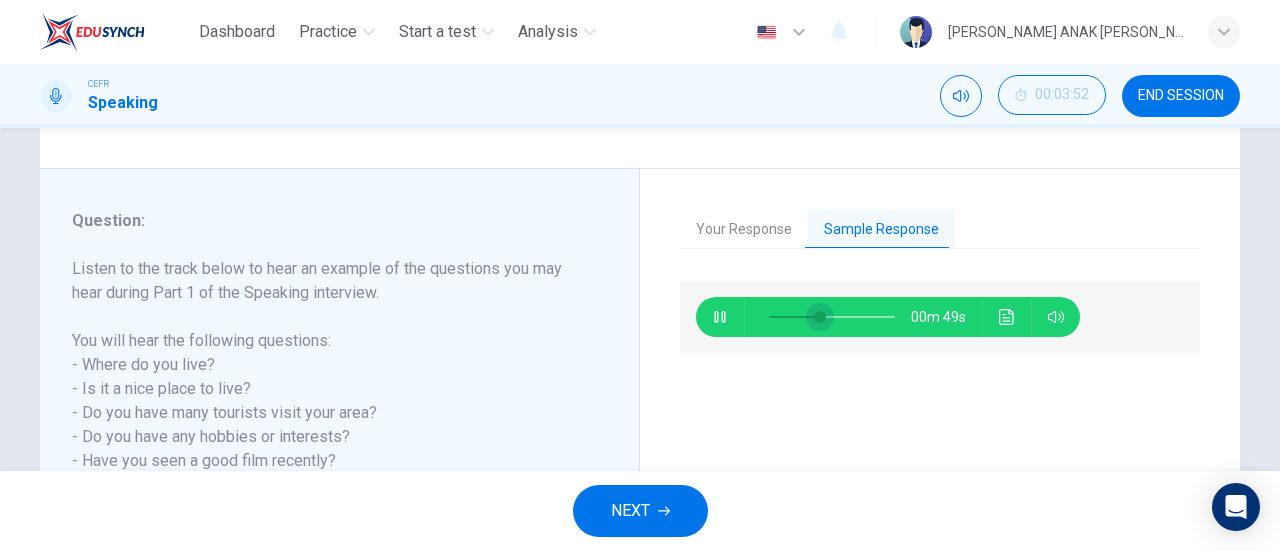 click at bounding box center [820, 317] 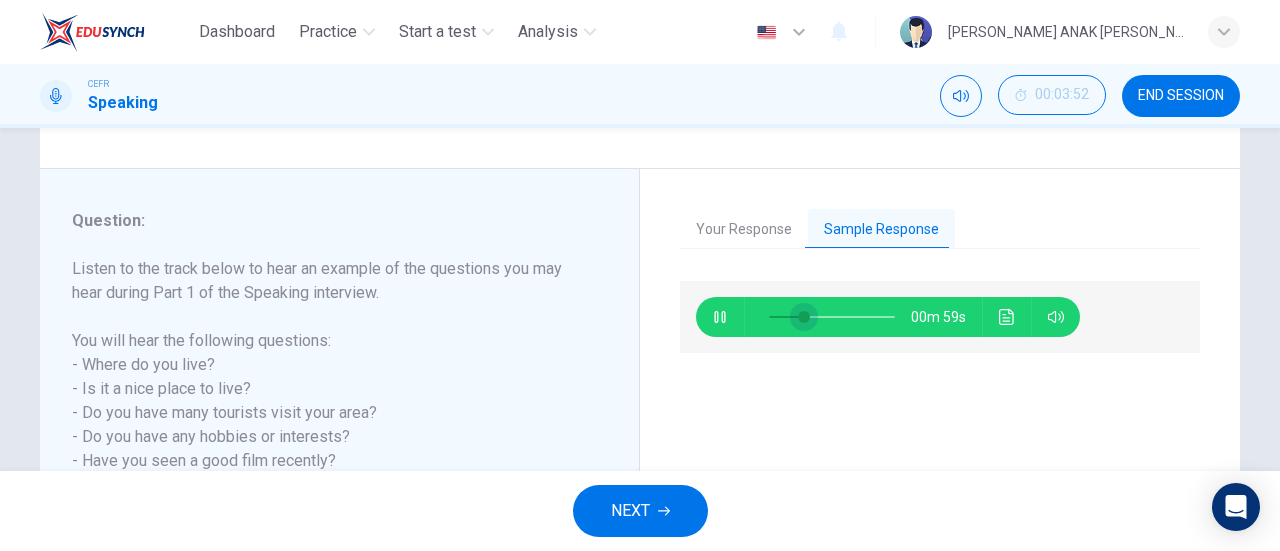 click at bounding box center (804, 317) 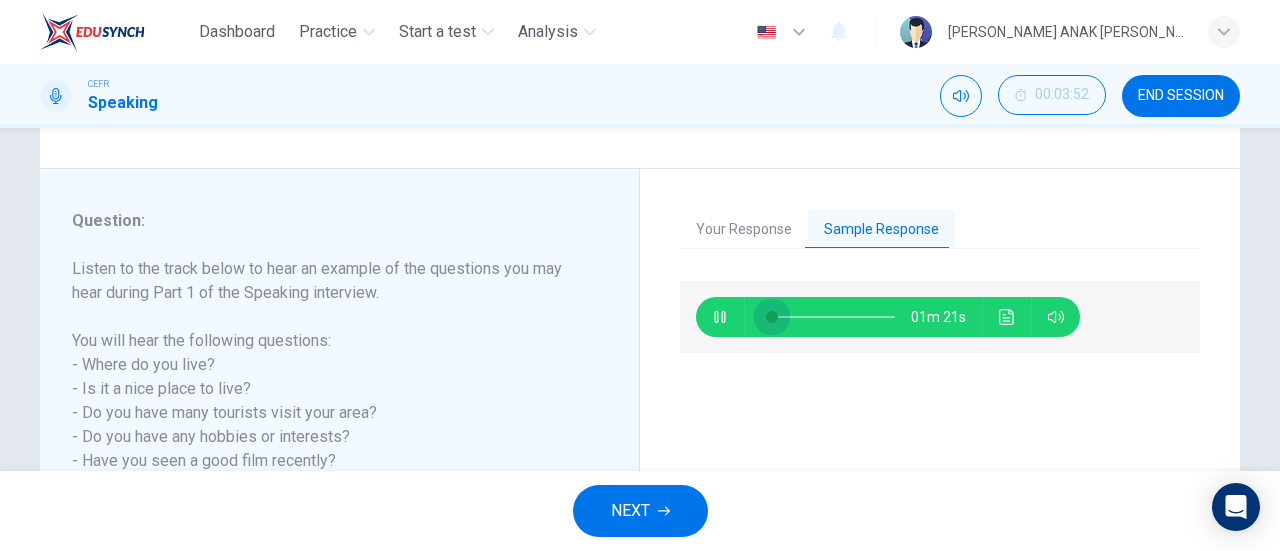 click at bounding box center (772, 317) 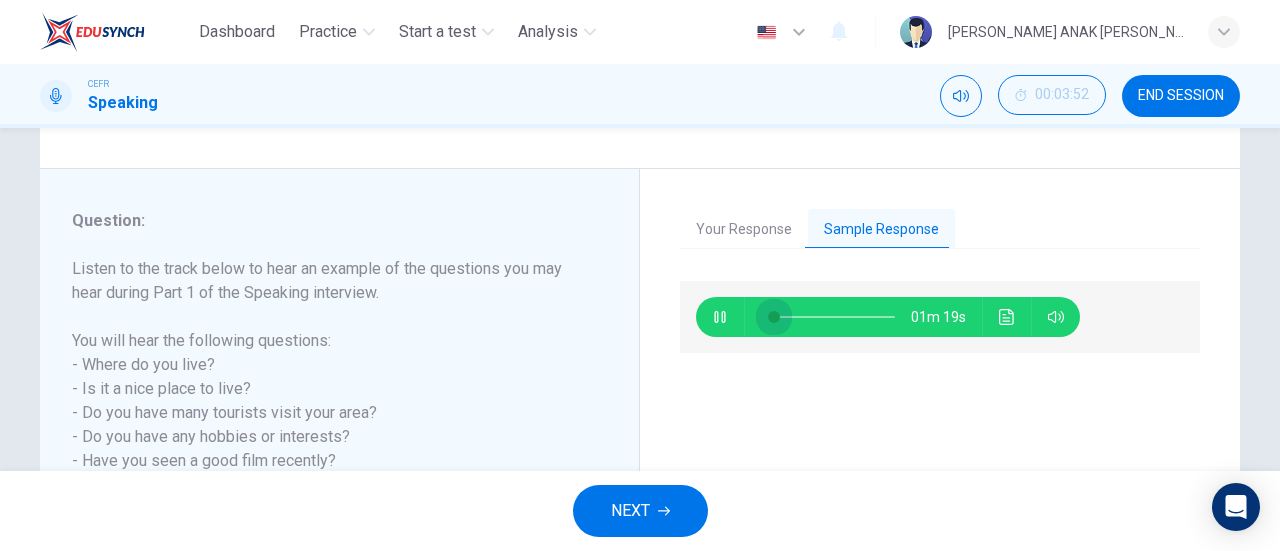 click at bounding box center (774, 317) 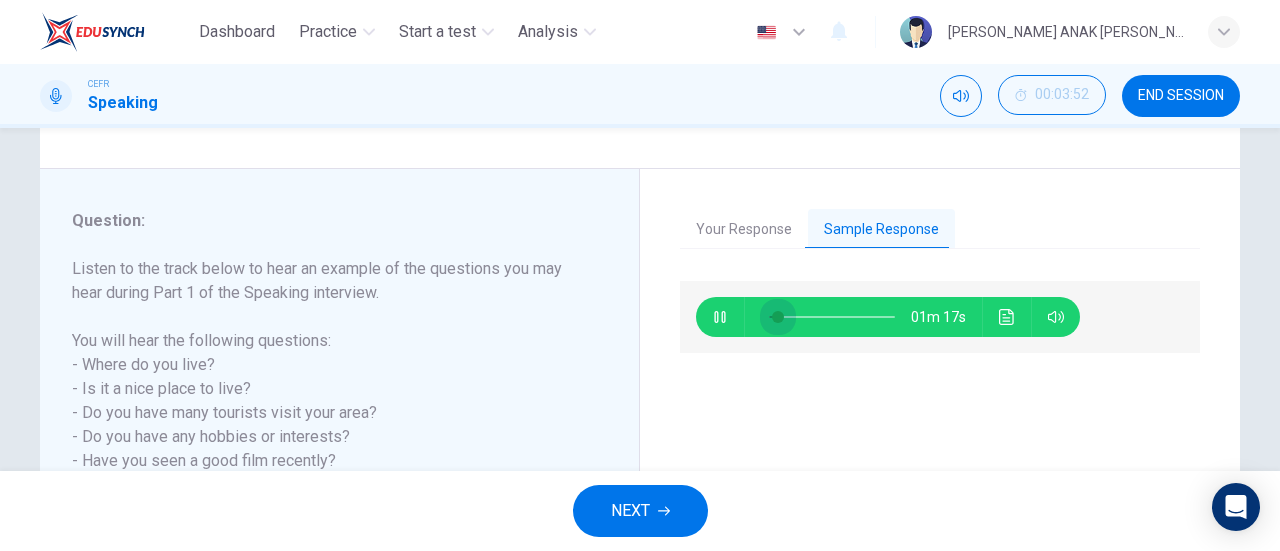 click at bounding box center (778, 317) 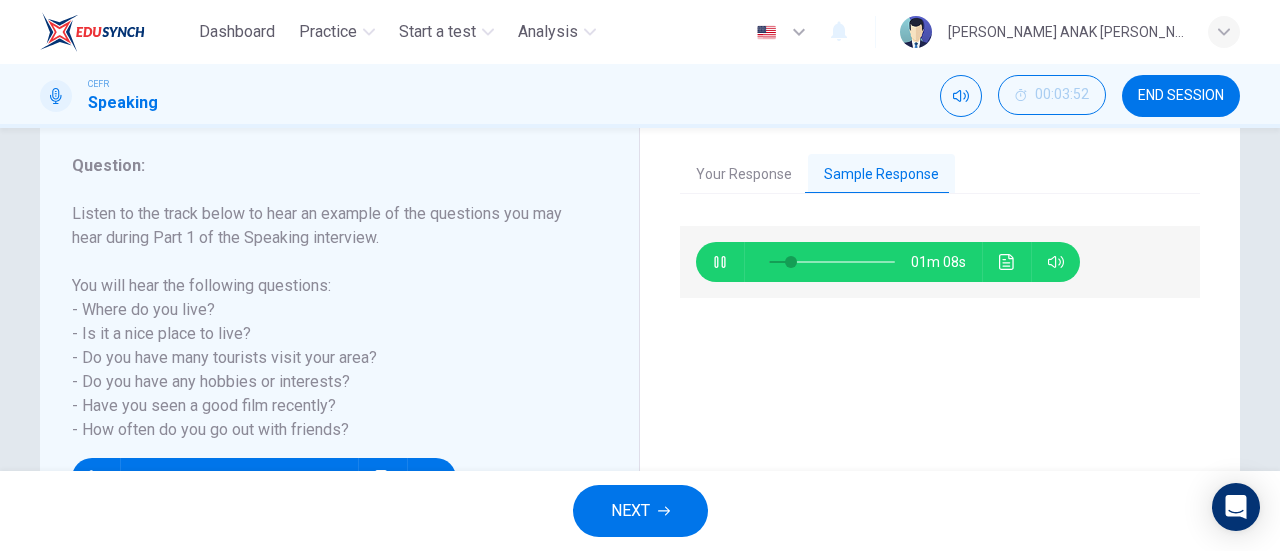 scroll, scrollTop: 300, scrollLeft: 0, axis: vertical 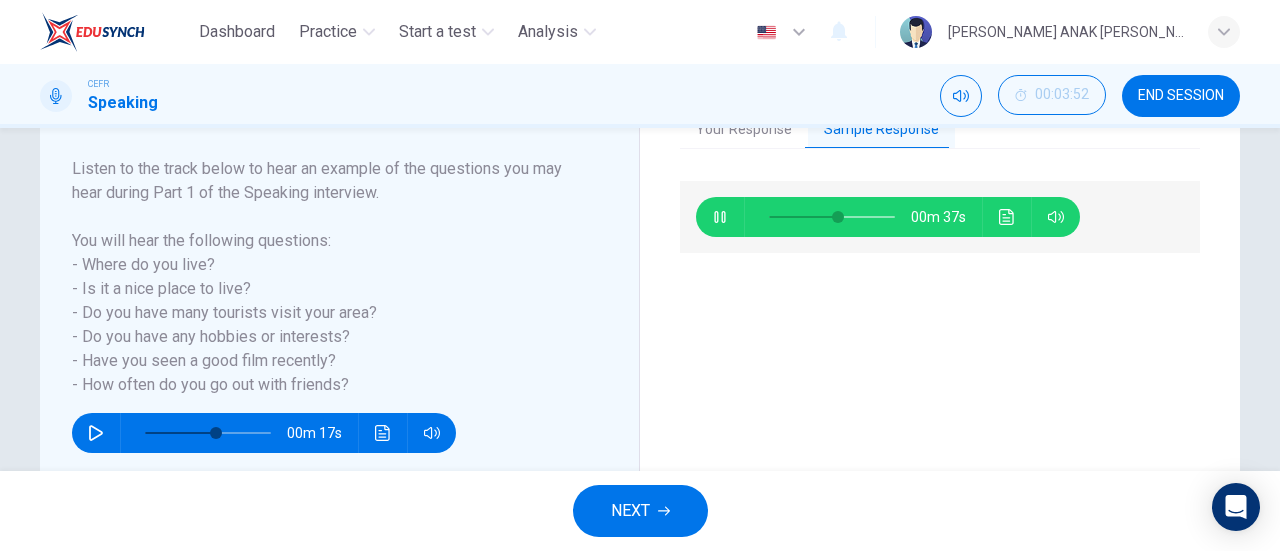 type on "56" 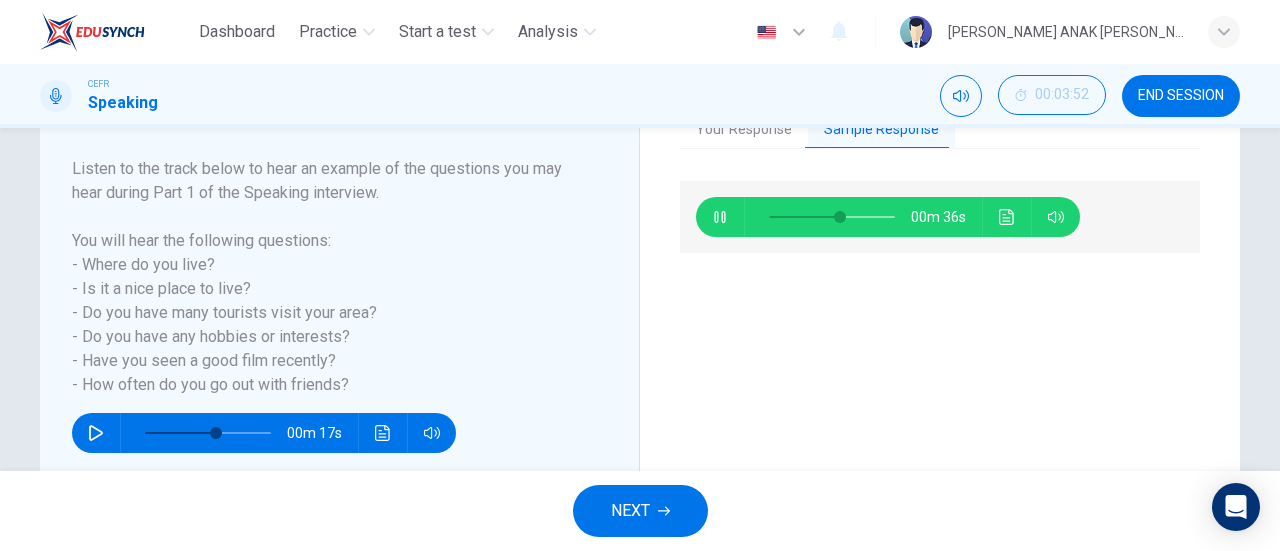 click on "NEXT" at bounding box center [640, 511] 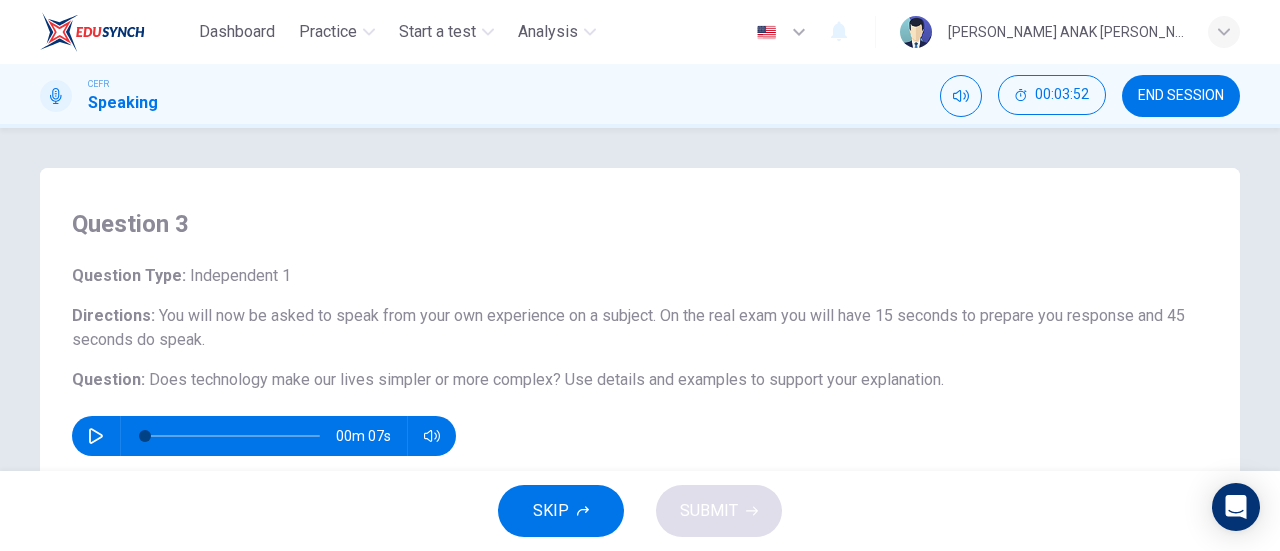 scroll, scrollTop: 100, scrollLeft: 0, axis: vertical 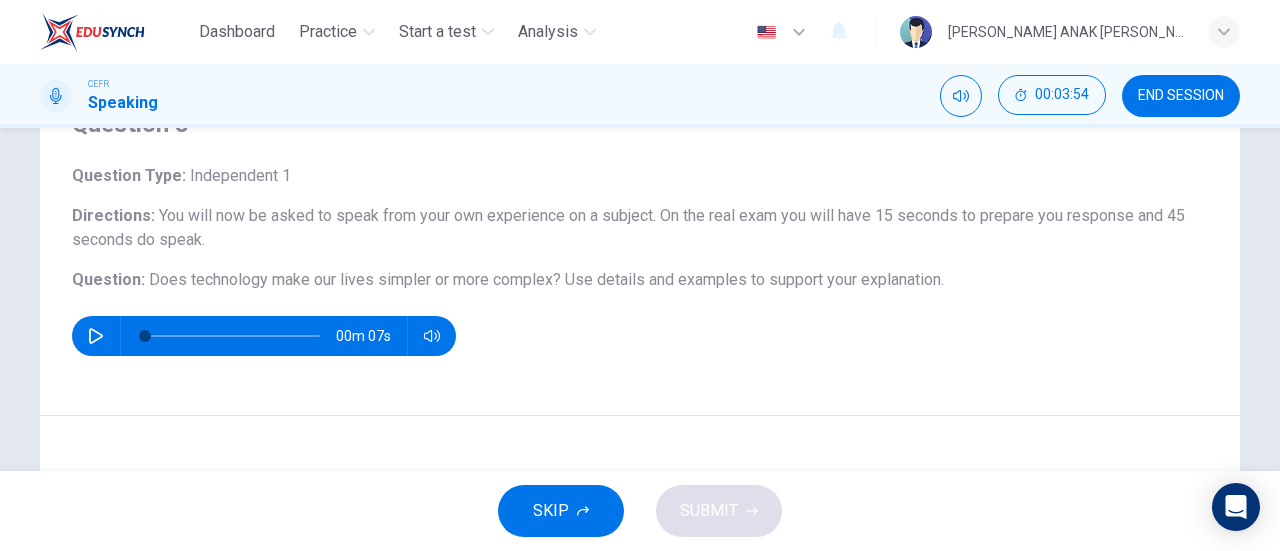 click on "00m 07s" at bounding box center (264, 336) 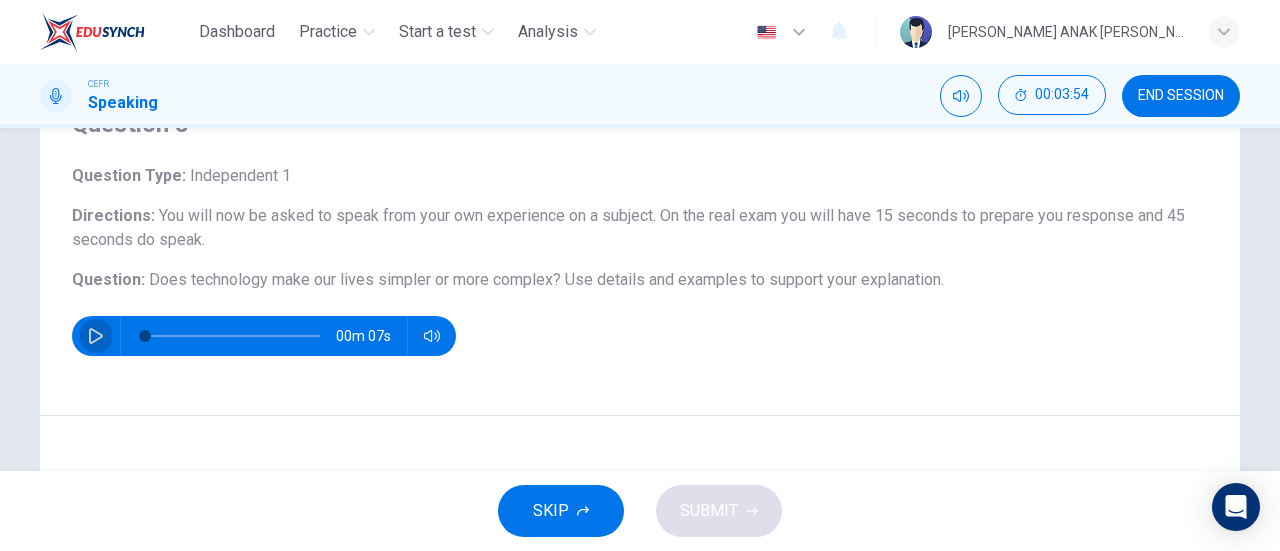 click 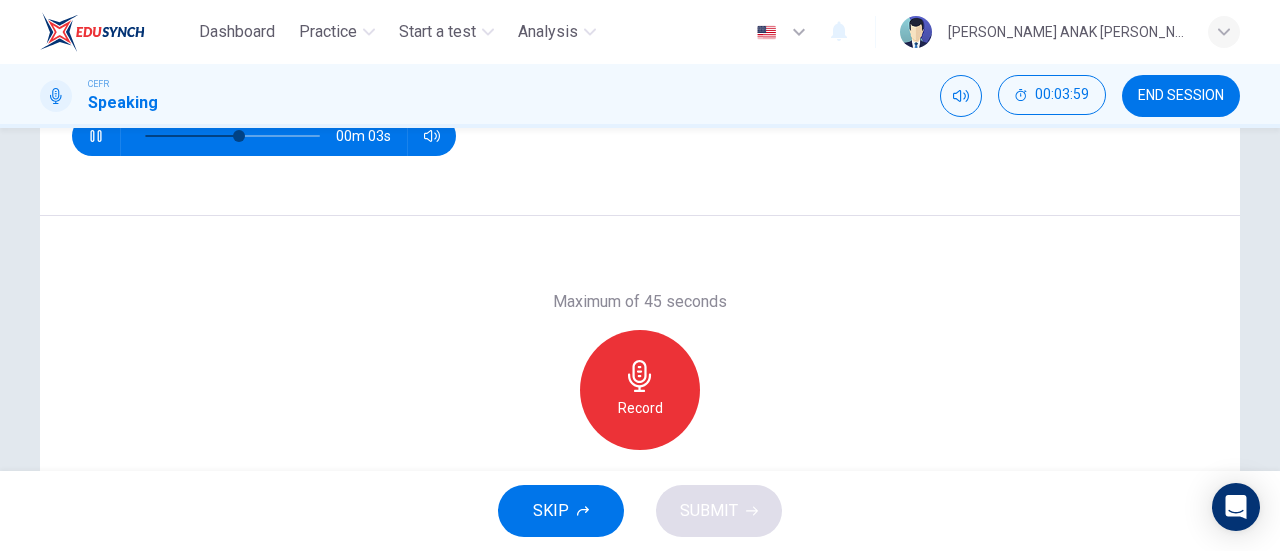 scroll, scrollTop: 200, scrollLeft: 0, axis: vertical 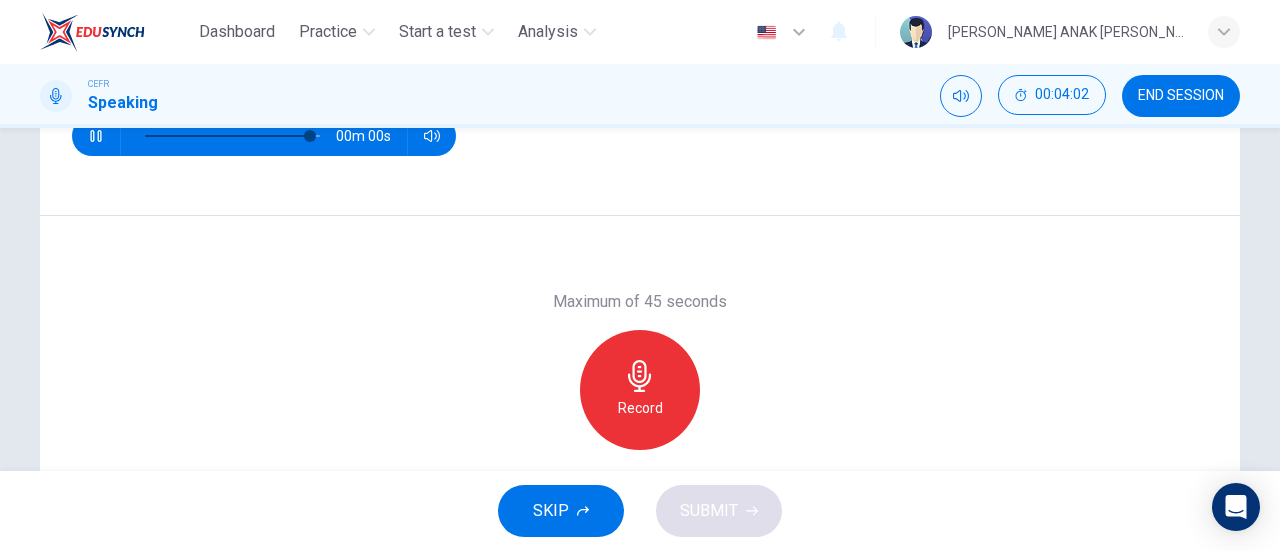 type on "0" 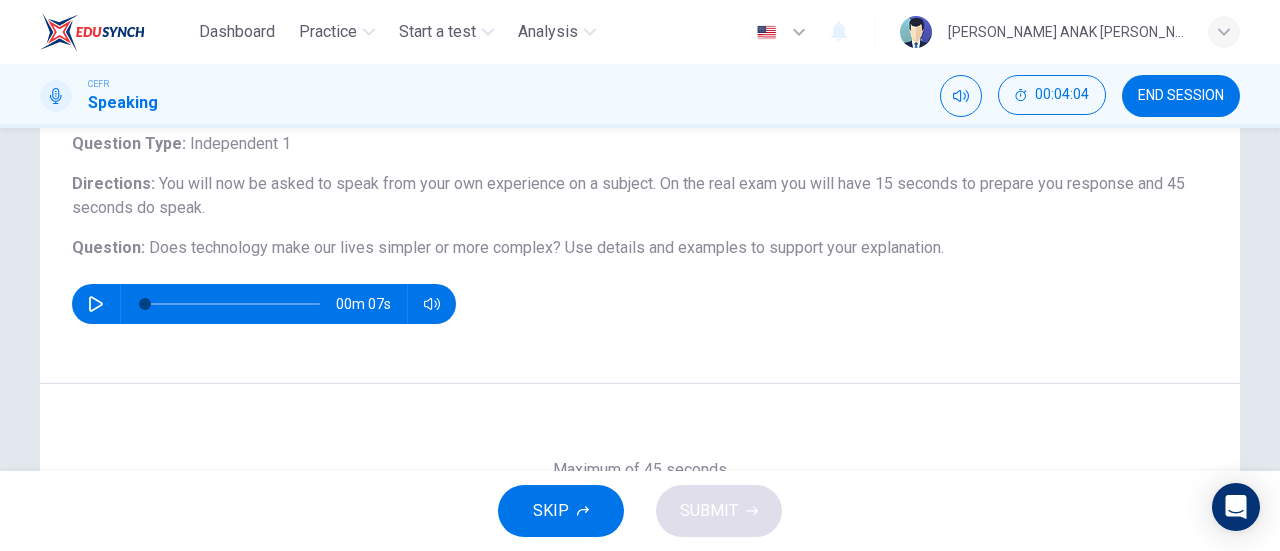 scroll, scrollTop: 232, scrollLeft: 0, axis: vertical 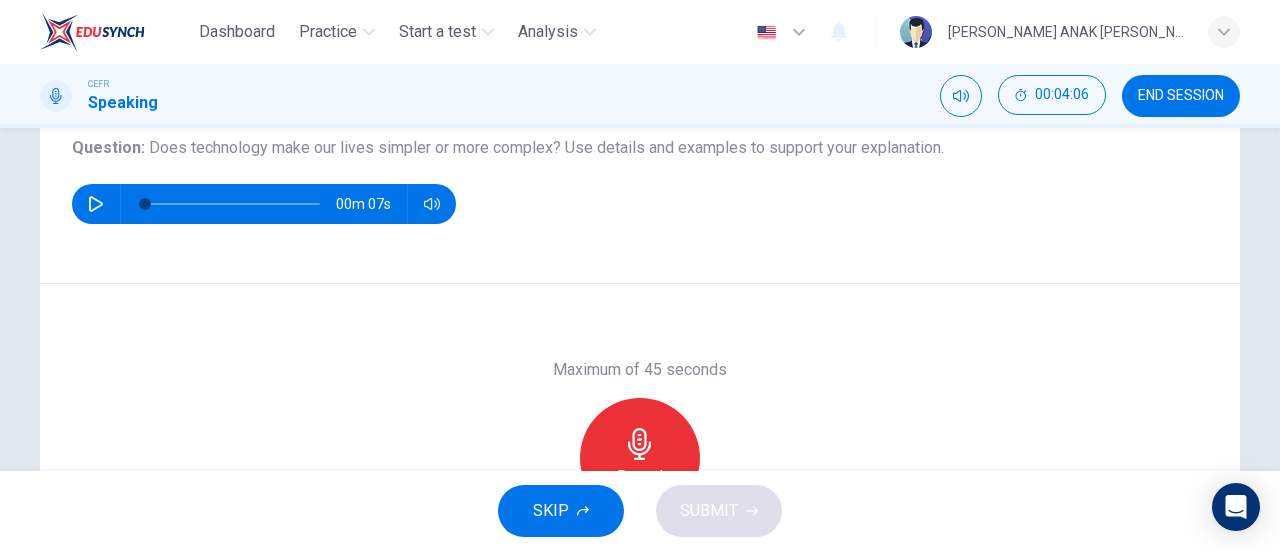 click on "Record" at bounding box center [640, 458] 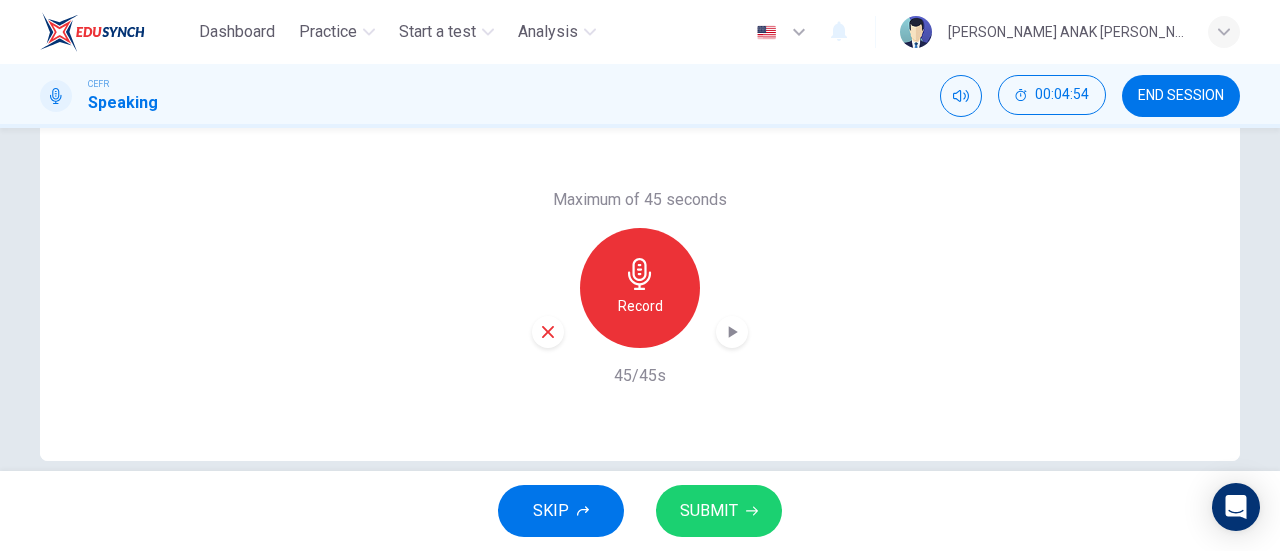 scroll, scrollTop: 432, scrollLeft: 0, axis: vertical 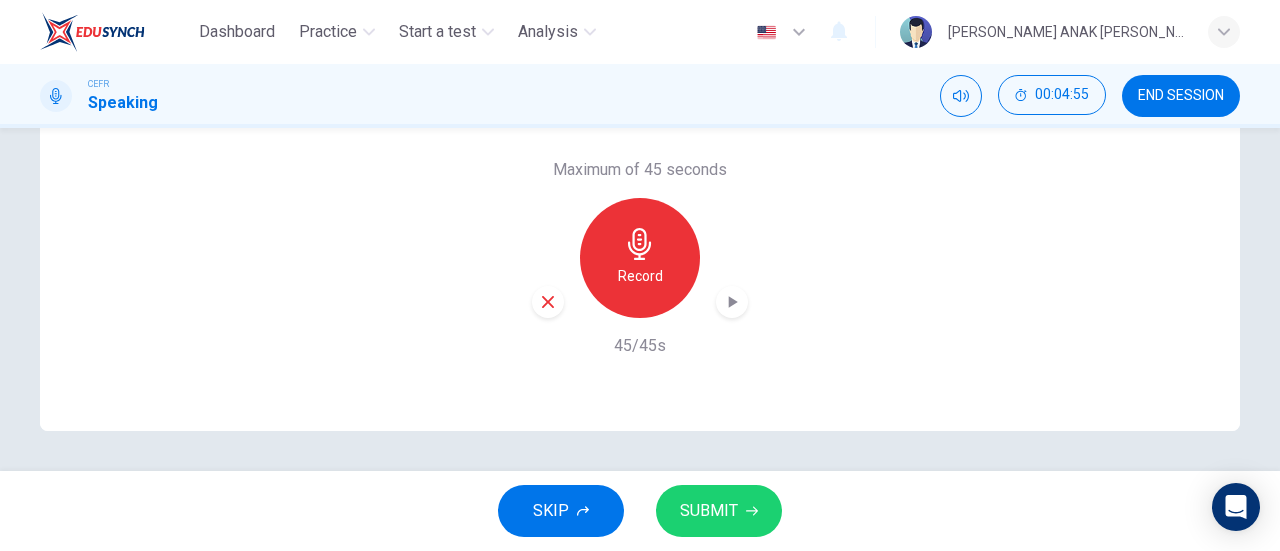 click 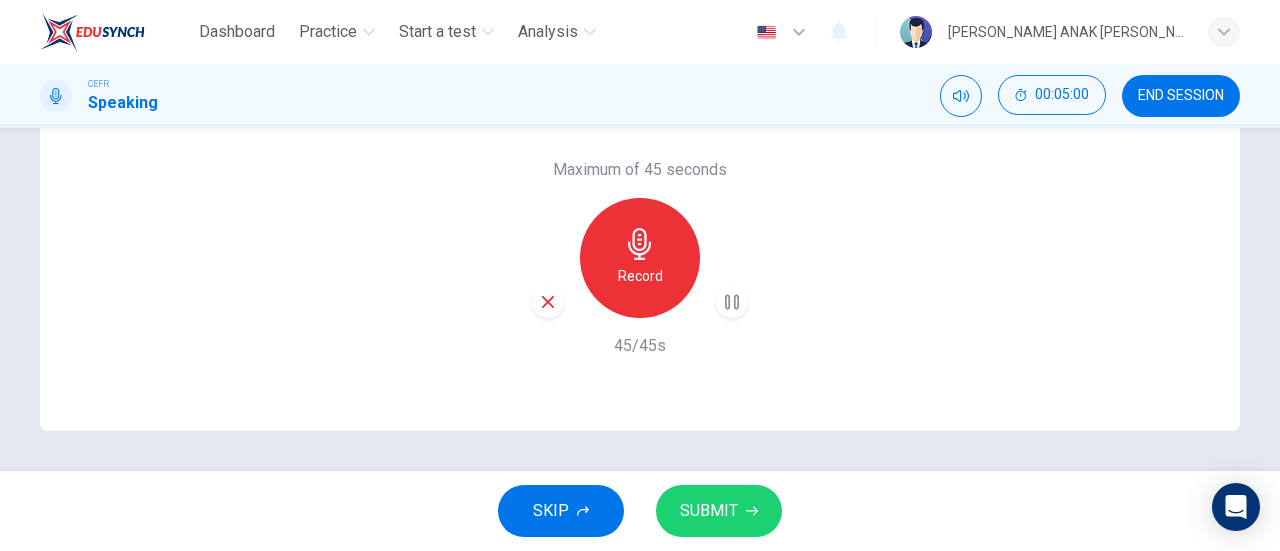 click on "SUBMIT" at bounding box center (719, 511) 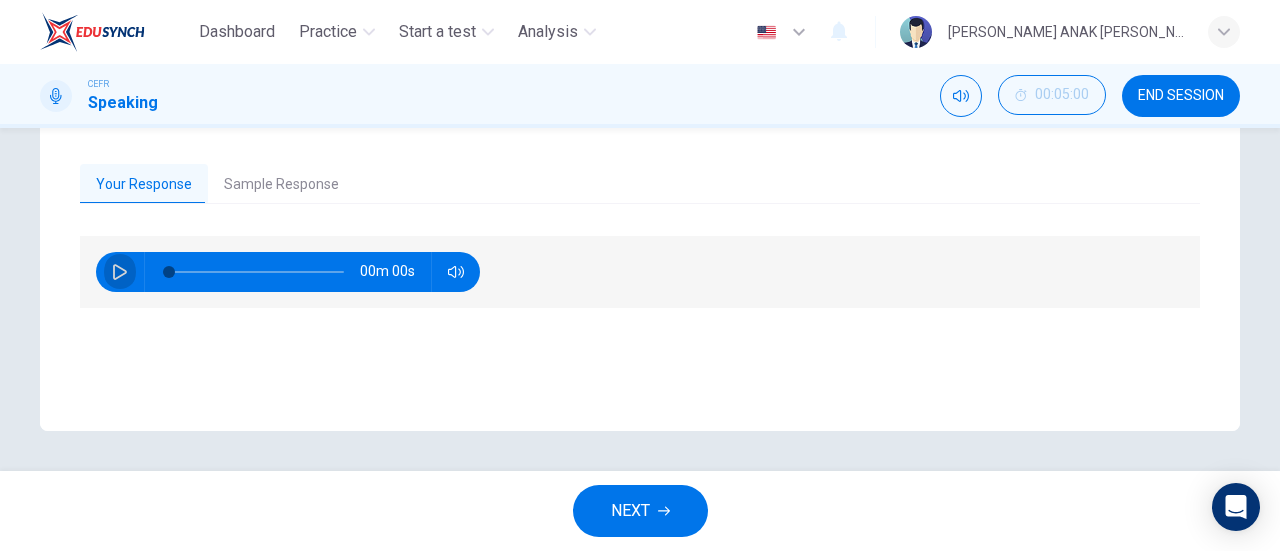 click 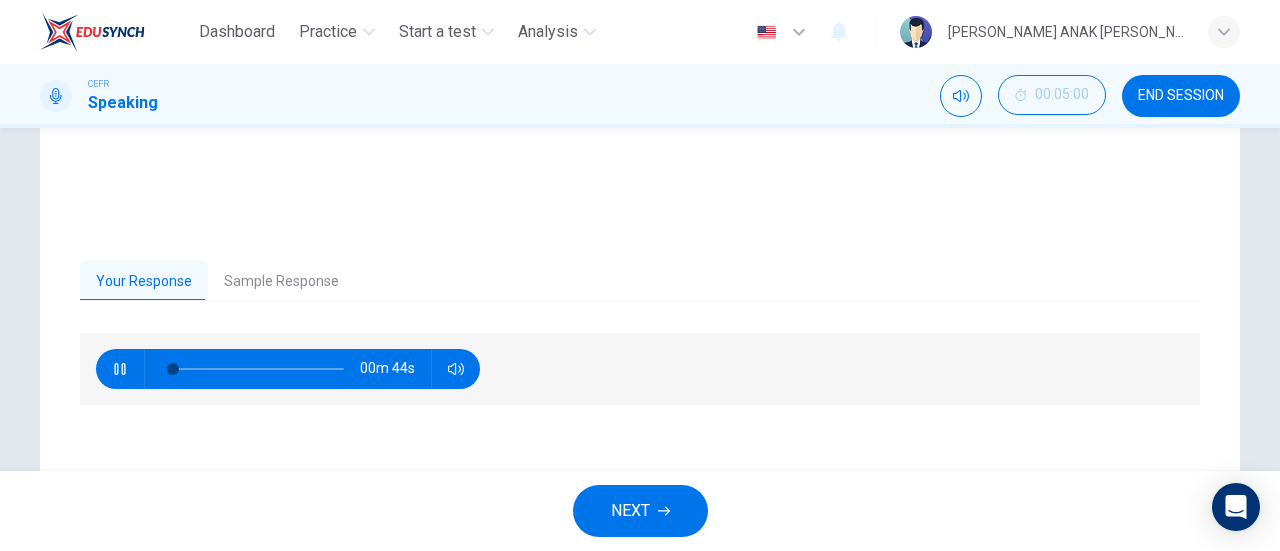 scroll, scrollTop: 332, scrollLeft: 0, axis: vertical 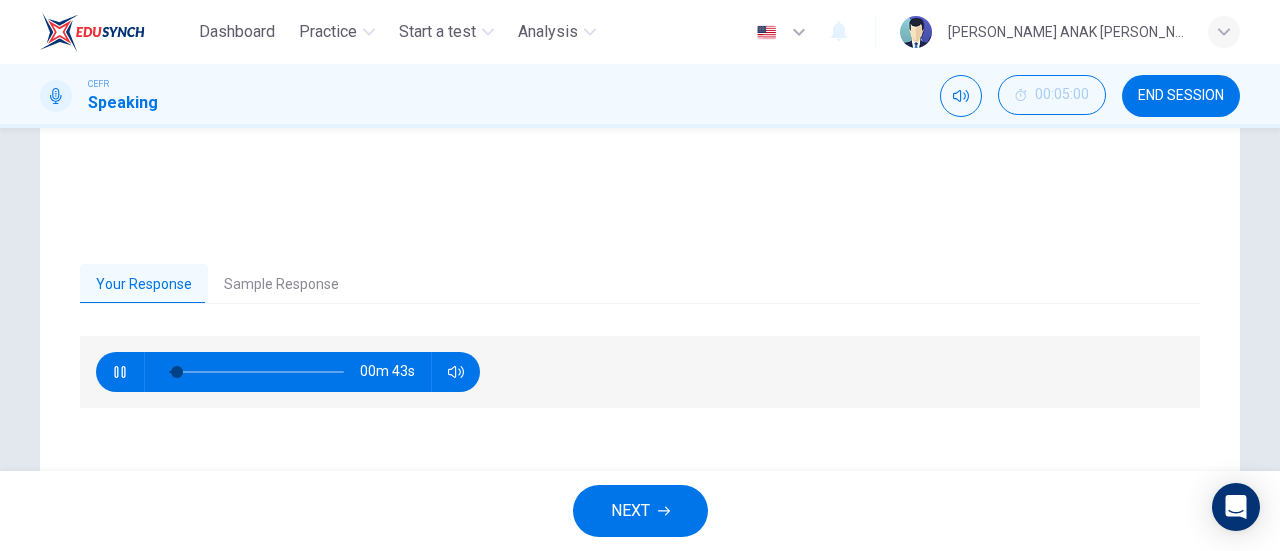 click on "Sample Response" at bounding box center (281, 285) 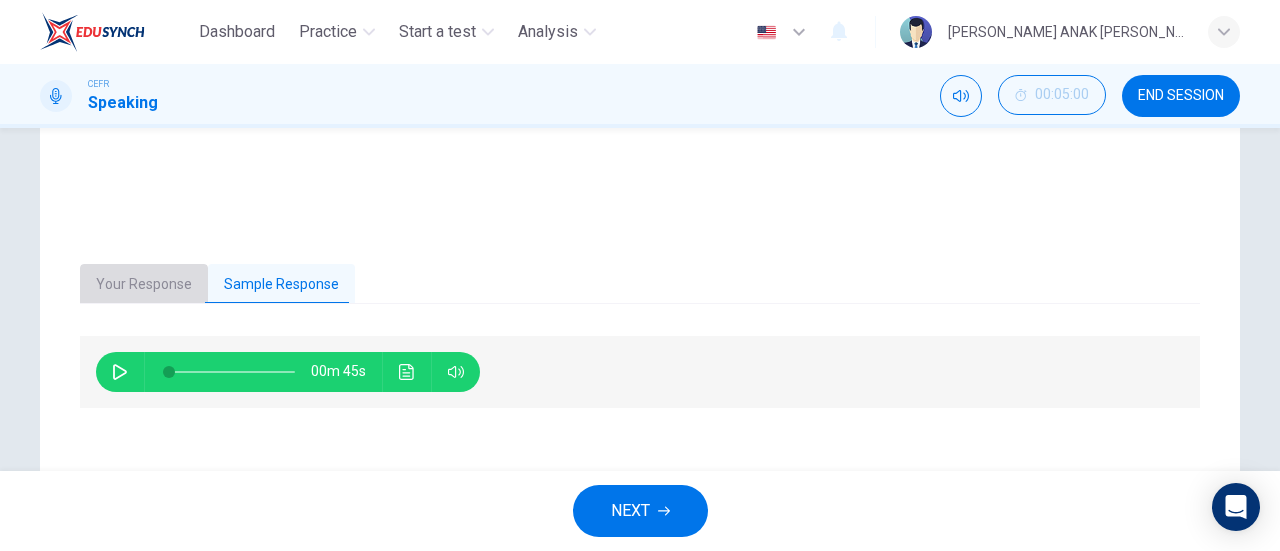 click on "Your Response" at bounding box center [144, 285] 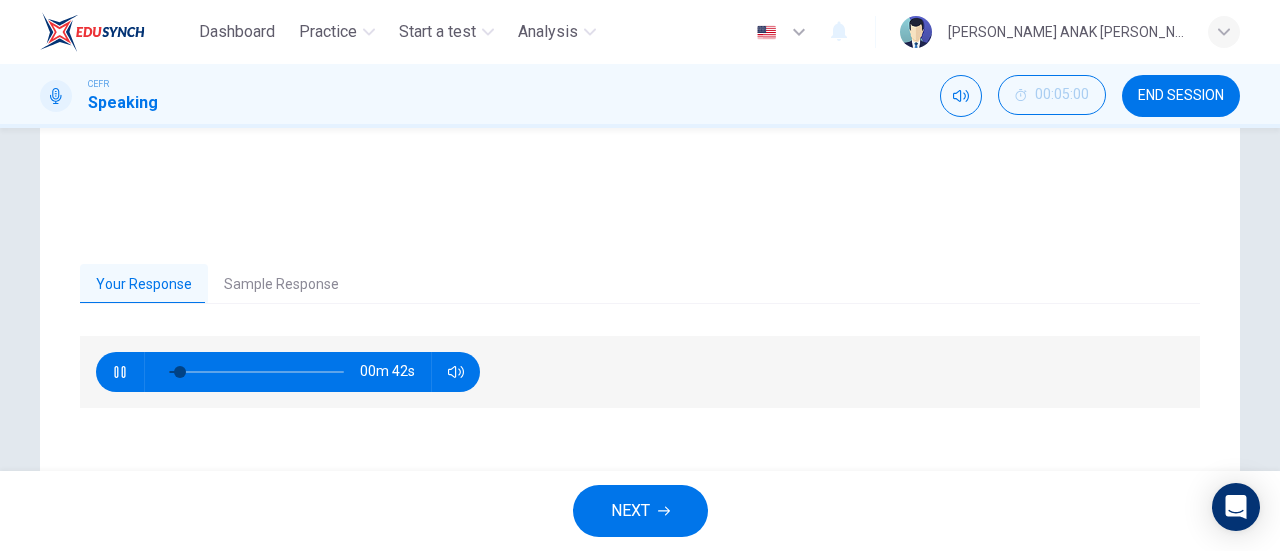 type on "9" 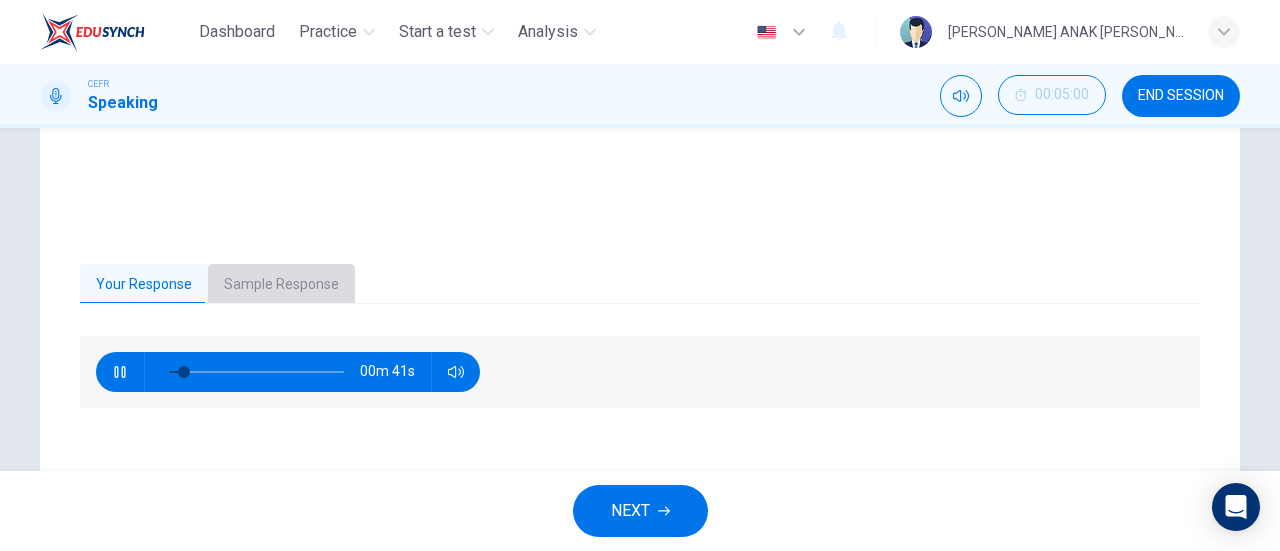 click on "Sample Response" at bounding box center [281, 285] 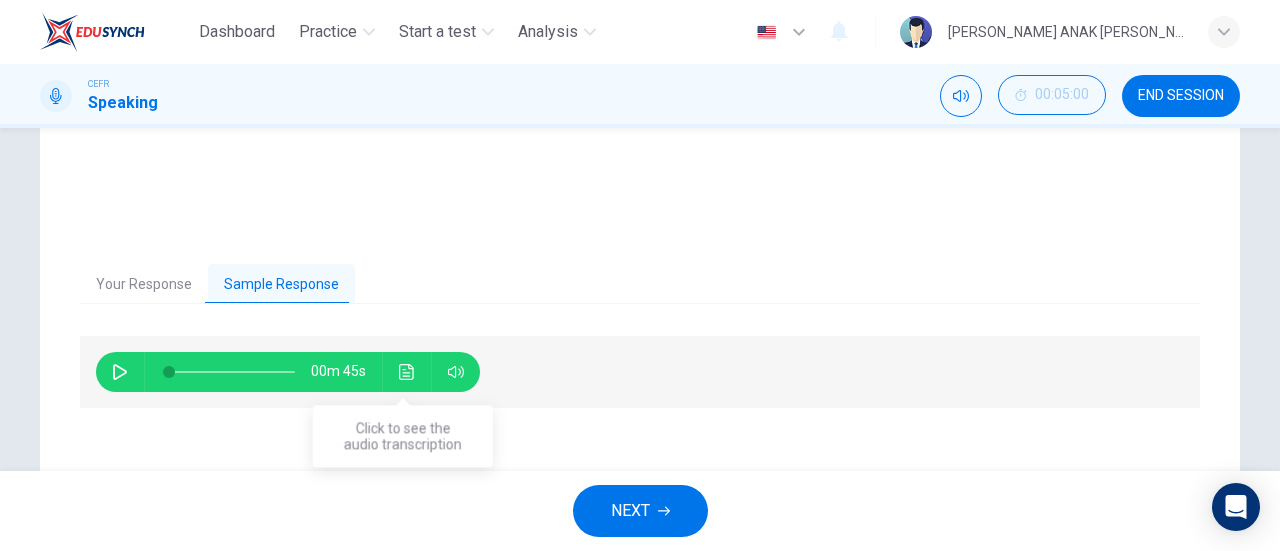 click 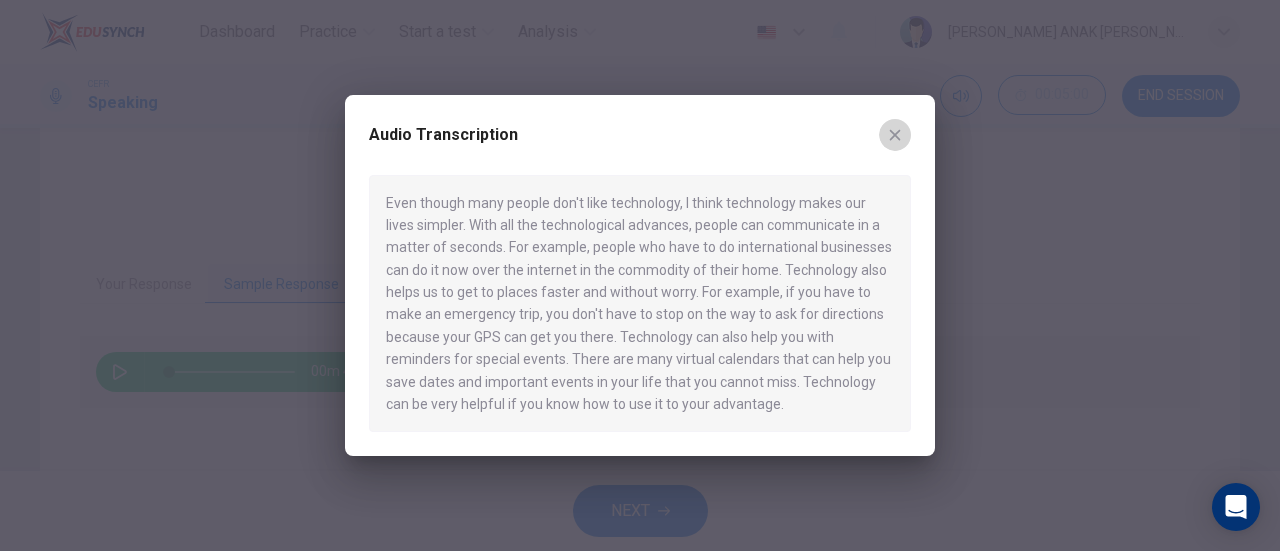 click at bounding box center [895, 135] 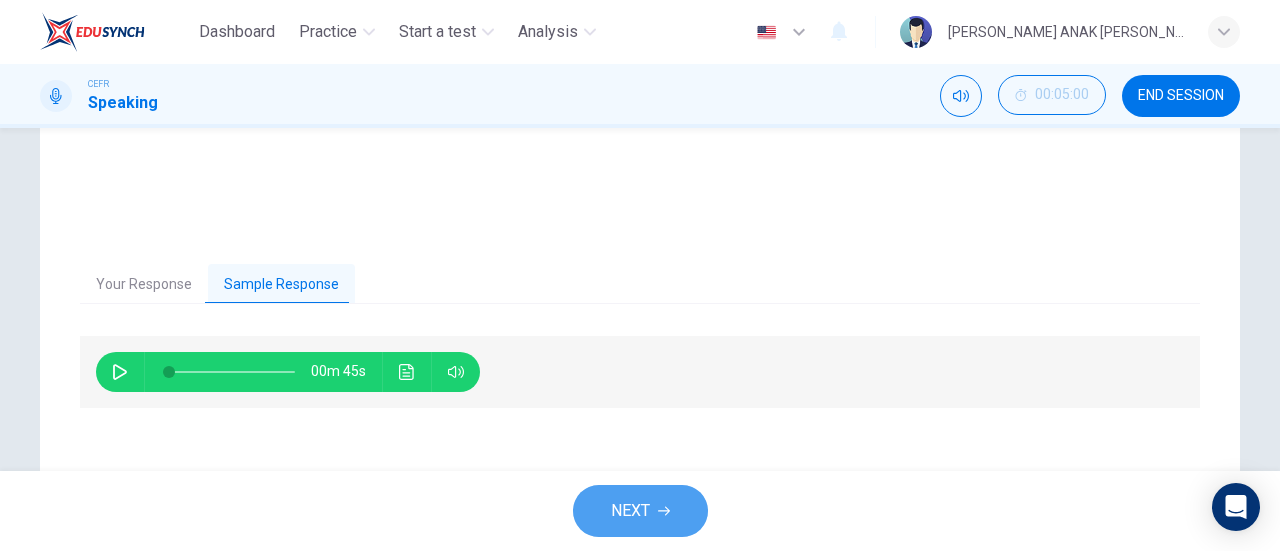 click on "NEXT" at bounding box center [640, 511] 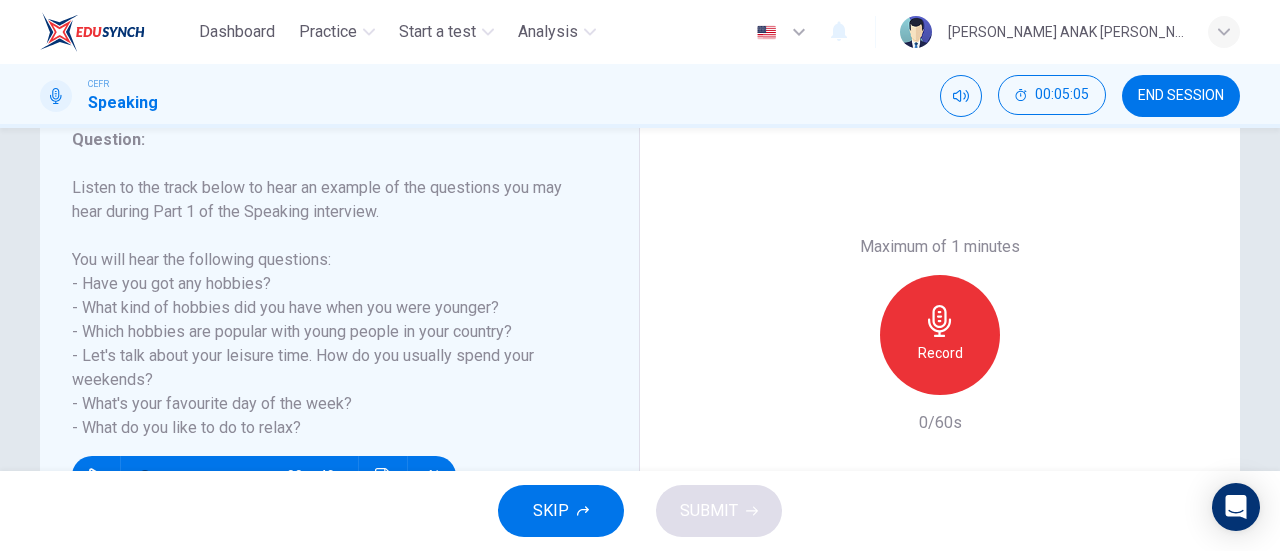 scroll, scrollTop: 300, scrollLeft: 0, axis: vertical 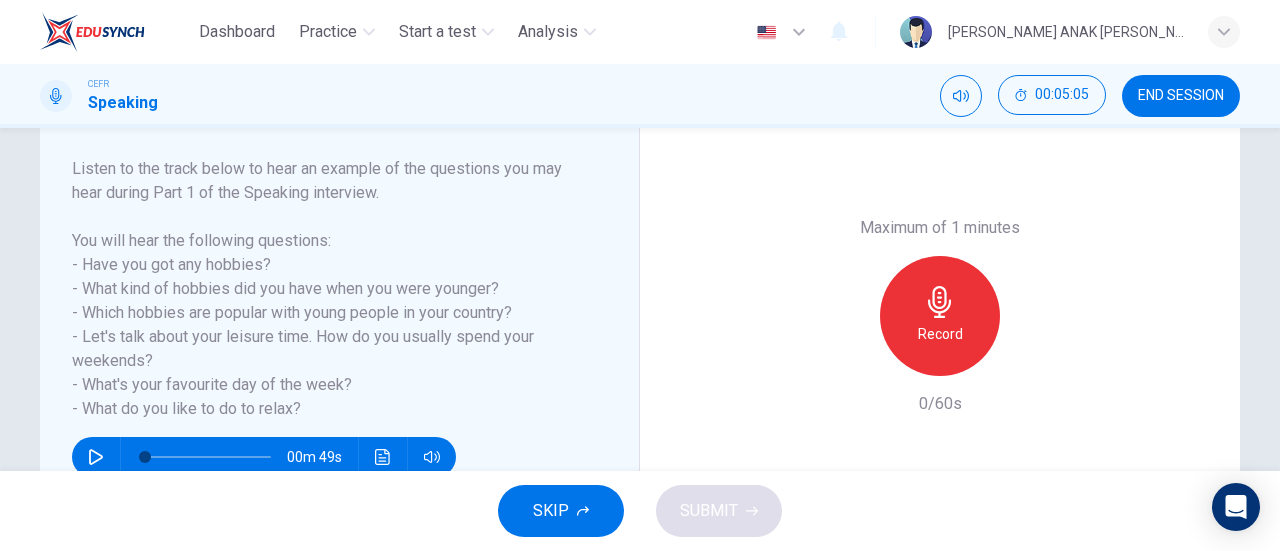 click 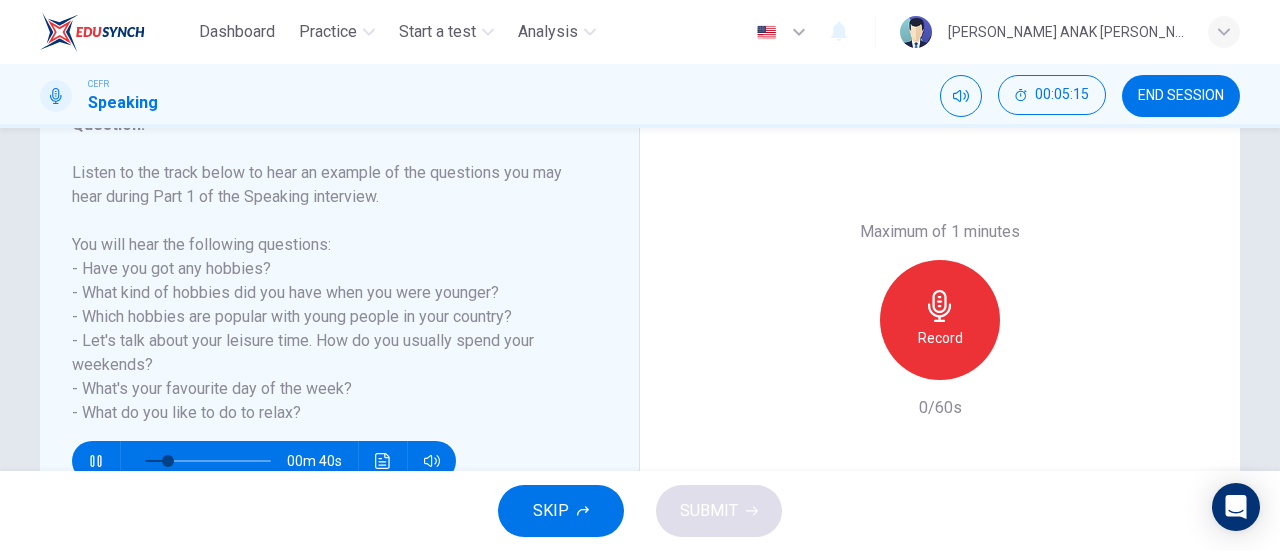 scroll, scrollTop: 300, scrollLeft: 0, axis: vertical 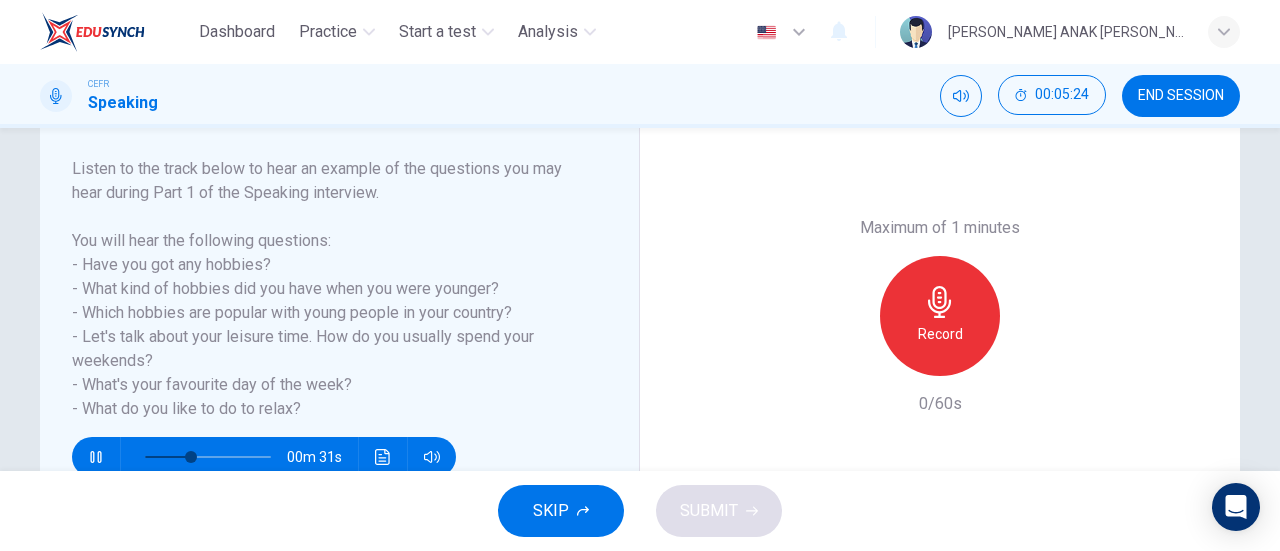 drag, startPoint x: 88, startPoint y: 454, endPoint x: 251, endPoint y: 363, distance: 186.68155 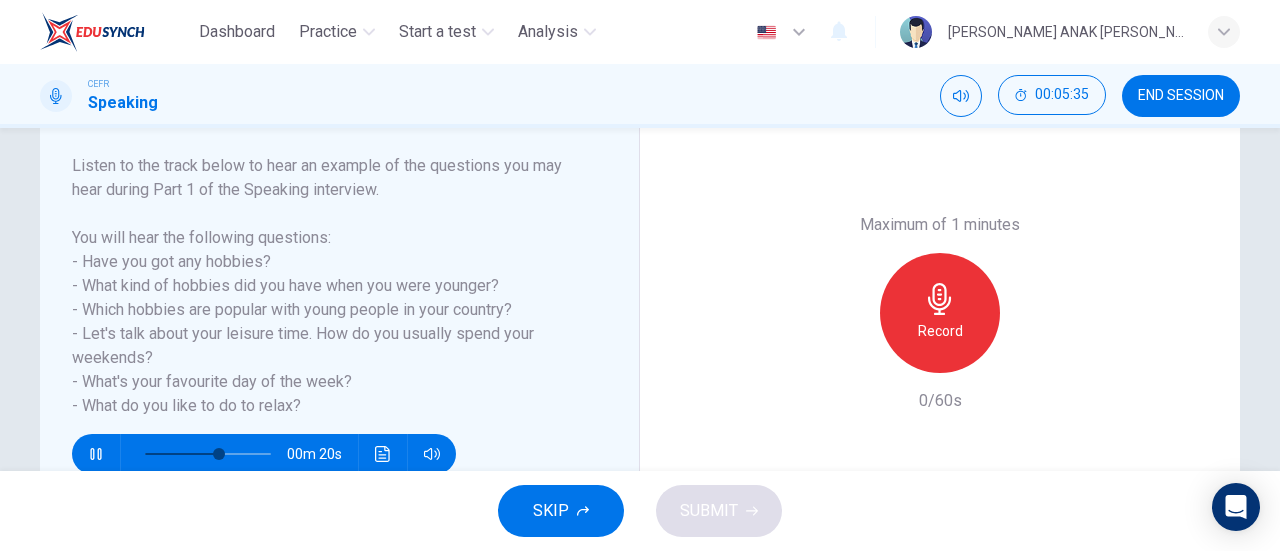 scroll, scrollTop: 300, scrollLeft: 0, axis: vertical 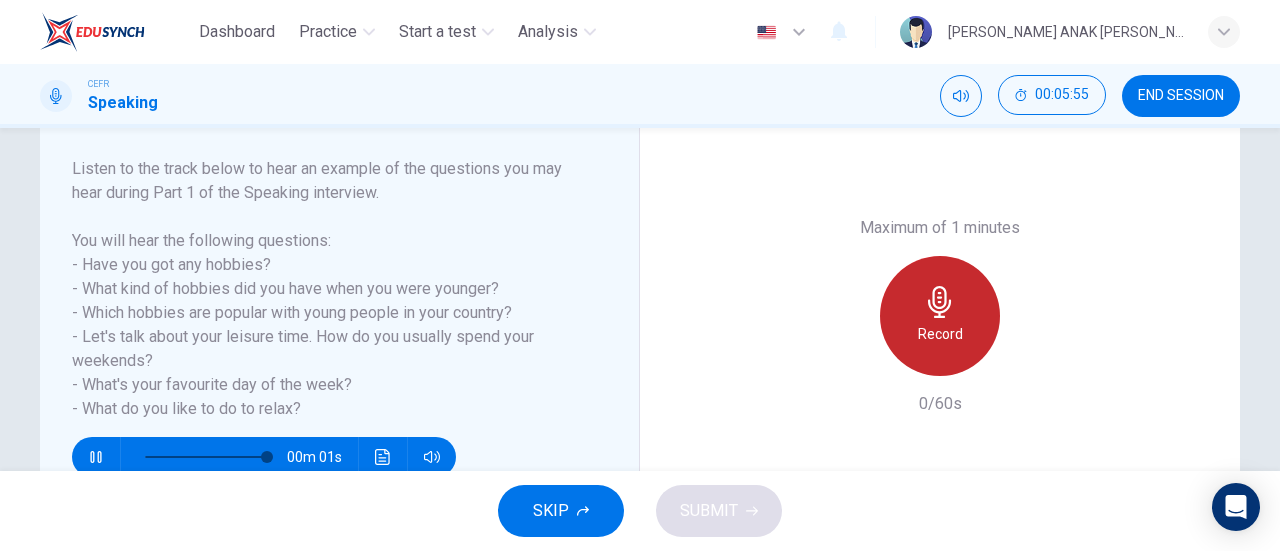 click on "Record" at bounding box center [940, 334] 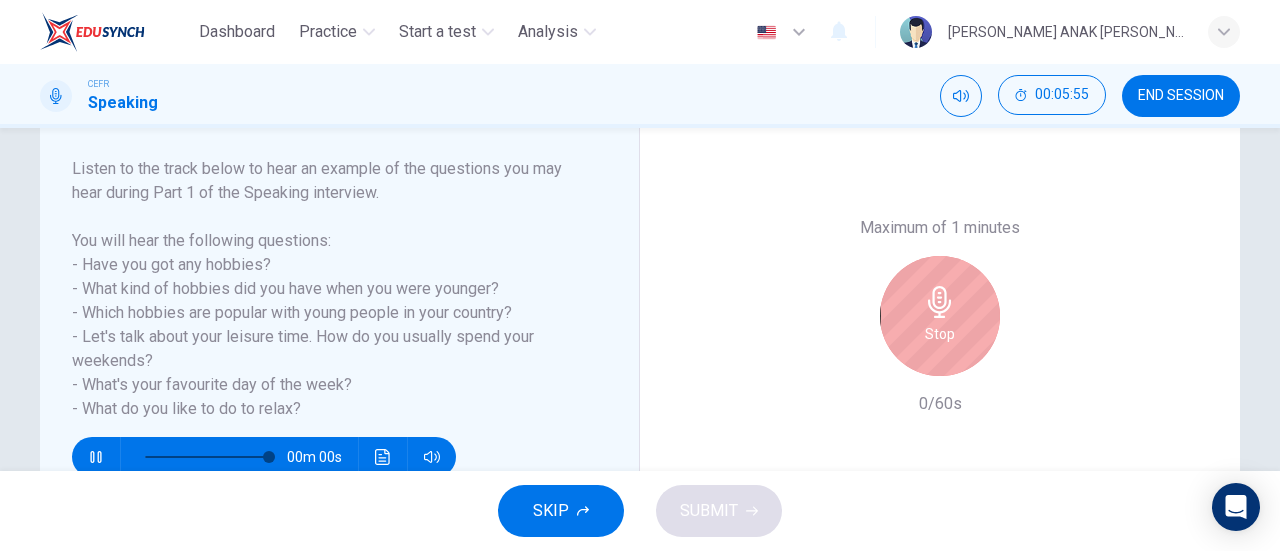 type on "0" 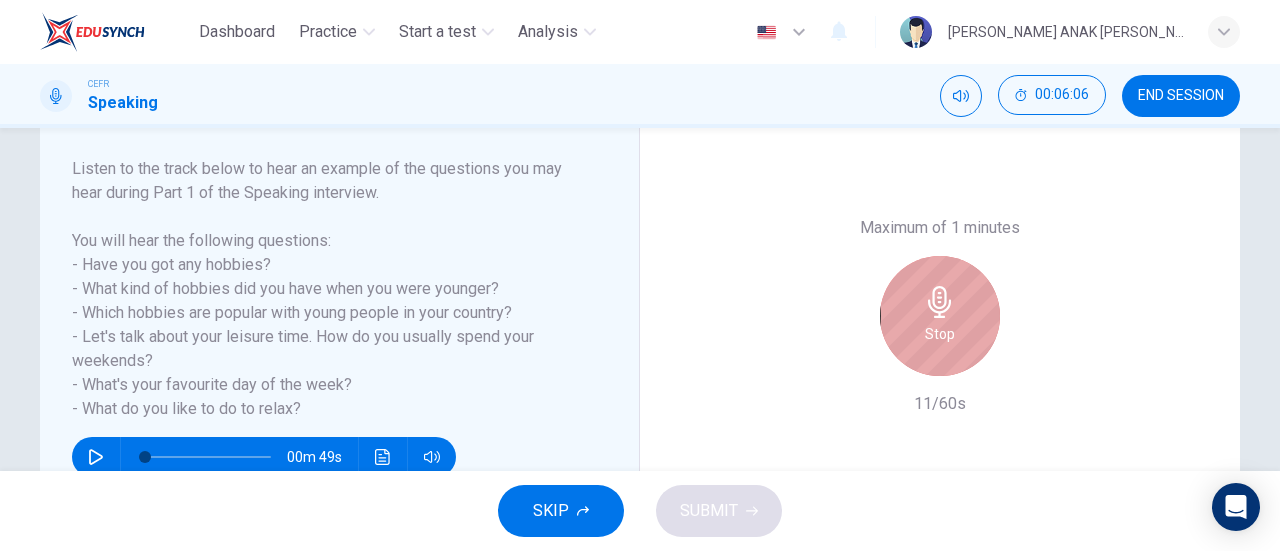 click on "Stop" at bounding box center (940, 334) 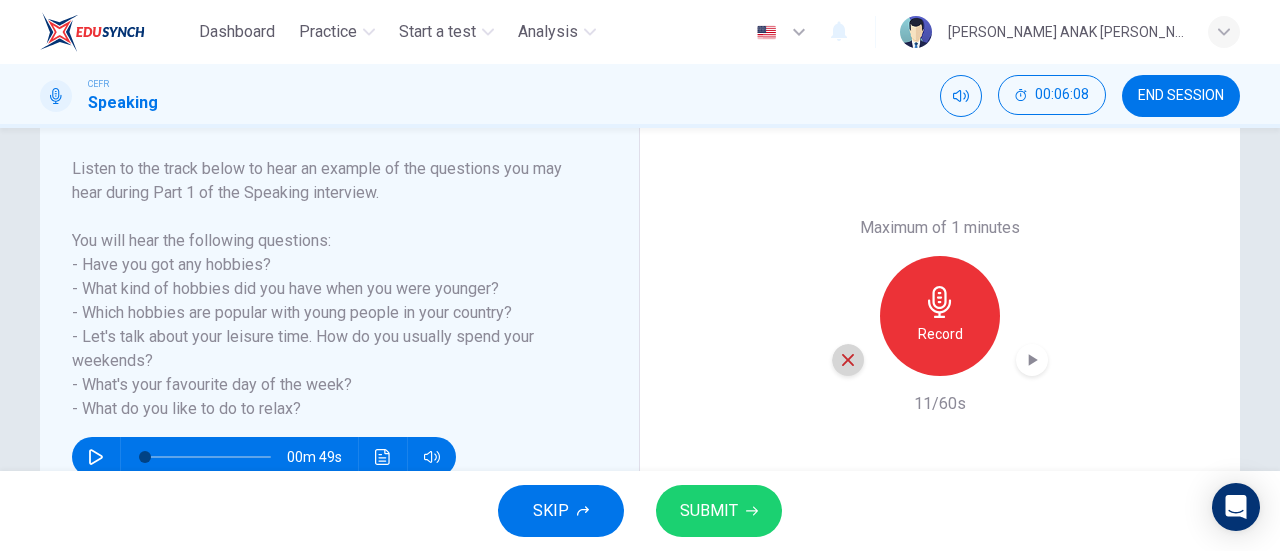 click 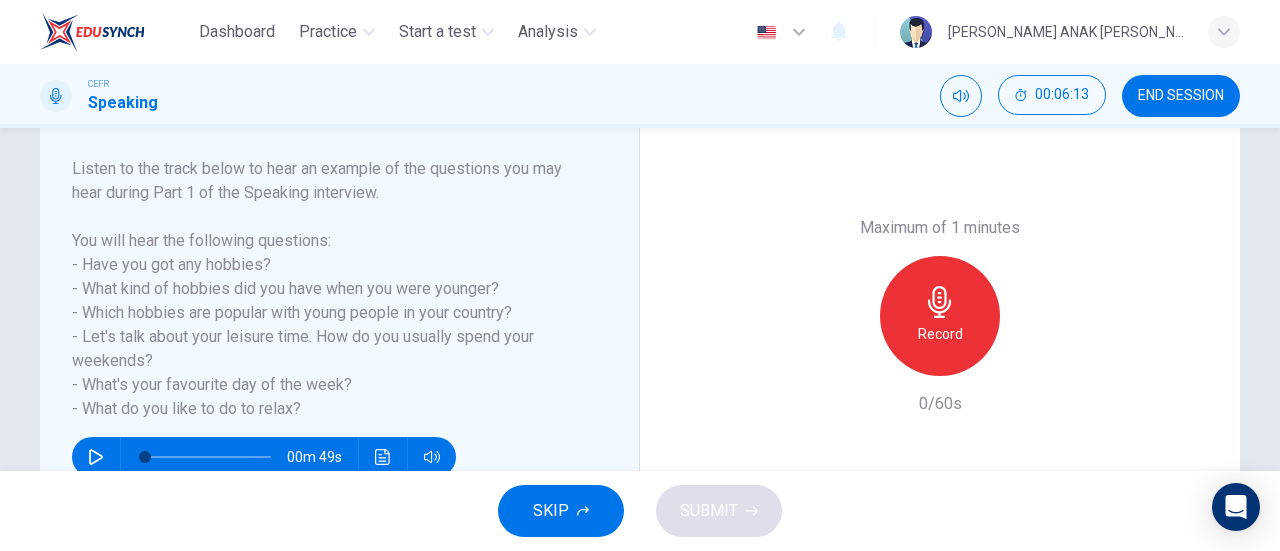 click on "Record" at bounding box center [940, 316] 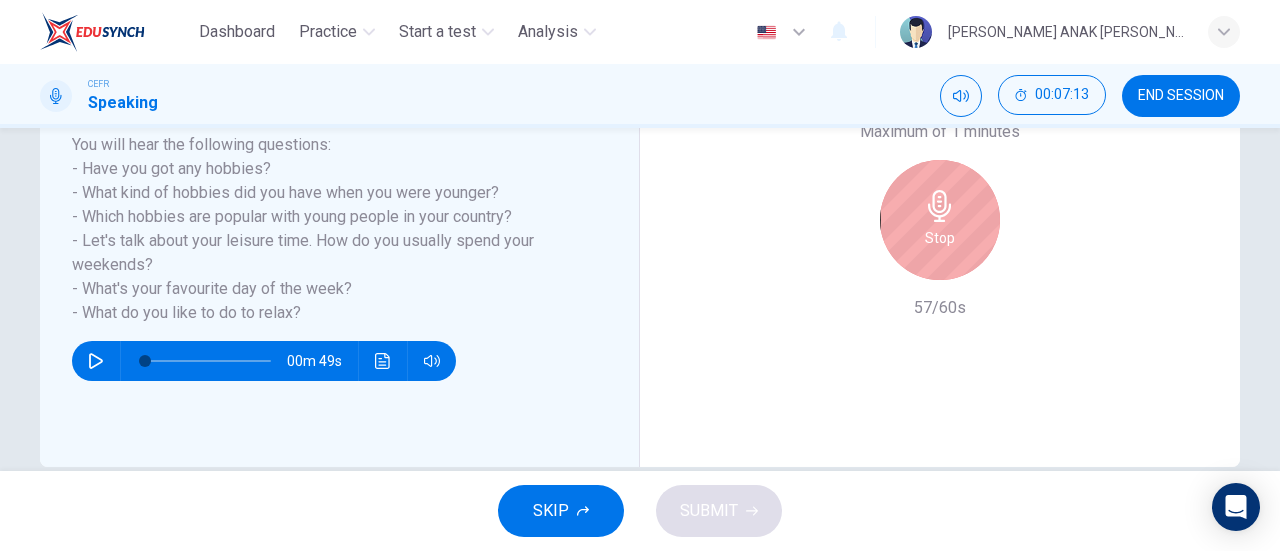 scroll, scrollTop: 400, scrollLeft: 0, axis: vertical 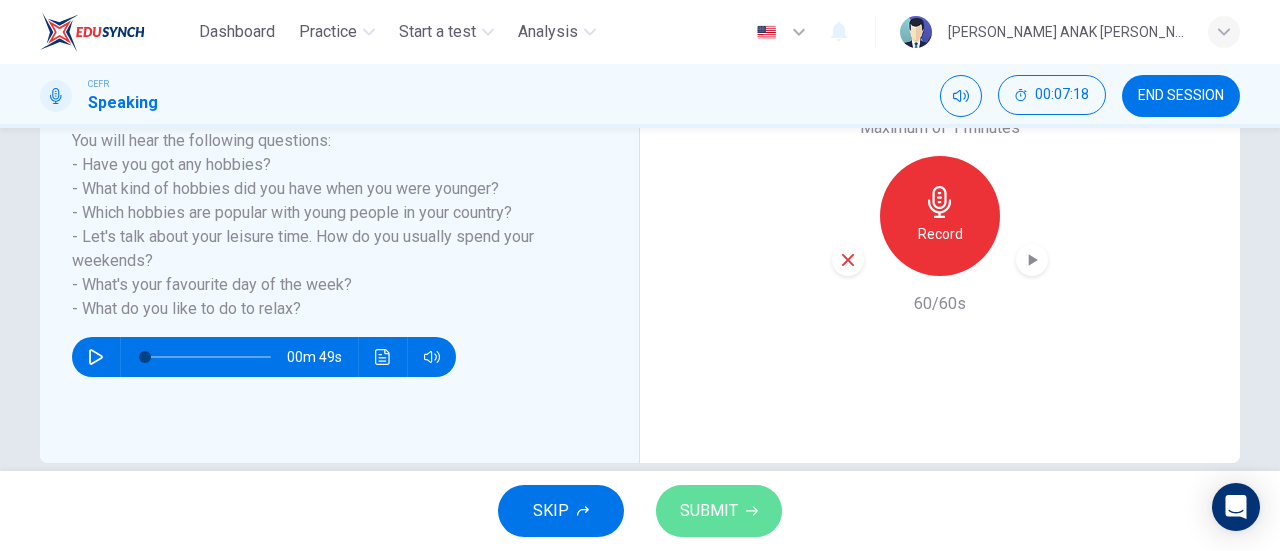click on "SUBMIT" at bounding box center (719, 511) 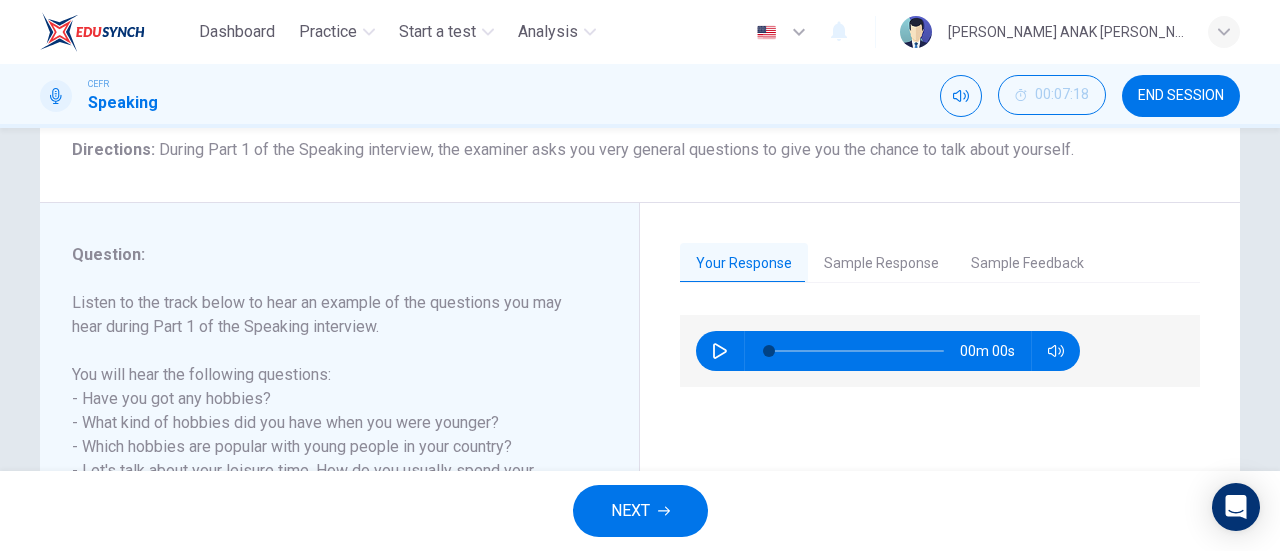 scroll, scrollTop: 200, scrollLeft: 0, axis: vertical 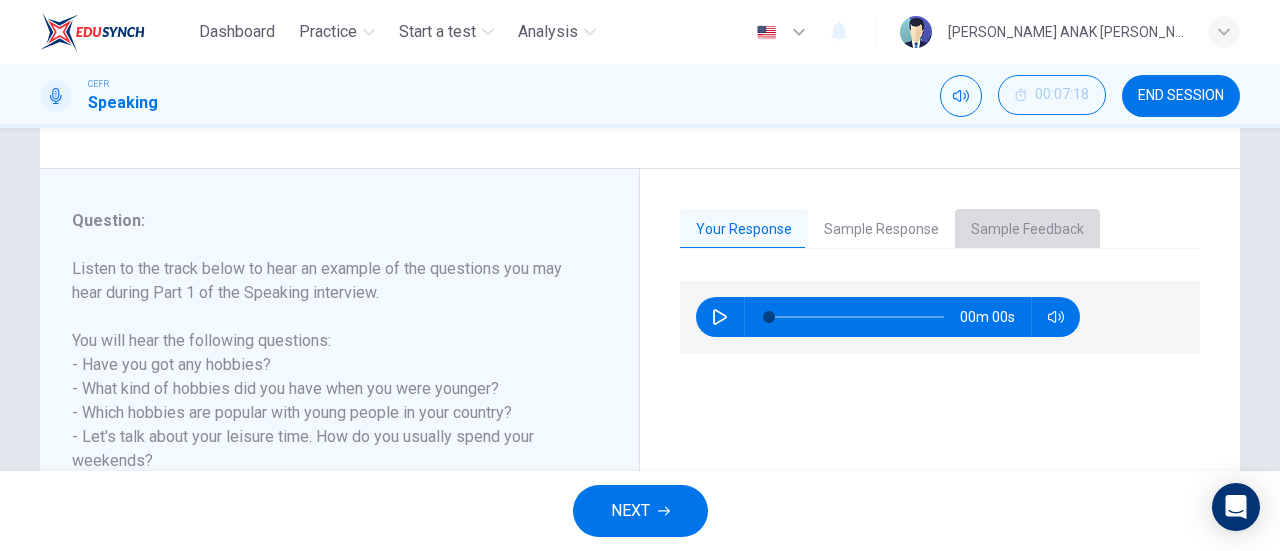 click on "Sample Feedback" at bounding box center (1027, 230) 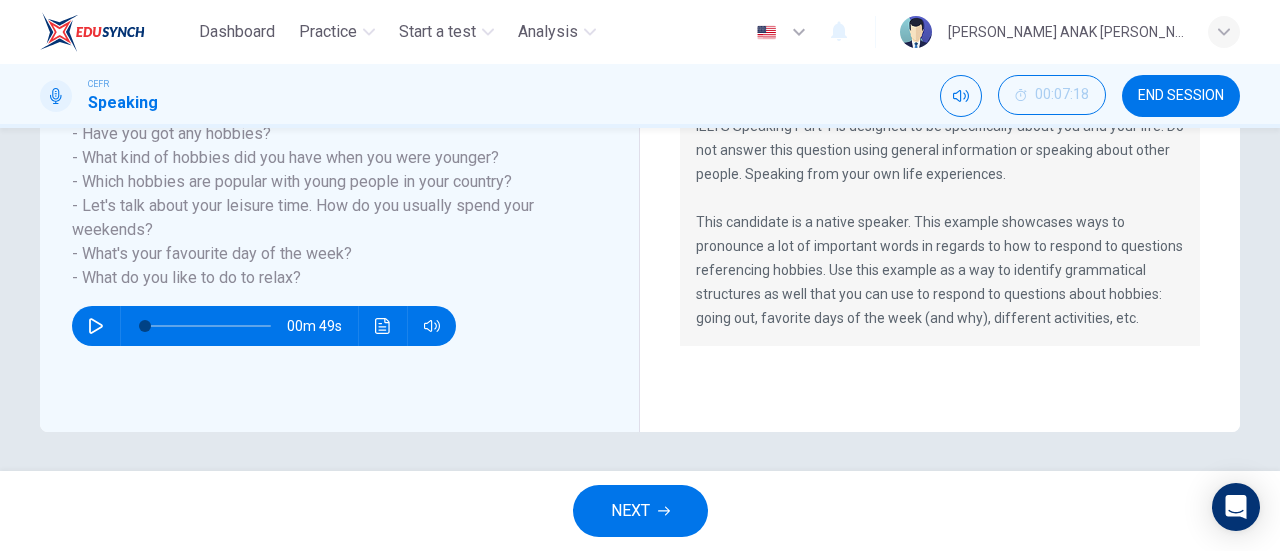 scroll, scrollTop: 432, scrollLeft: 0, axis: vertical 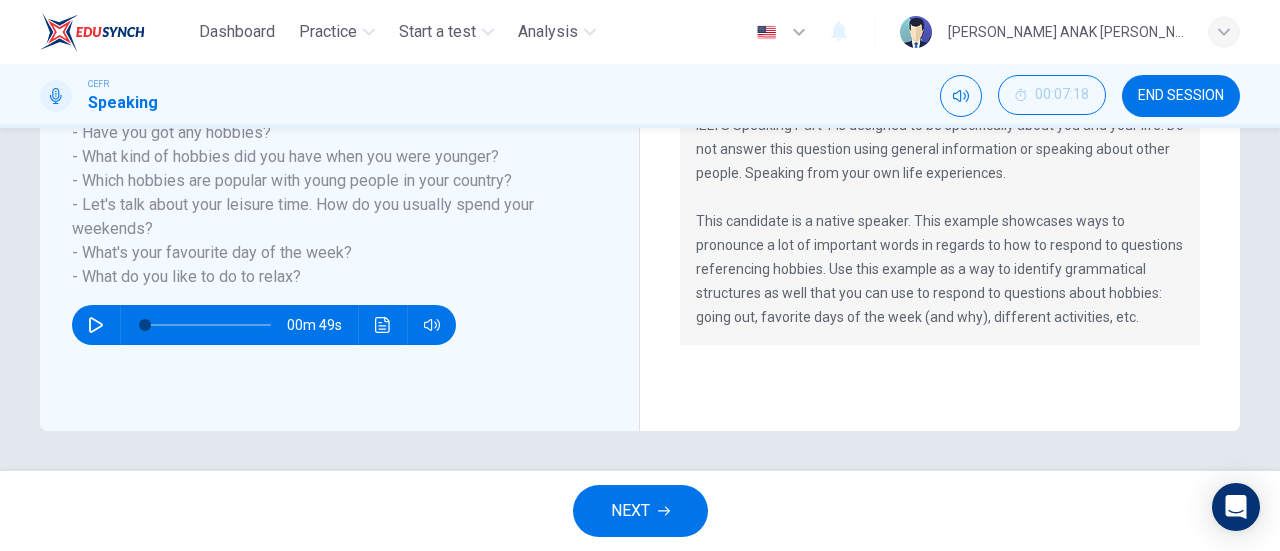 drag, startPoint x: 706, startPoint y: 218, endPoint x: 1050, endPoint y: 224, distance: 344.0523 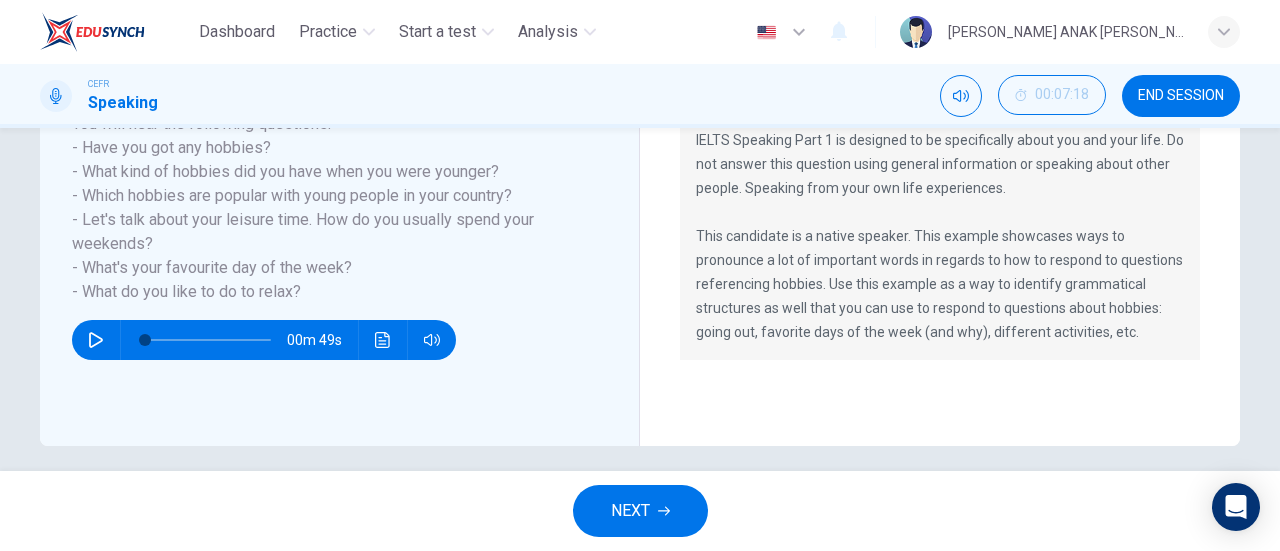 scroll, scrollTop: 419, scrollLeft: 0, axis: vertical 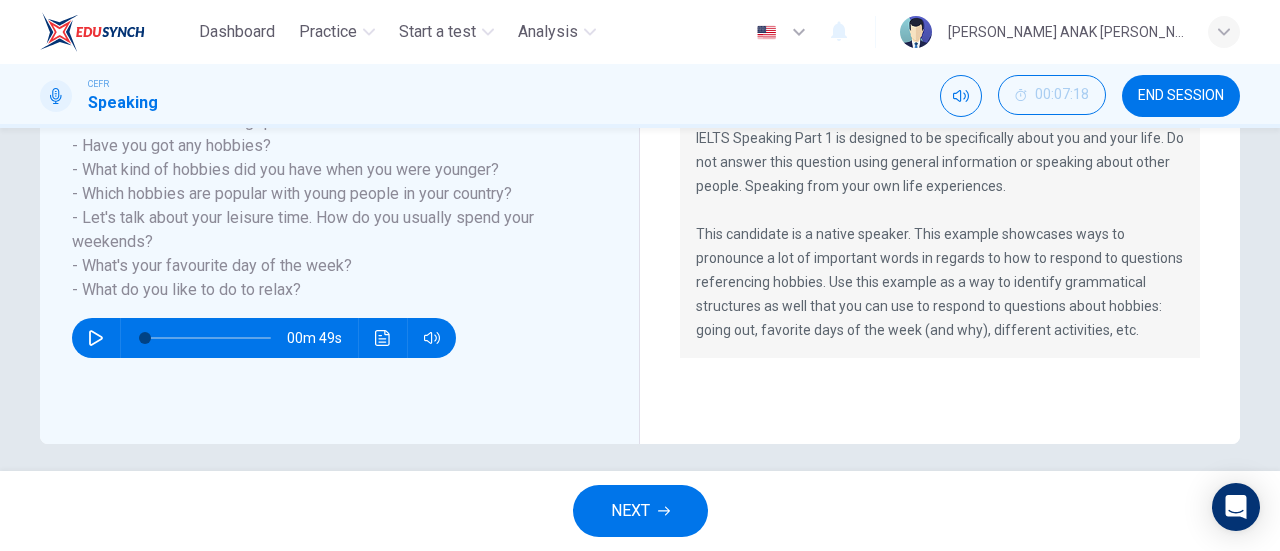 click on "This candidate scored a  9  on his IELTS Speaking interview.
IELTS Speaking Part 1 is designed to be specifically about you and your life. Do not answer this question using general information or speaking about other people. Speaking from your own life experiences.
This candidate is a native speaker. This example showcases ways to pronounce a lot of important words in regards to how to respond to questions referencing hobbies. Use this example as a way to identify grammatical structures as well that you can use to respond to questions about hobbies: going out, favorite days of the week (and why), different activities, etc." at bounding box center [940, 210] 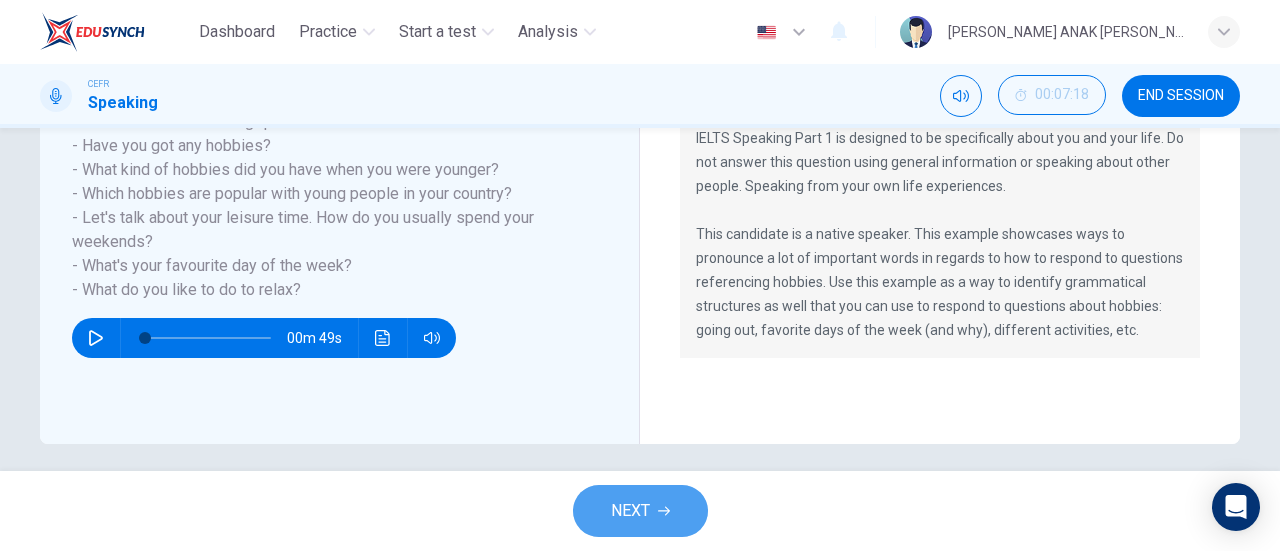 drag, startPoint x: 632, startPoint y: 501, endPoint x: 633, endPoint y: 528, distance: 27.018513 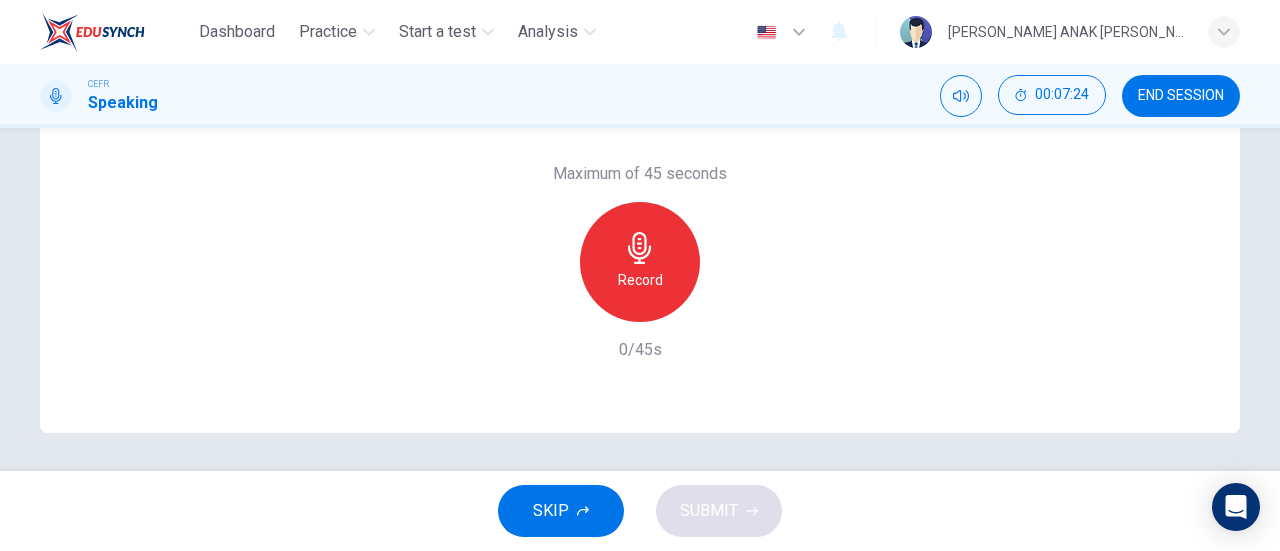scroll, scrollTop: 432, scrollLeft: 0, axis: vertical 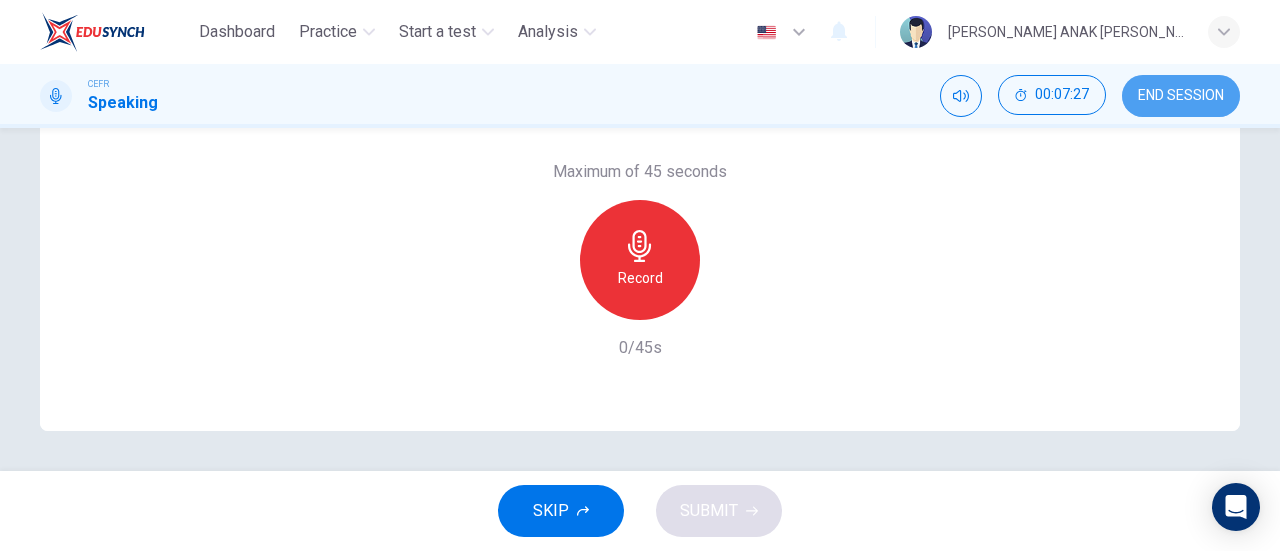 click on "END SESSION" at bounding box center [1181, 96] 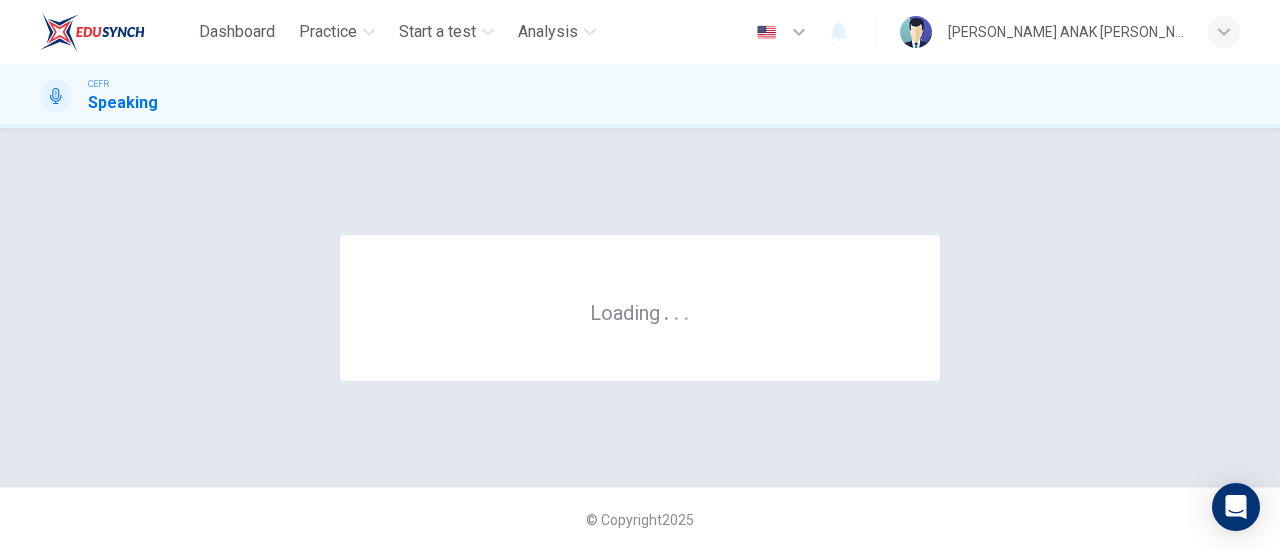 scroll, scrollTop: 0, scrollLeft: 0, axis: both 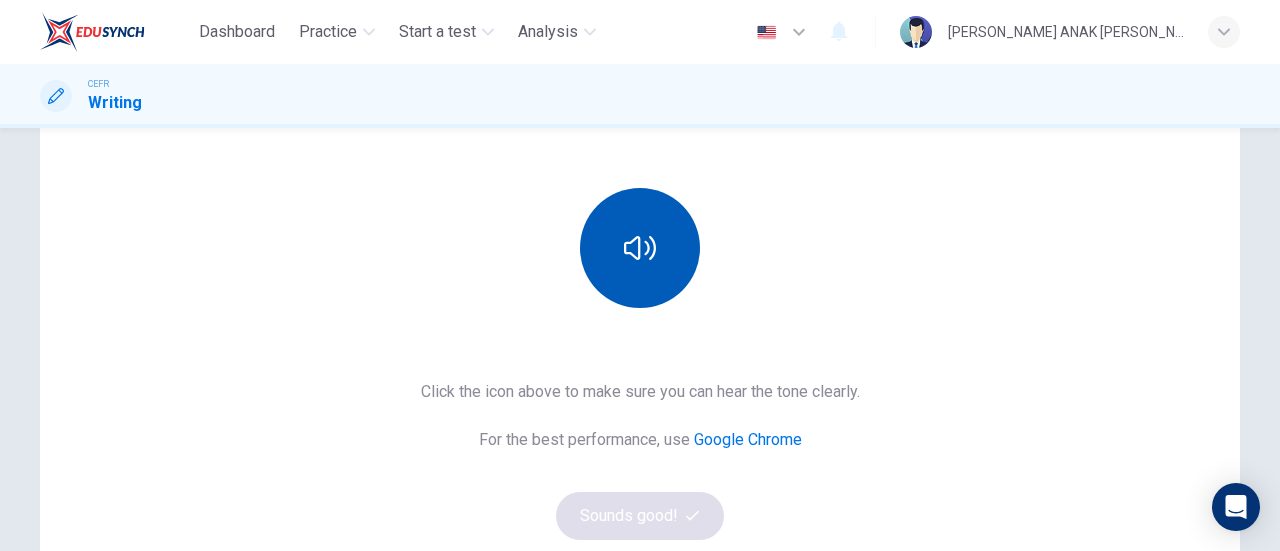 click at bounding box center (640, 248) 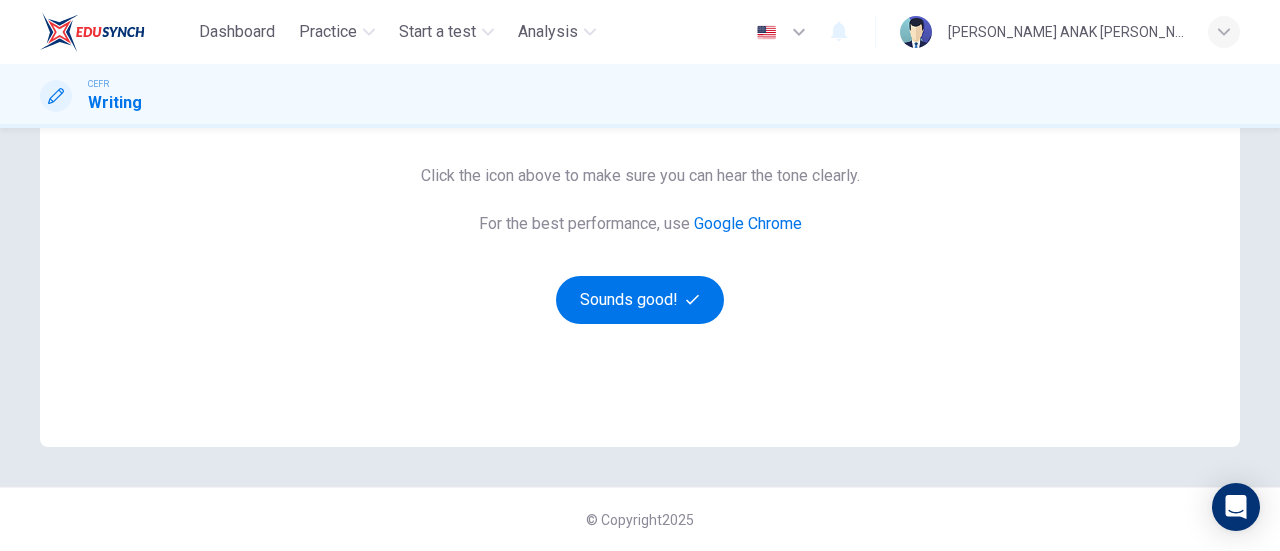 scroll, scrollTop: 216, scrollLeft: 0, axis: vertical 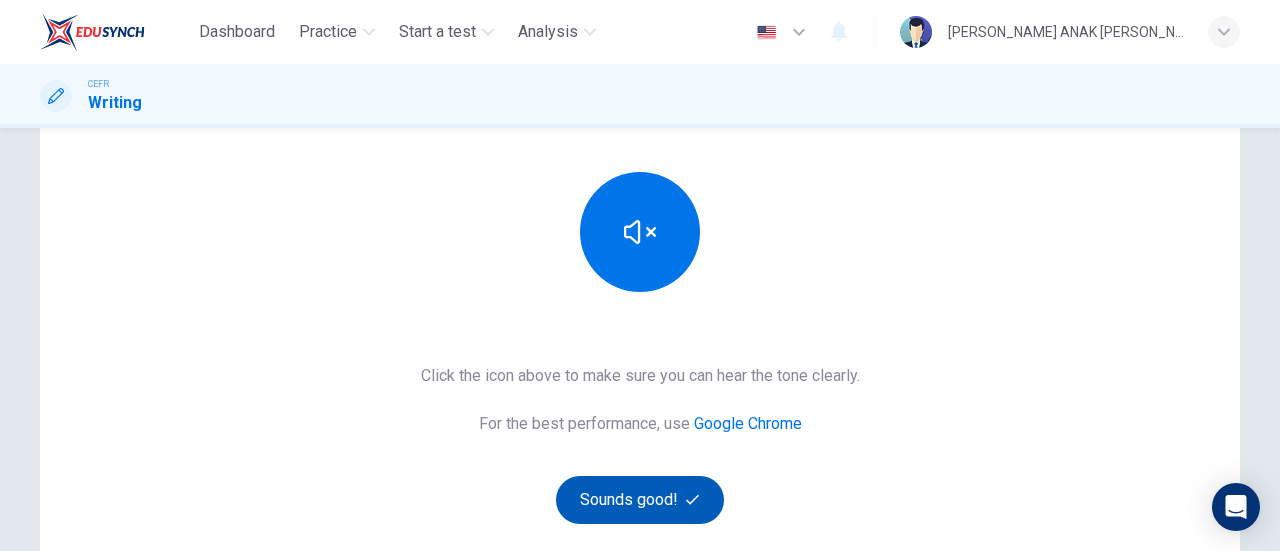 click on "Sounds good!" at bounding box center [640, 500] 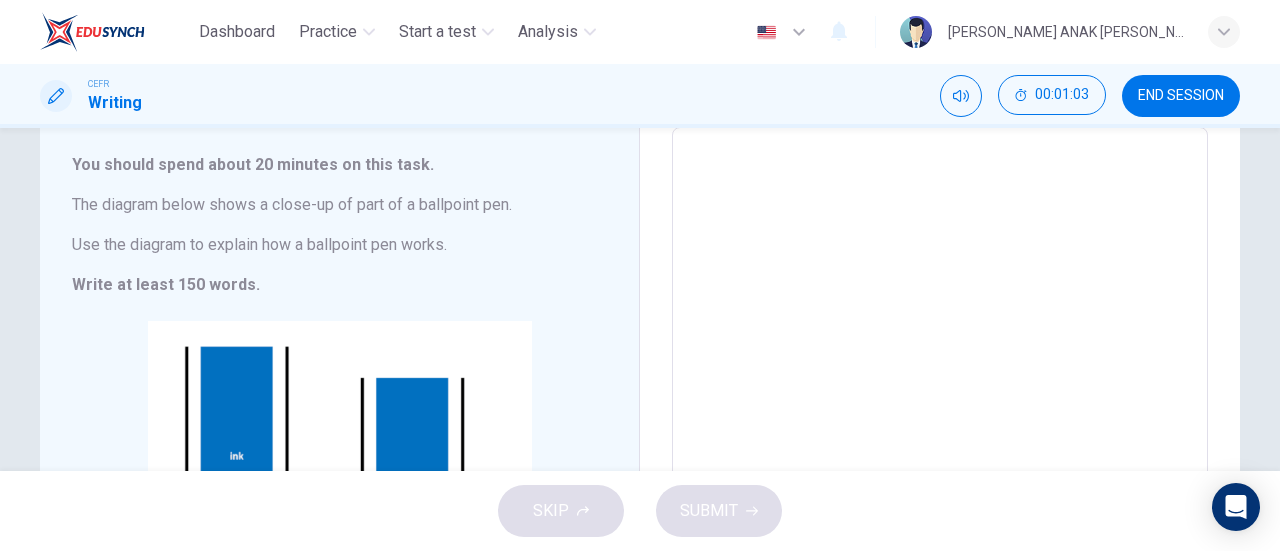 scroll, scrollTop: 32, scrollLeft: 0, axis: vertical 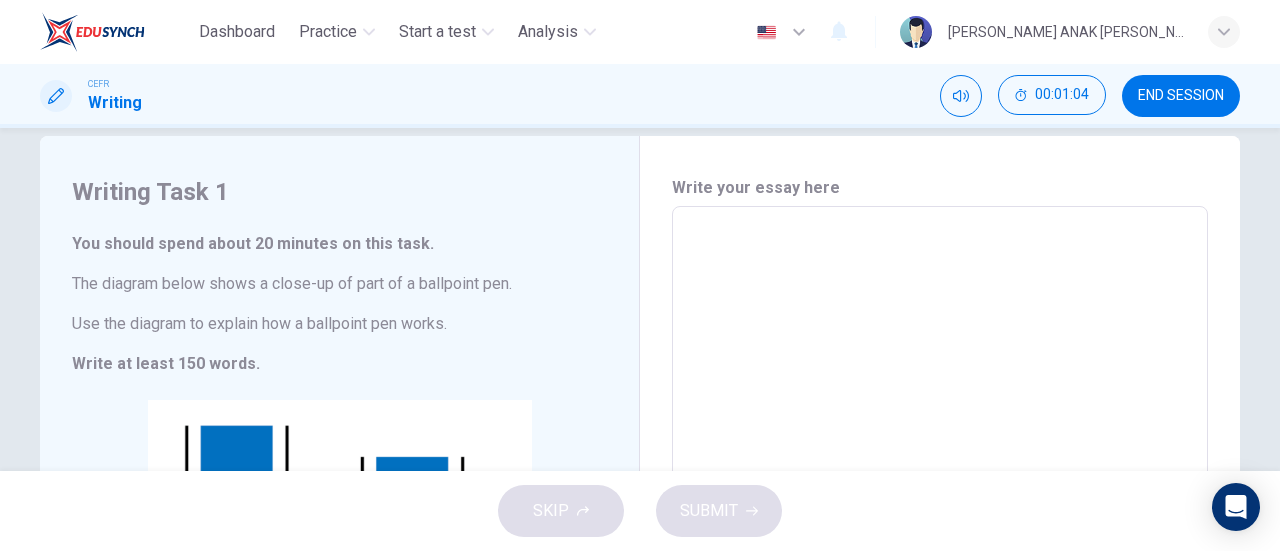 click at bounding box center [940, 483] 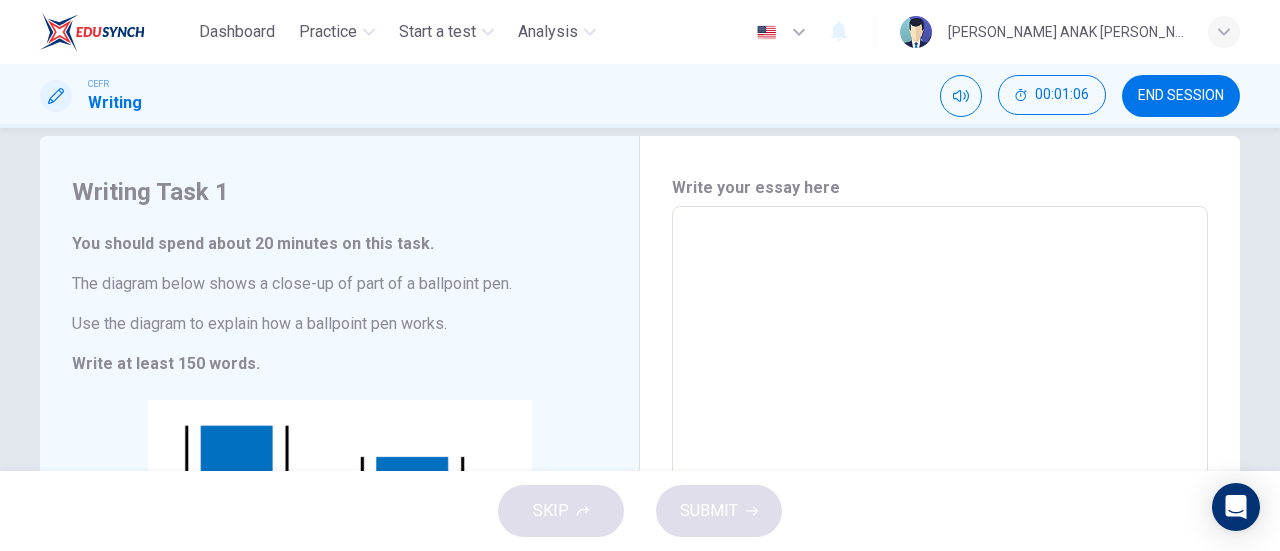 type on "B" 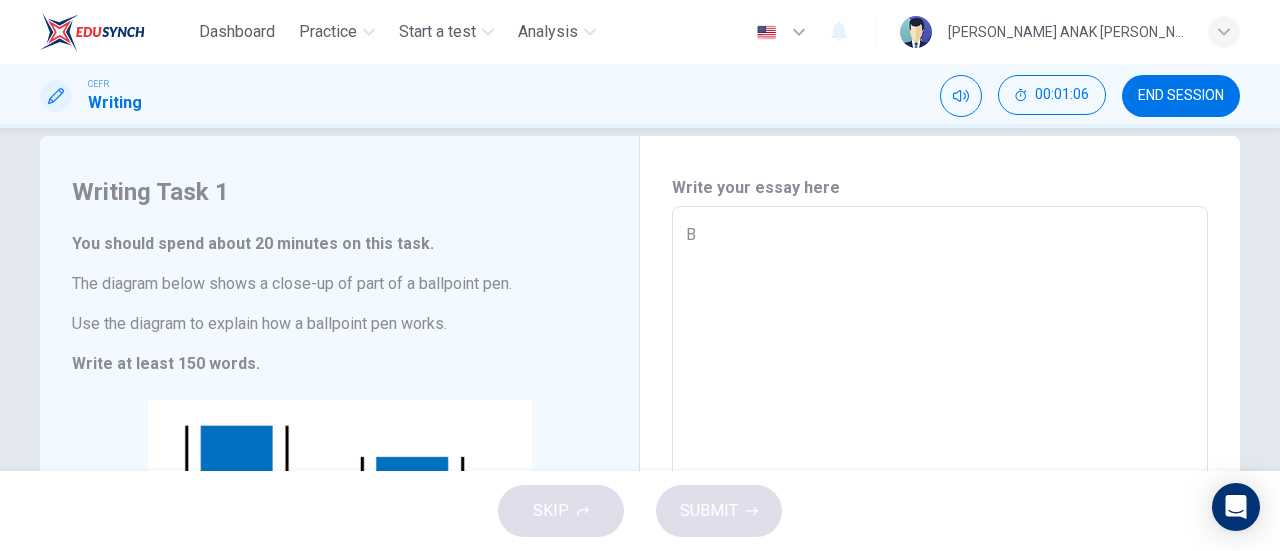 type on "x" 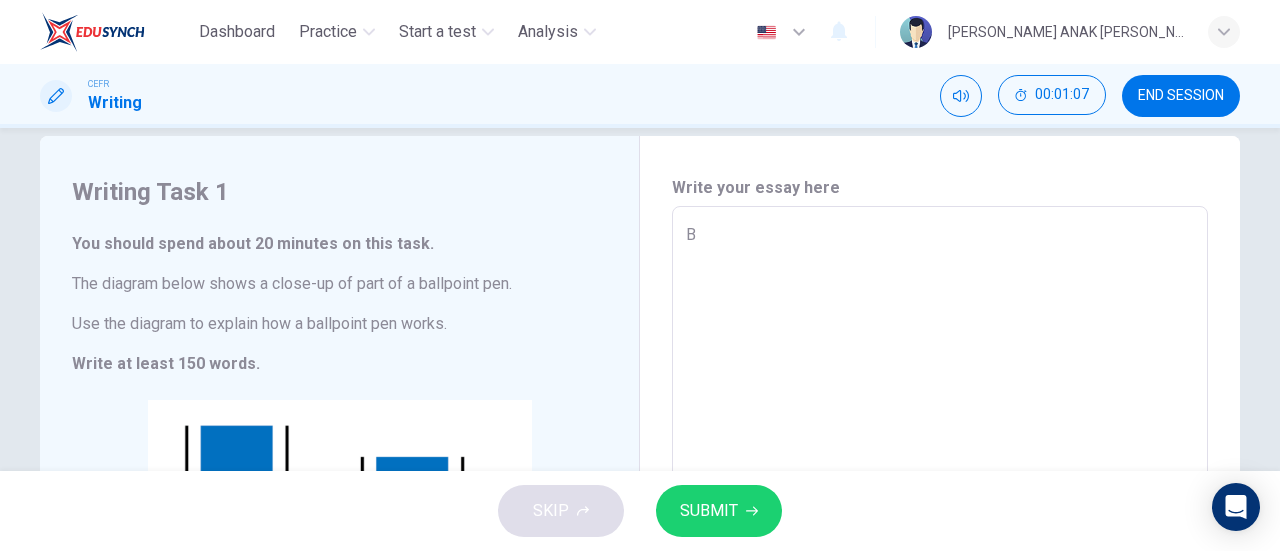 type on "Ba" 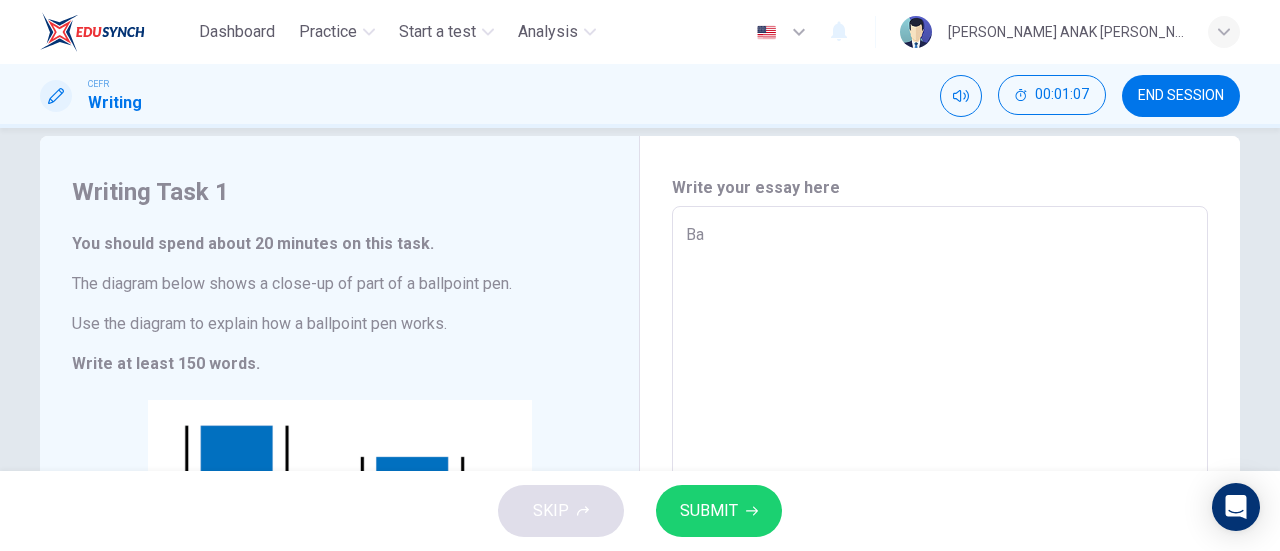 type on "x" 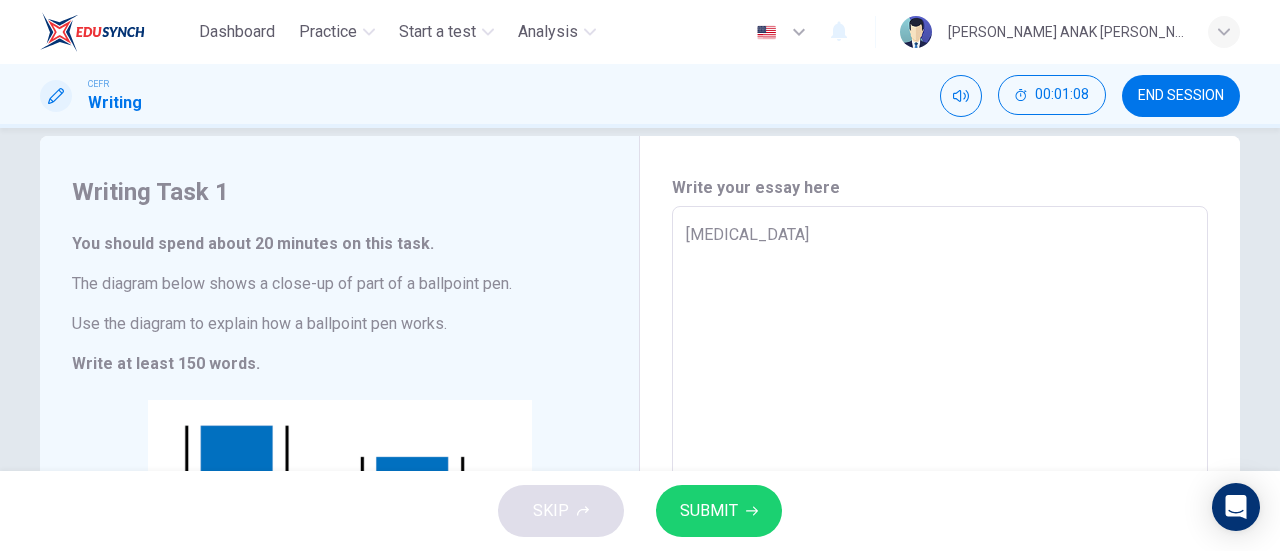 type on "Ball" 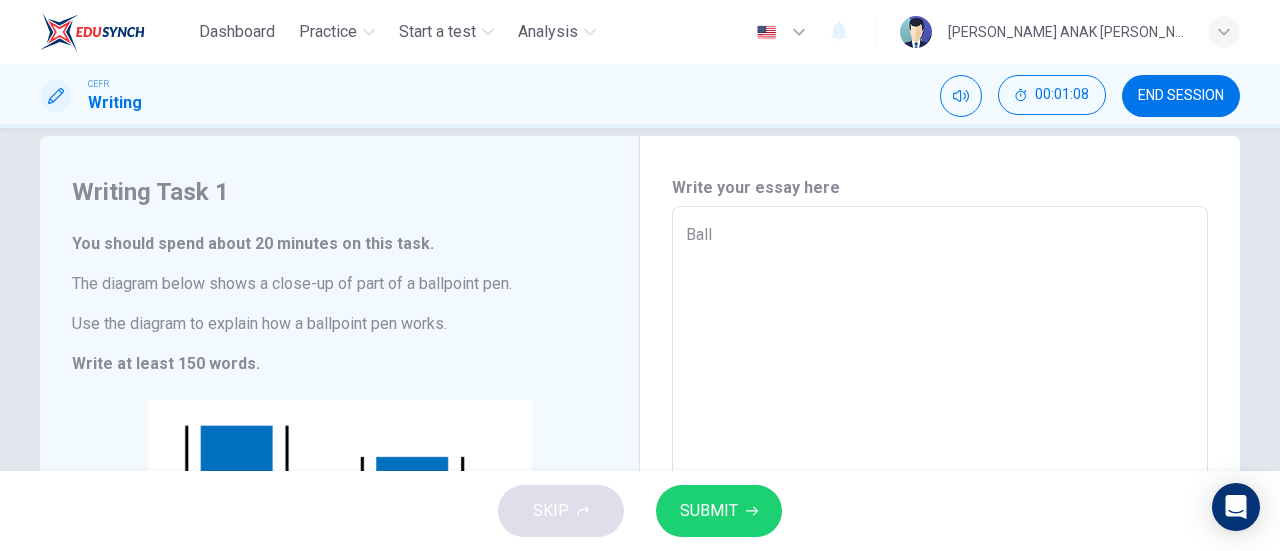 type on "x" 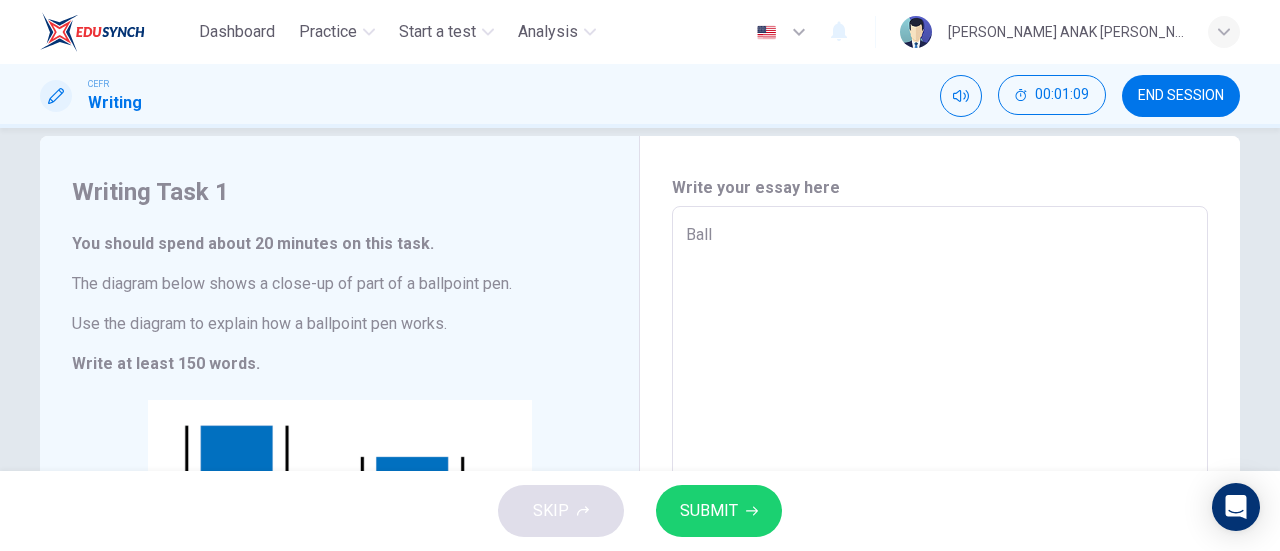 type on "Ballp" 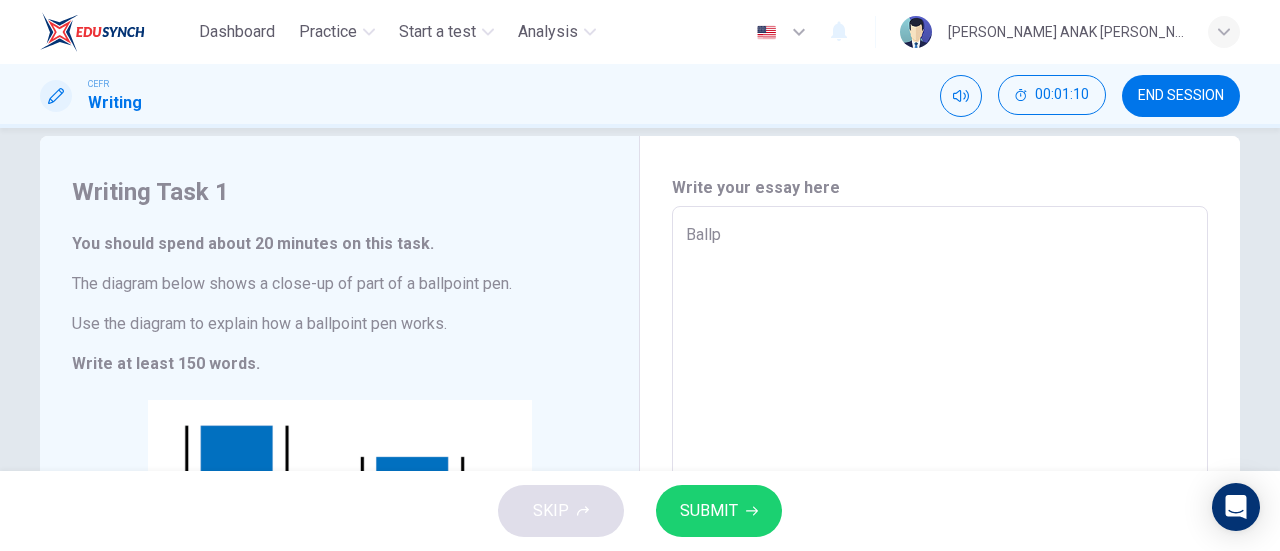type on "Ballpo" 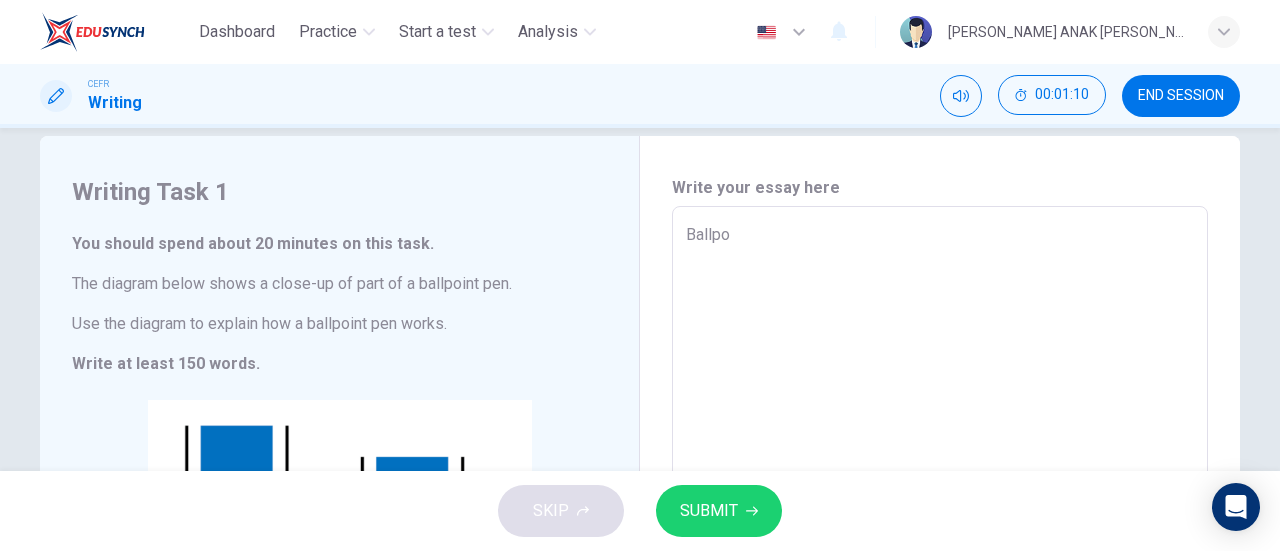 type on "Ballpoi" 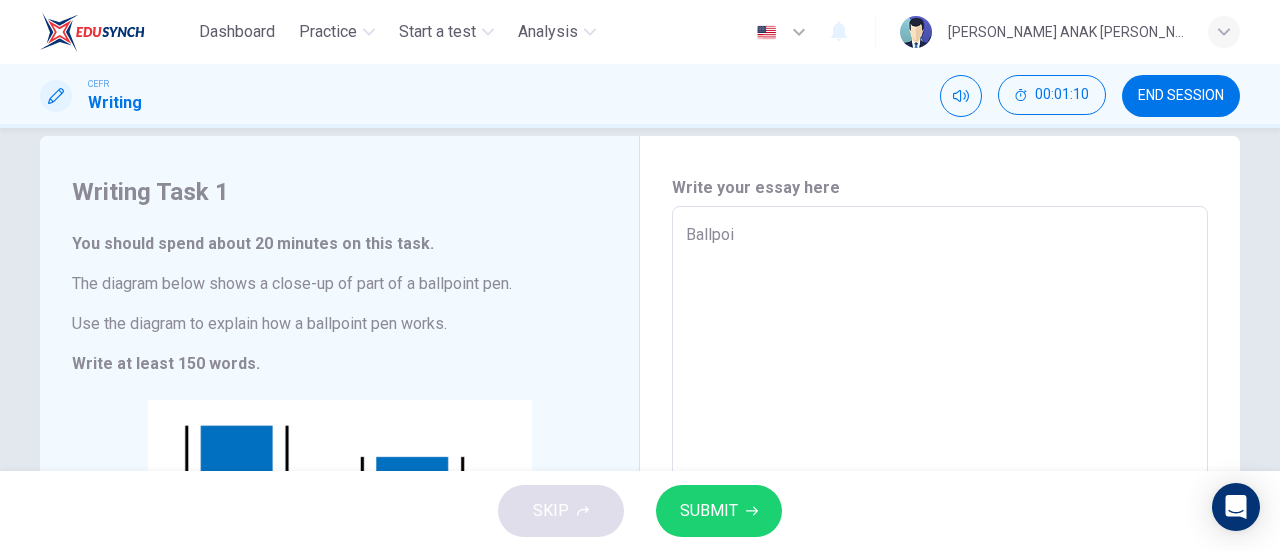 type on "x" 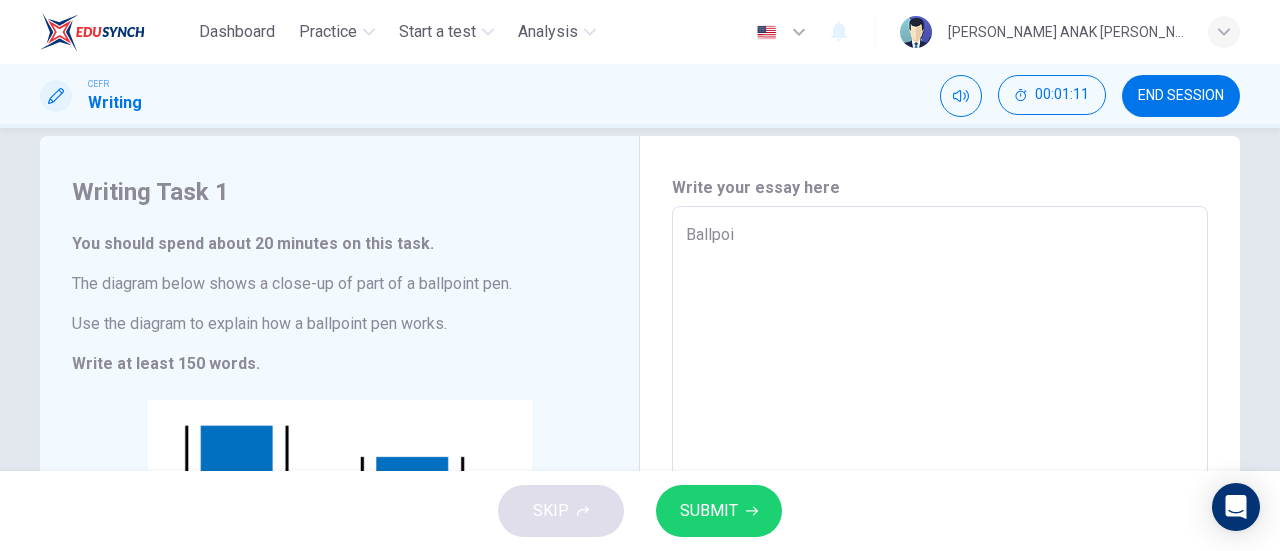 type on "Ballpoin" 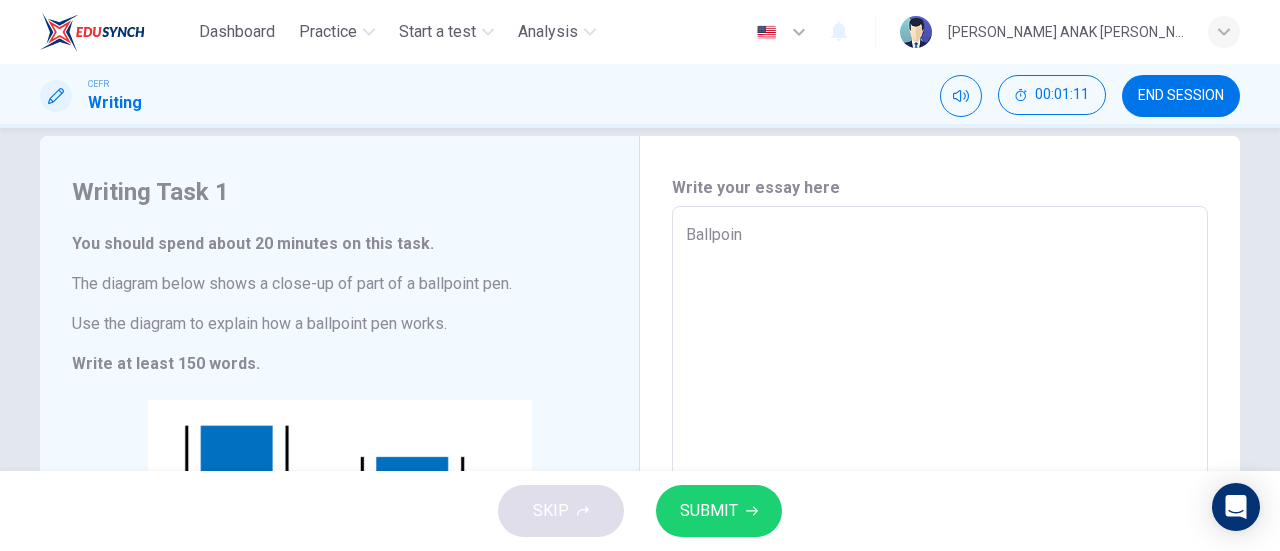 type on "x" 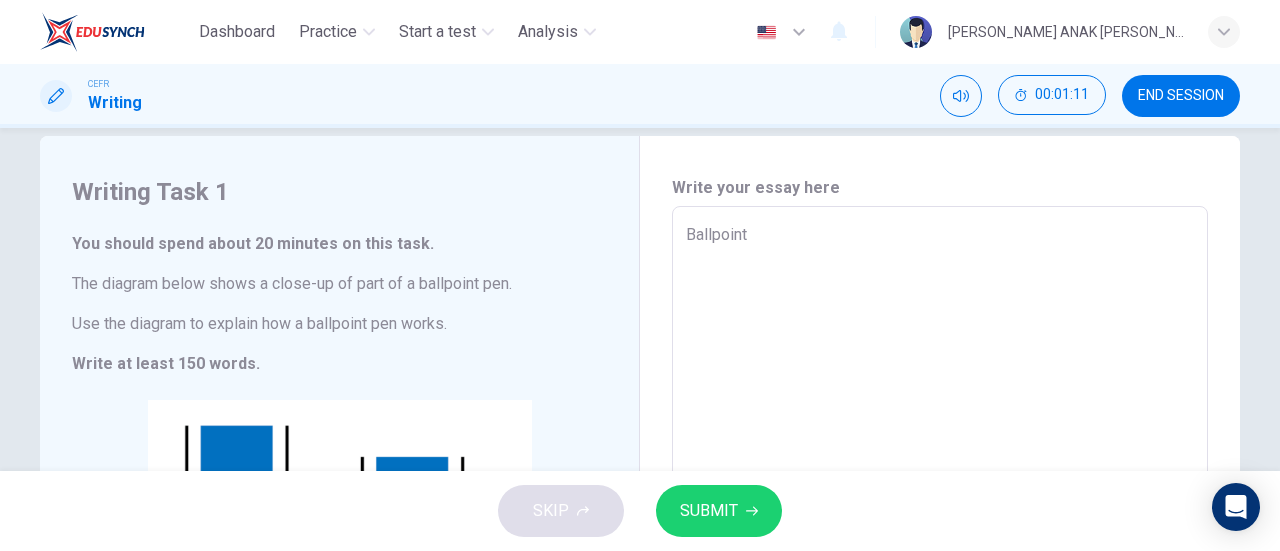 type on "x" 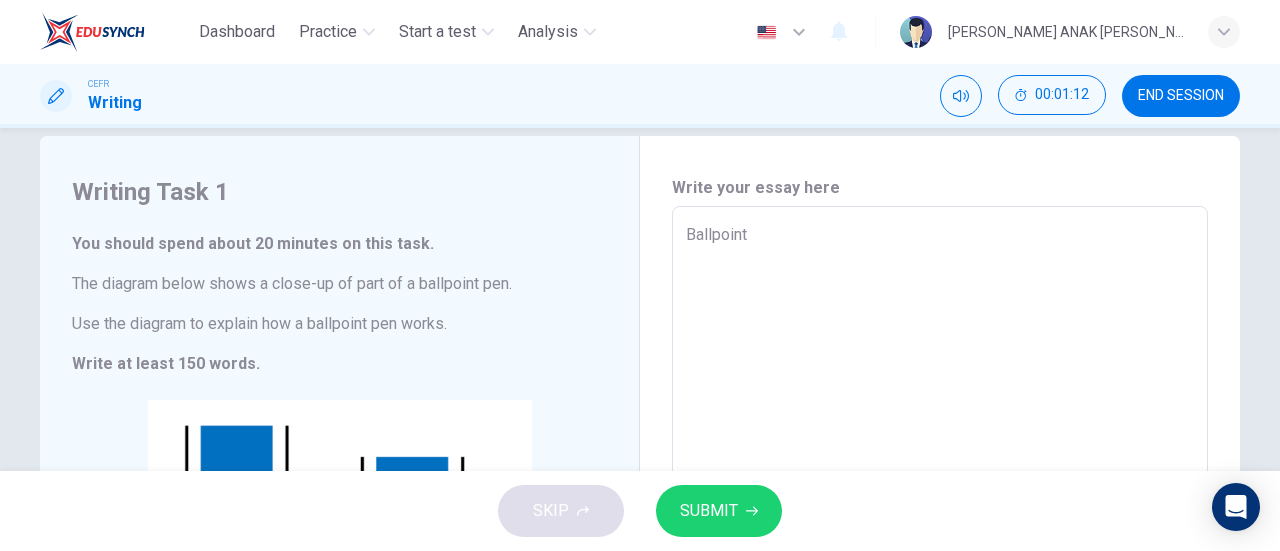 type on "Ballpoint" 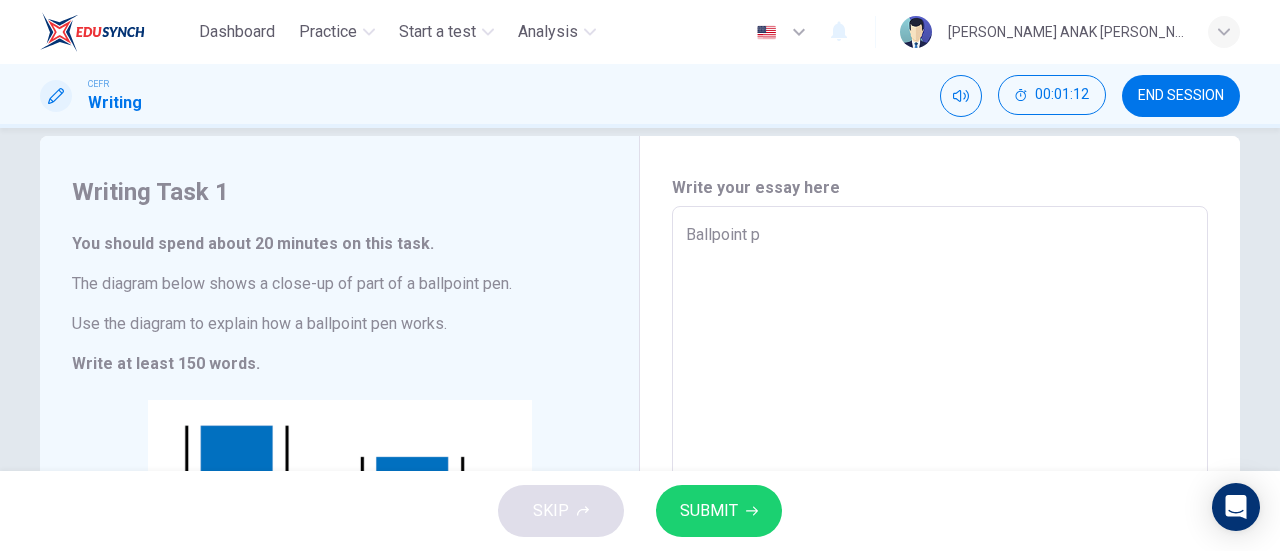 type on "x" 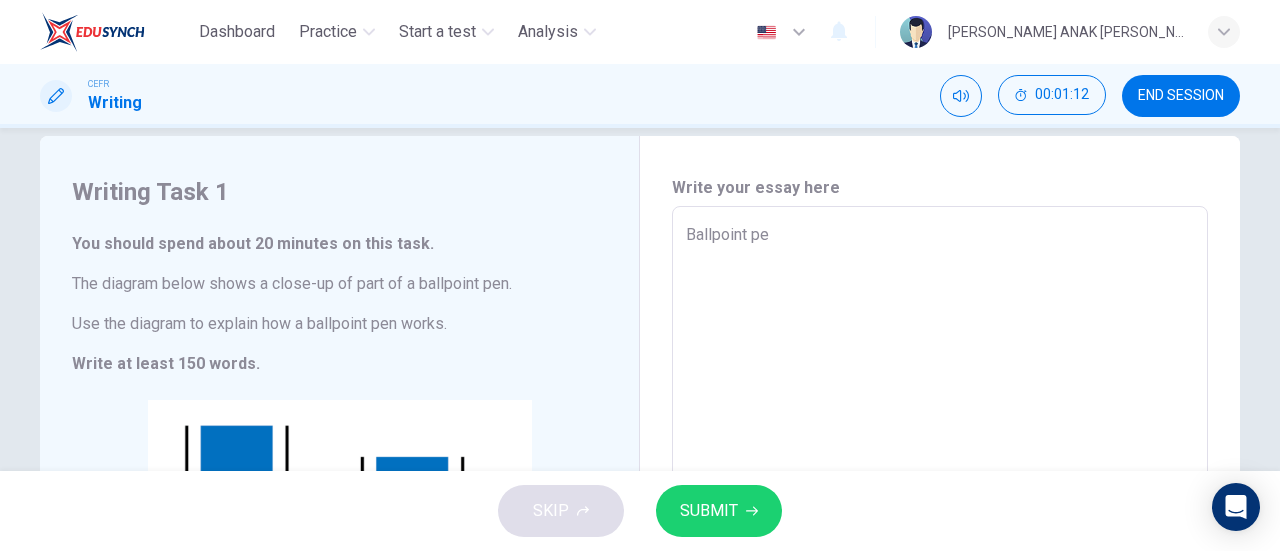 type on "x" 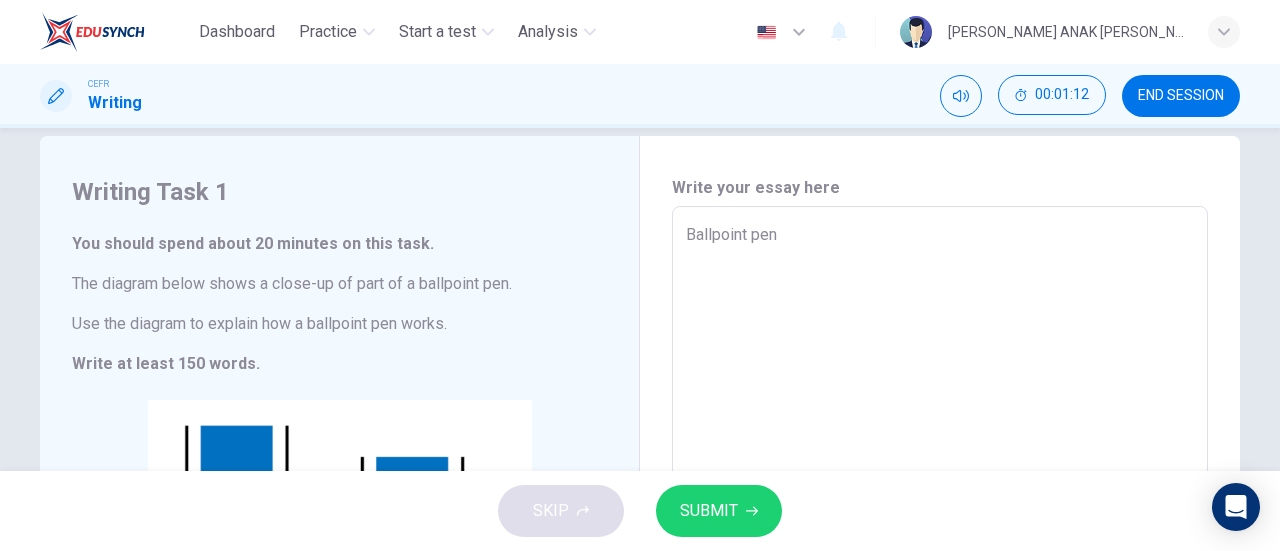 type on "x" 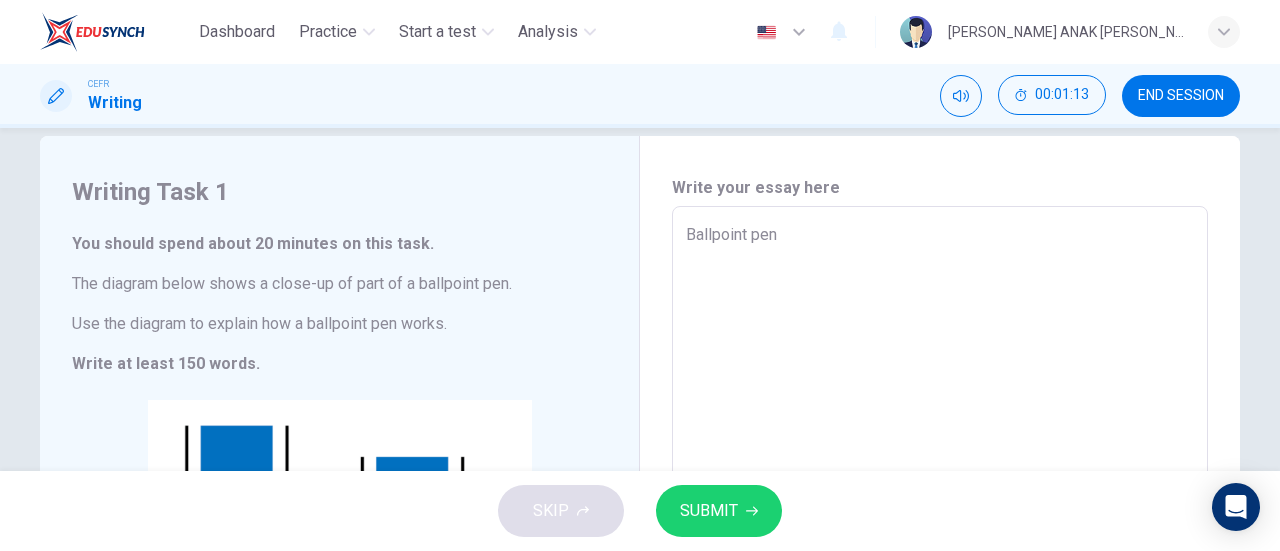 type on "Ballpoint pen" 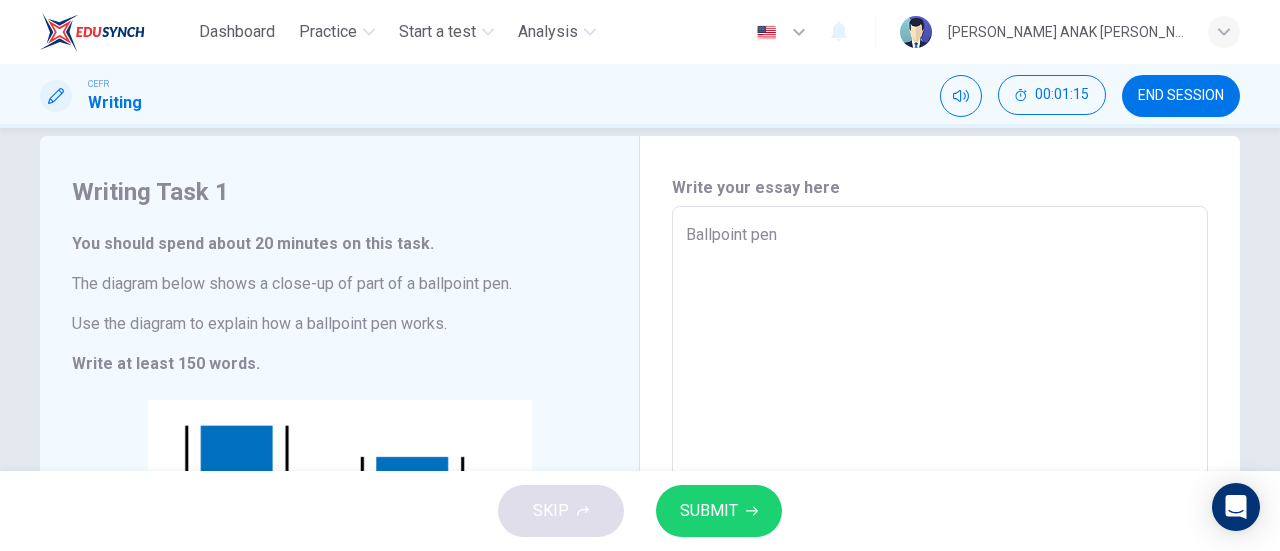 type on "Ballpoint pen i" 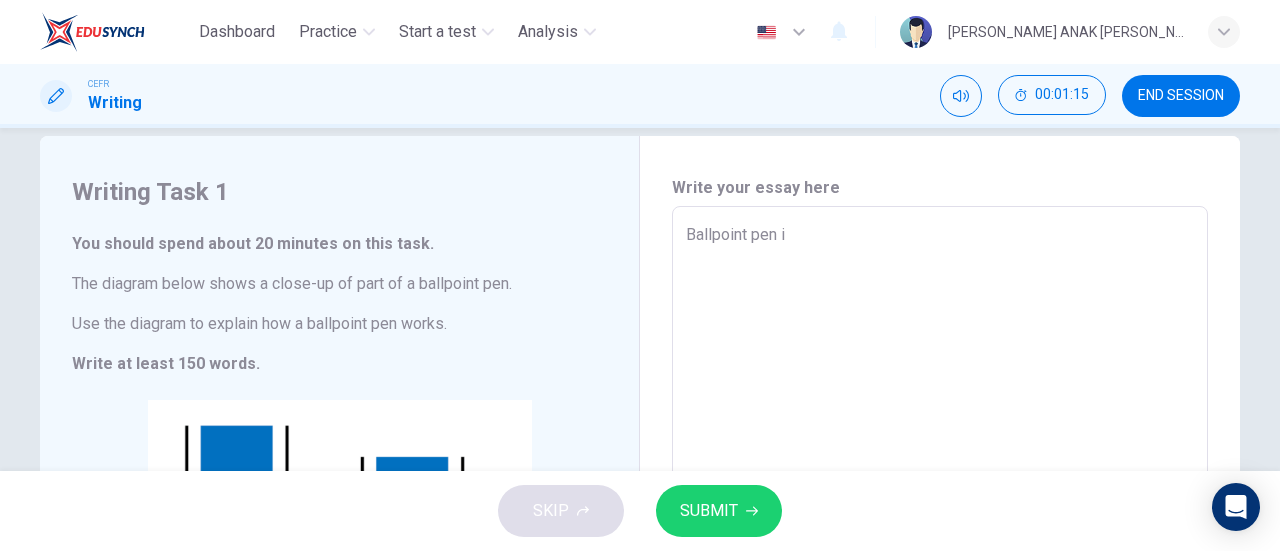 type on "Ballpoint pen is" 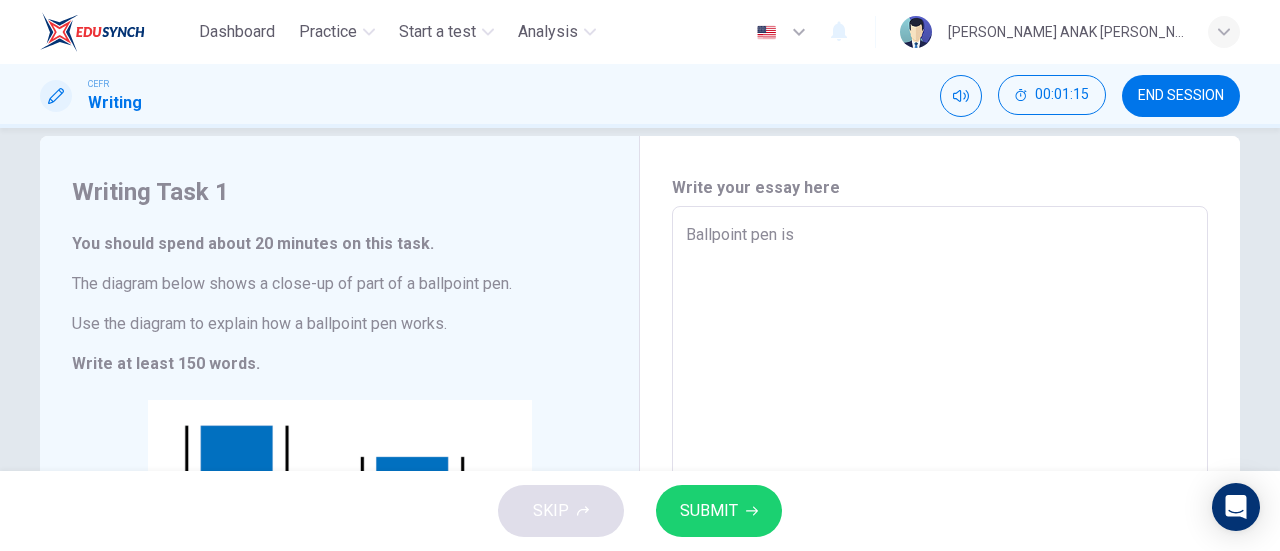 type on "Ballpoint pen is" 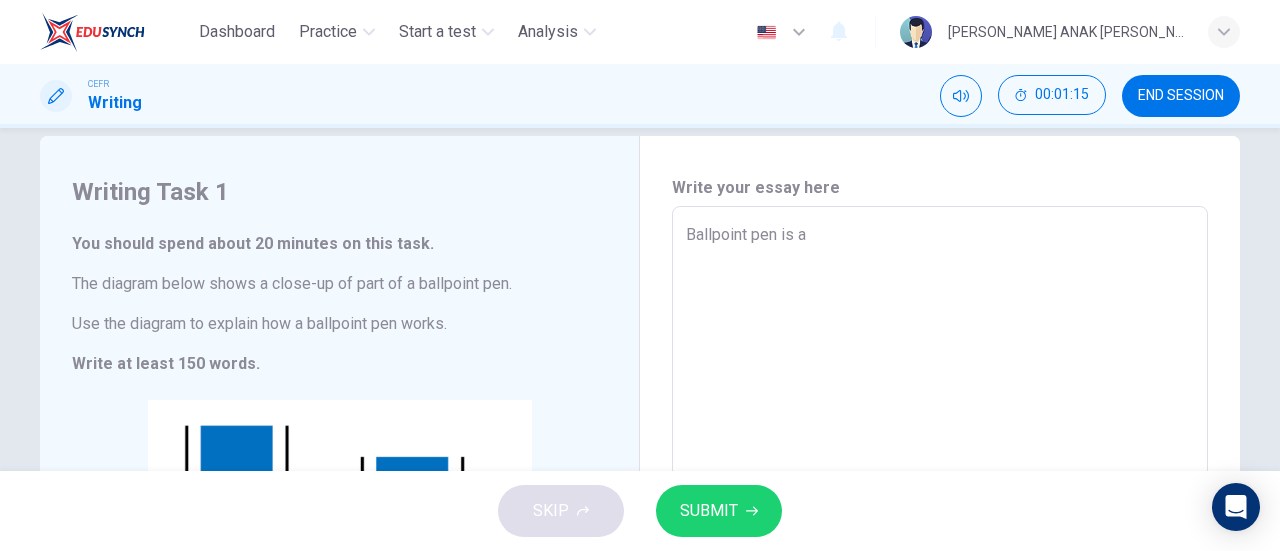 type on "x" 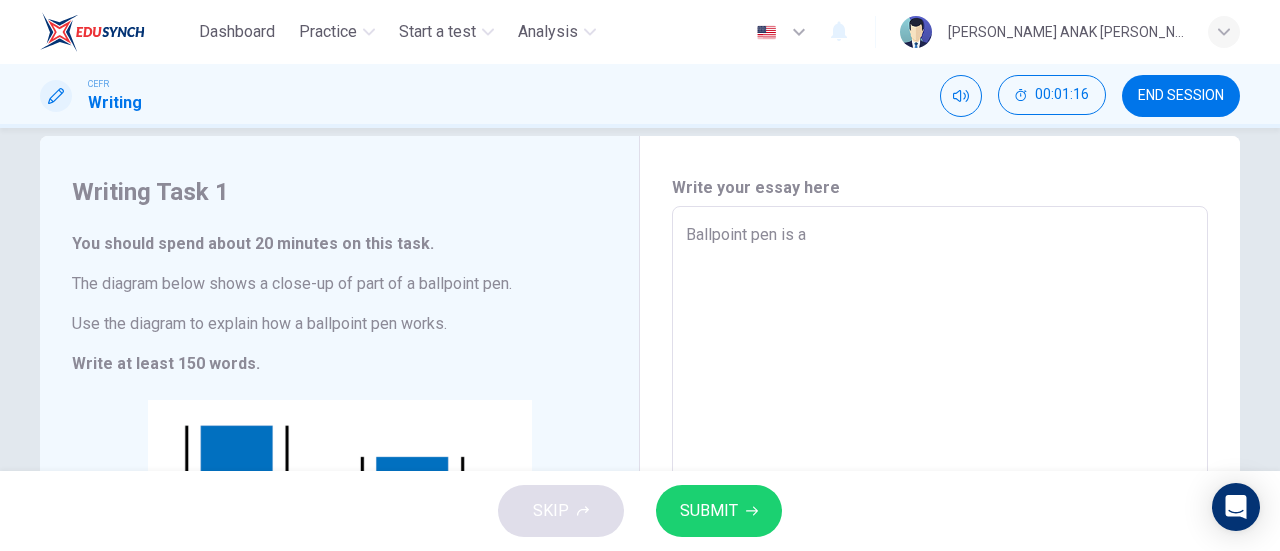 type on "Ballpoint pen is a" 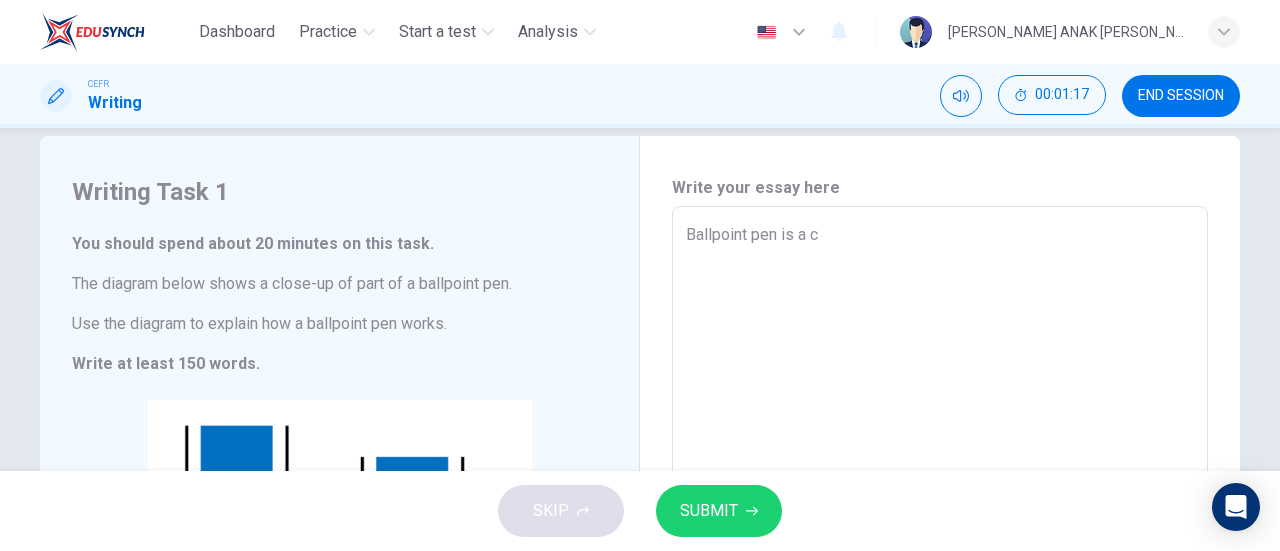 type on "Ballpoint pen is a co" 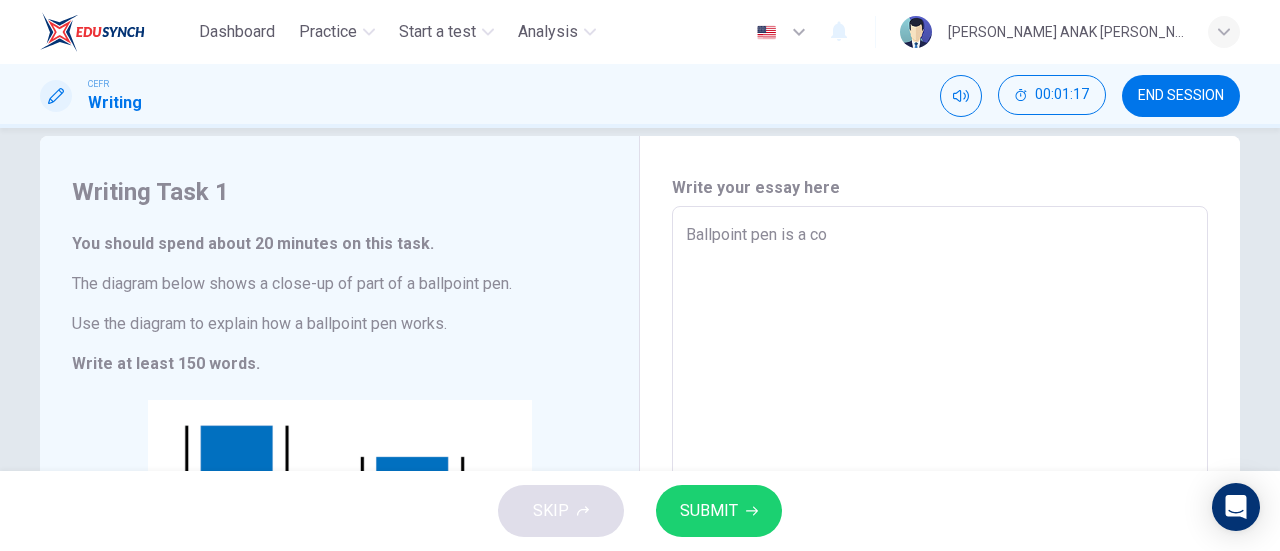 type on "x" 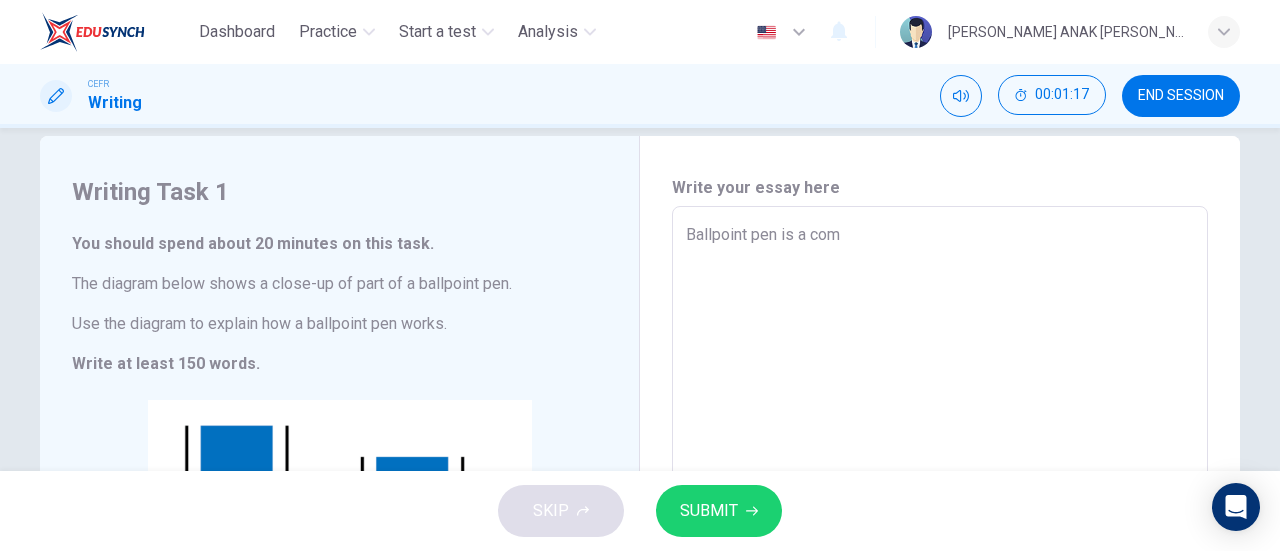 type on "x" 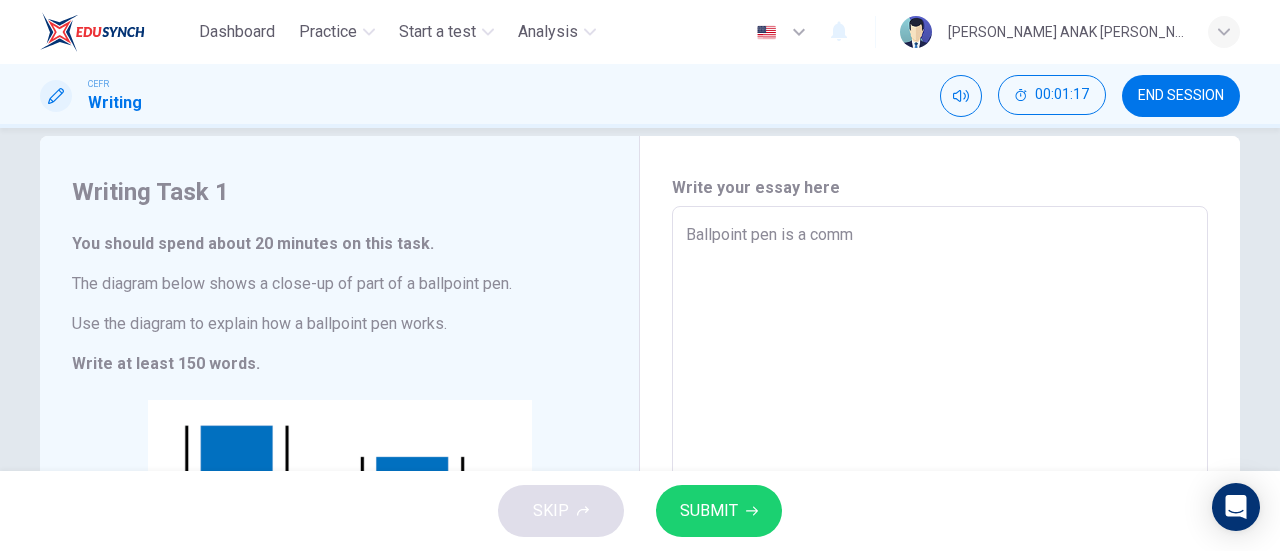 type on "x" 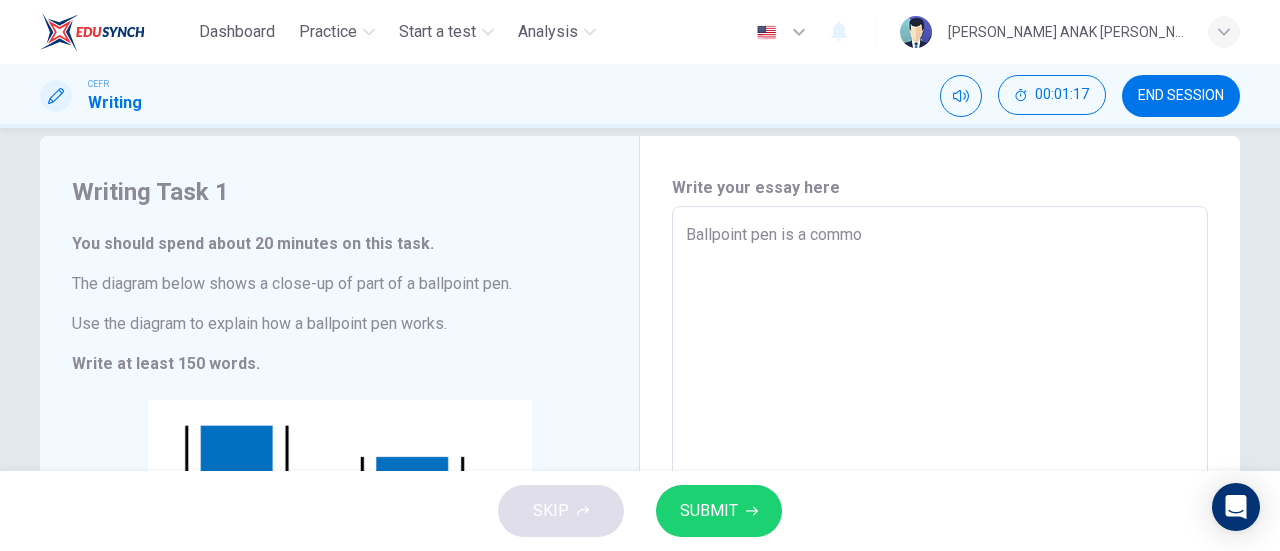 type on "x" 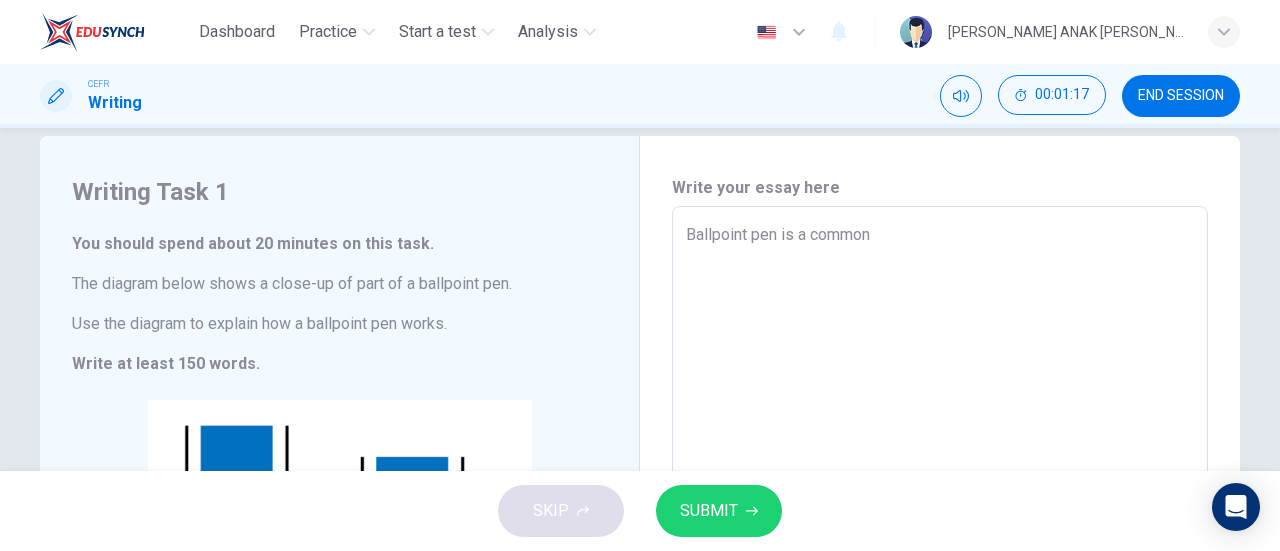 type on "x" 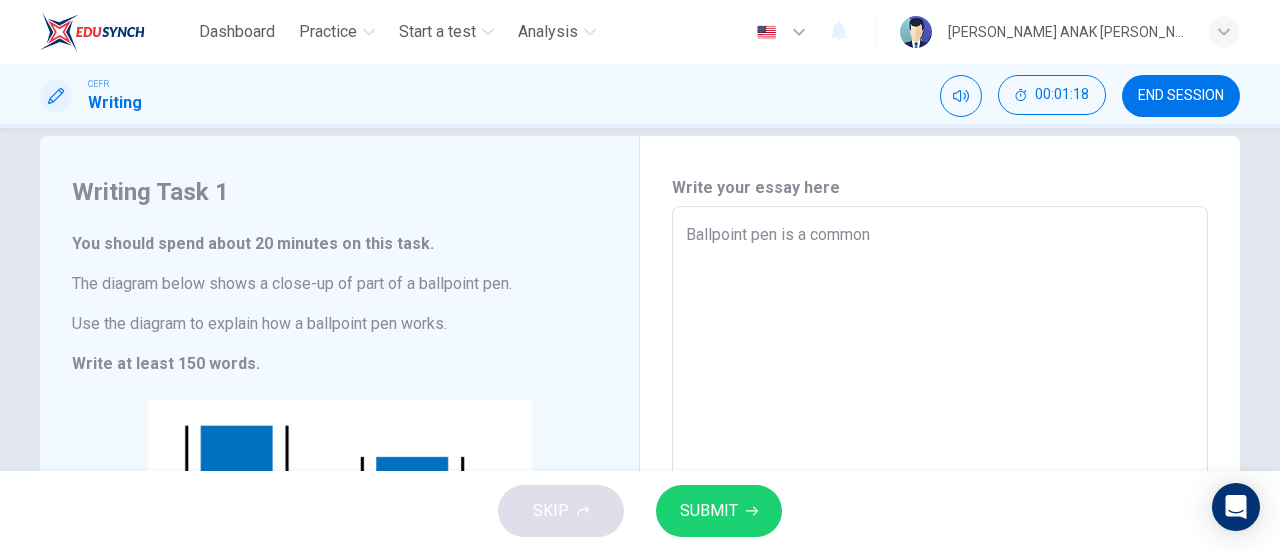 type on "Ballpoint pen is a common" 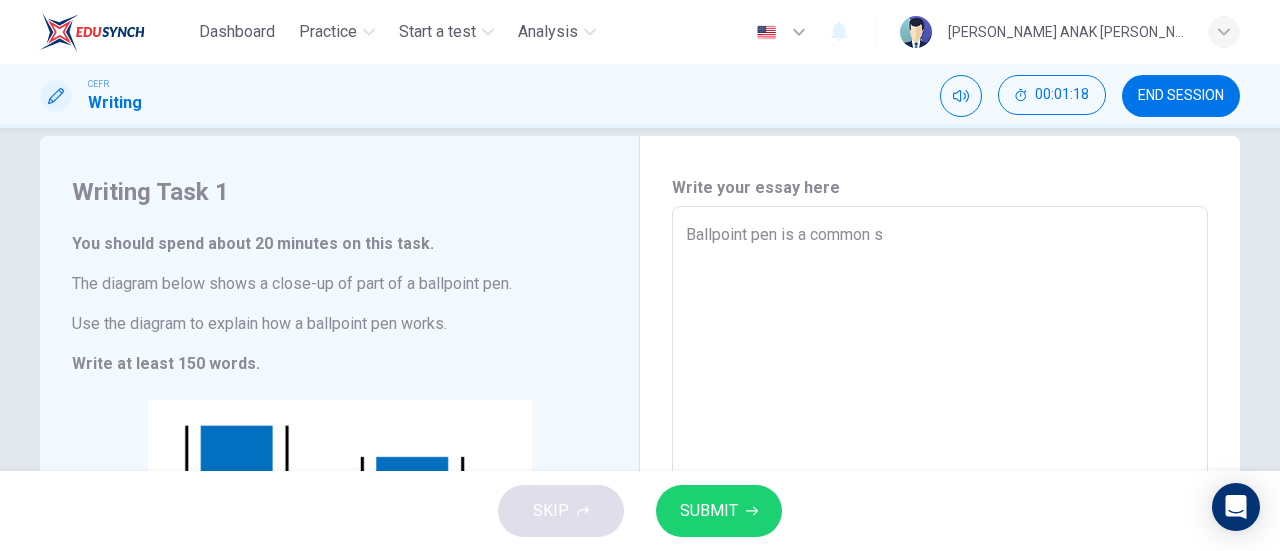 type on "Ballpoint pen is a common st" 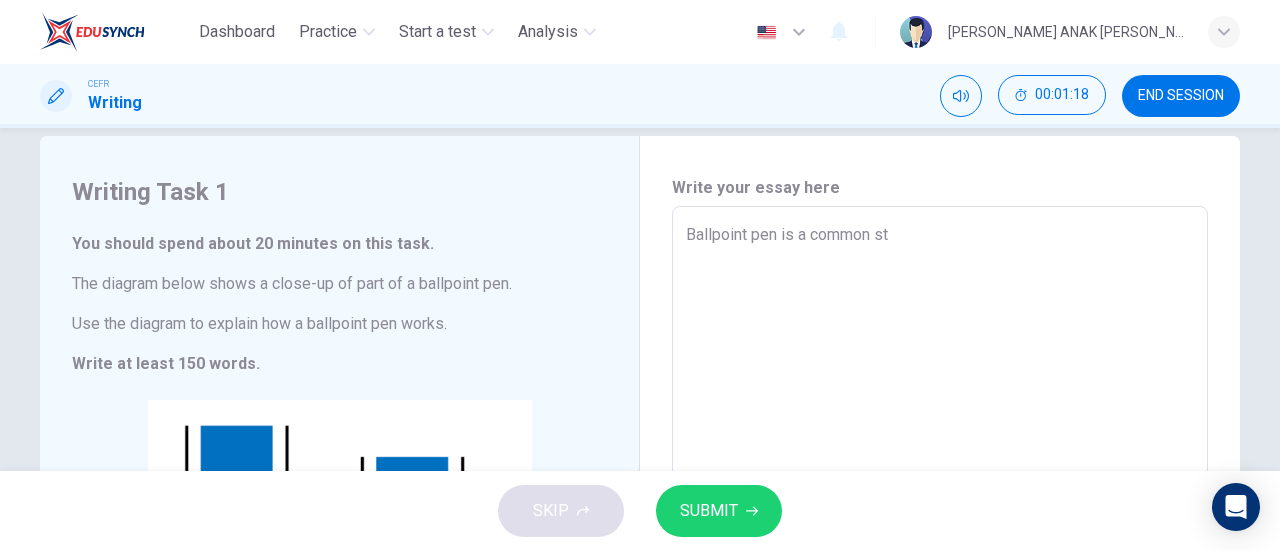 type on "x" 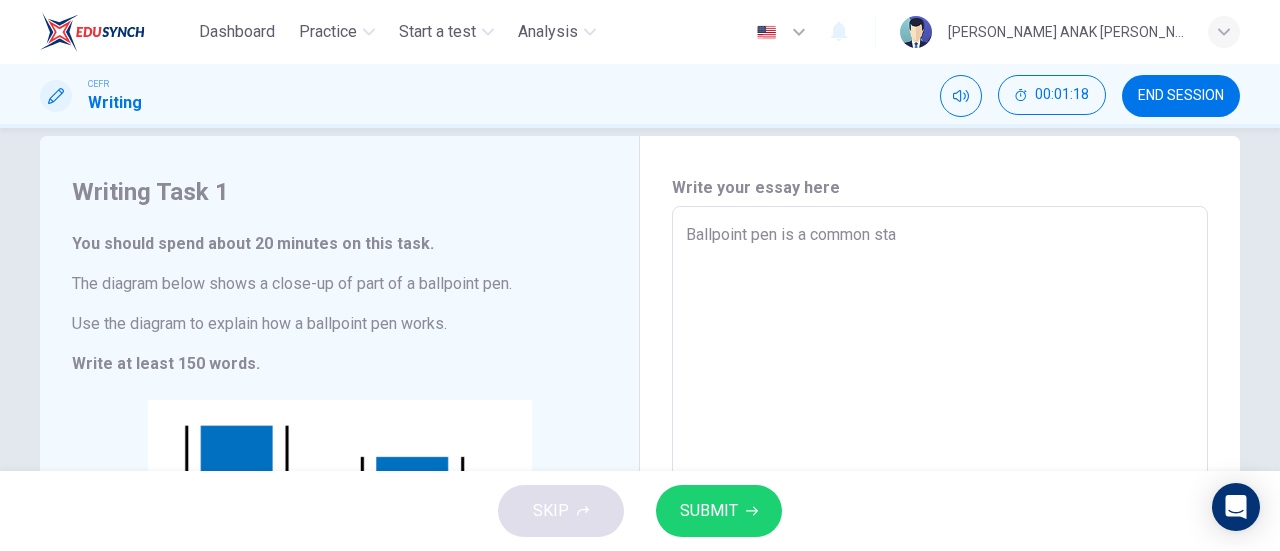 type on "x" 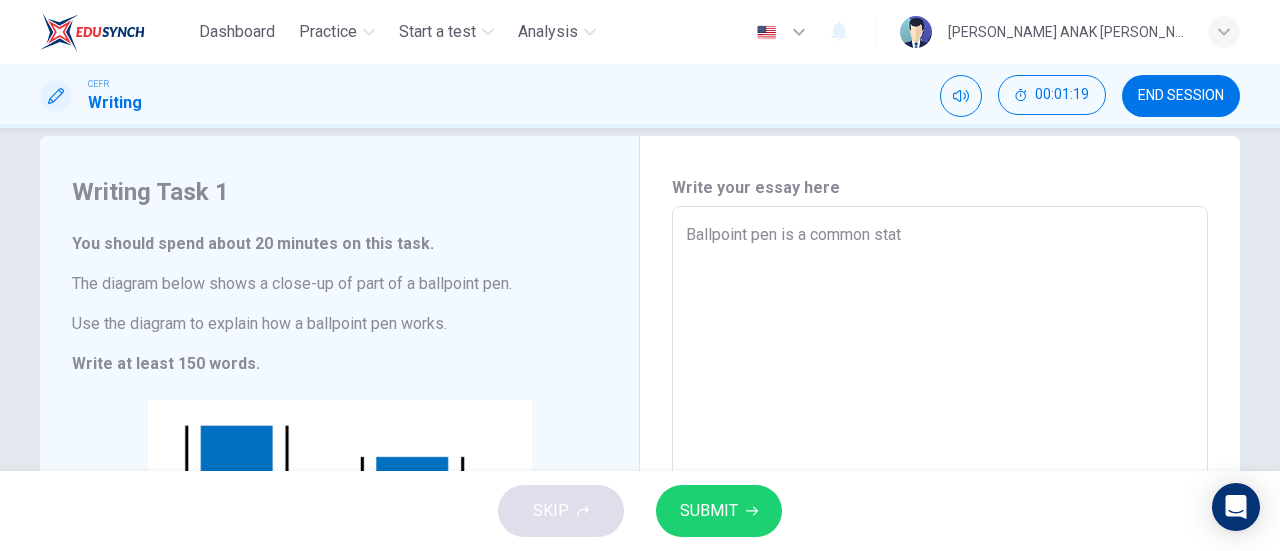 type on "x" 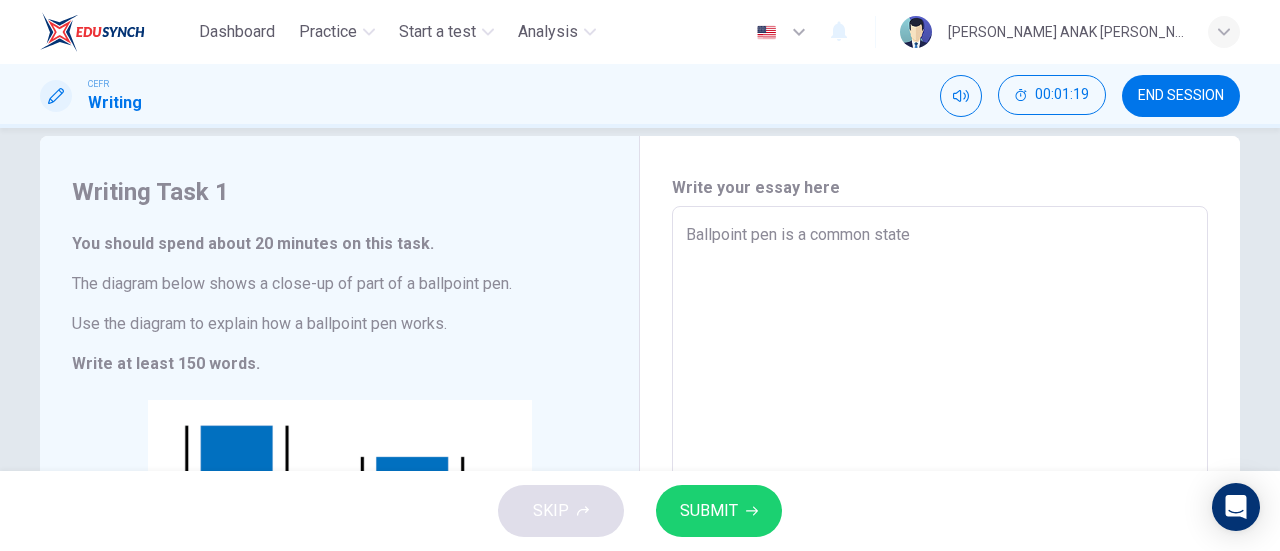 type on "x" 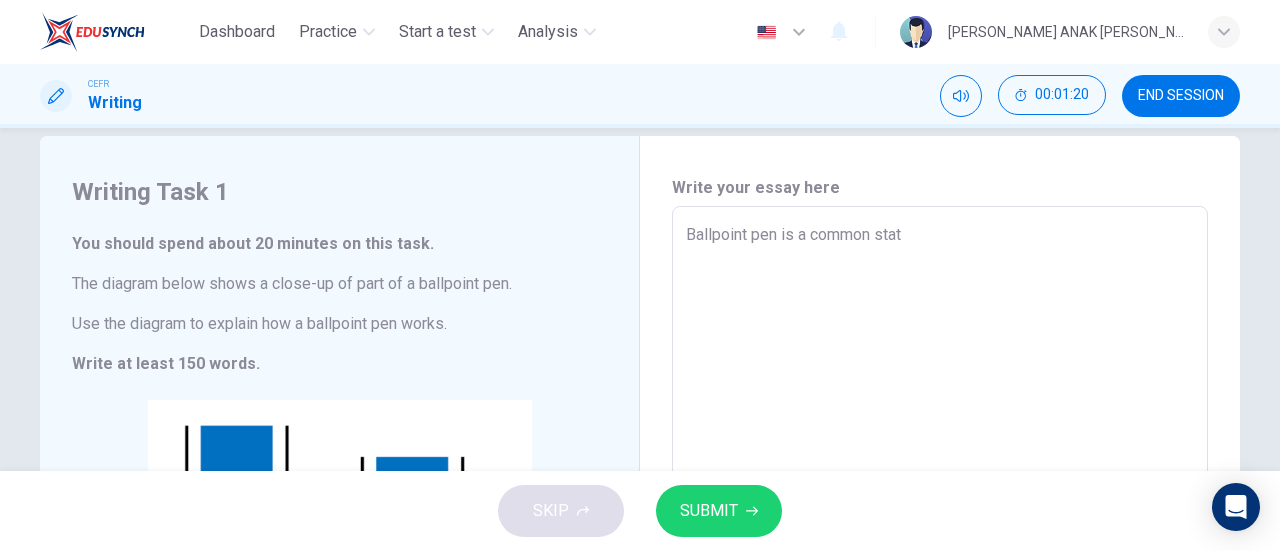 type on "Ballpoint pen is a common stati" 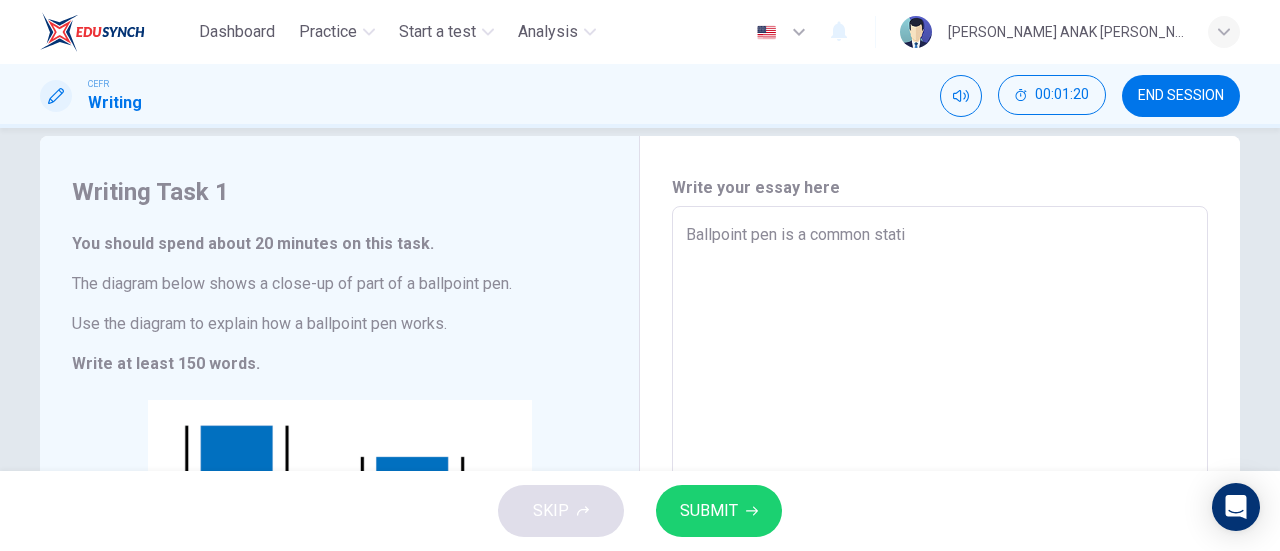 type on "x" 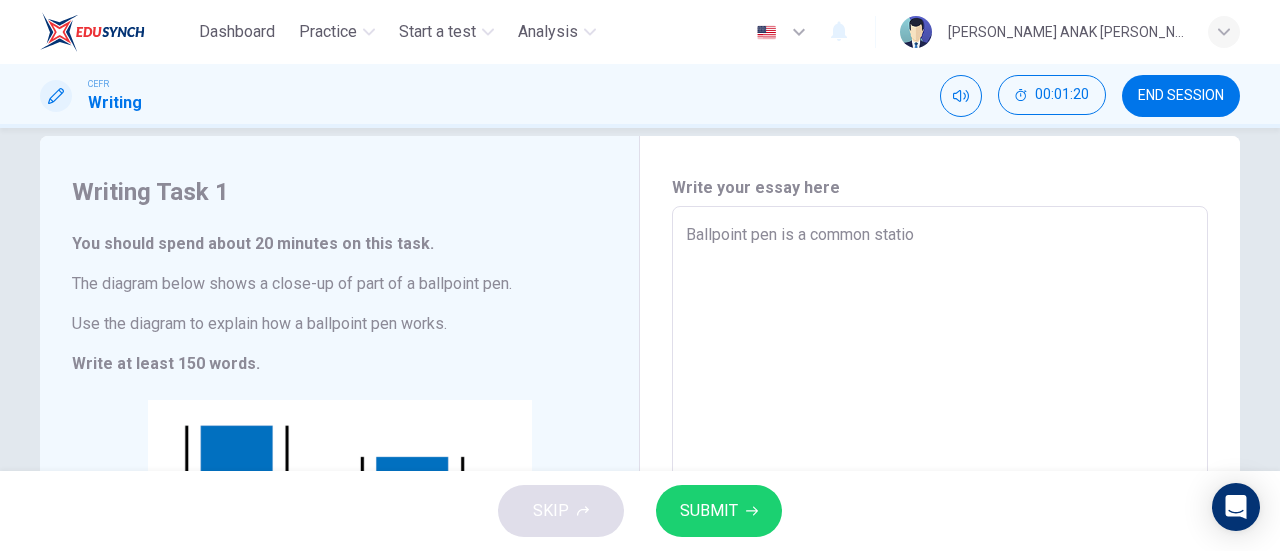 type on "x" 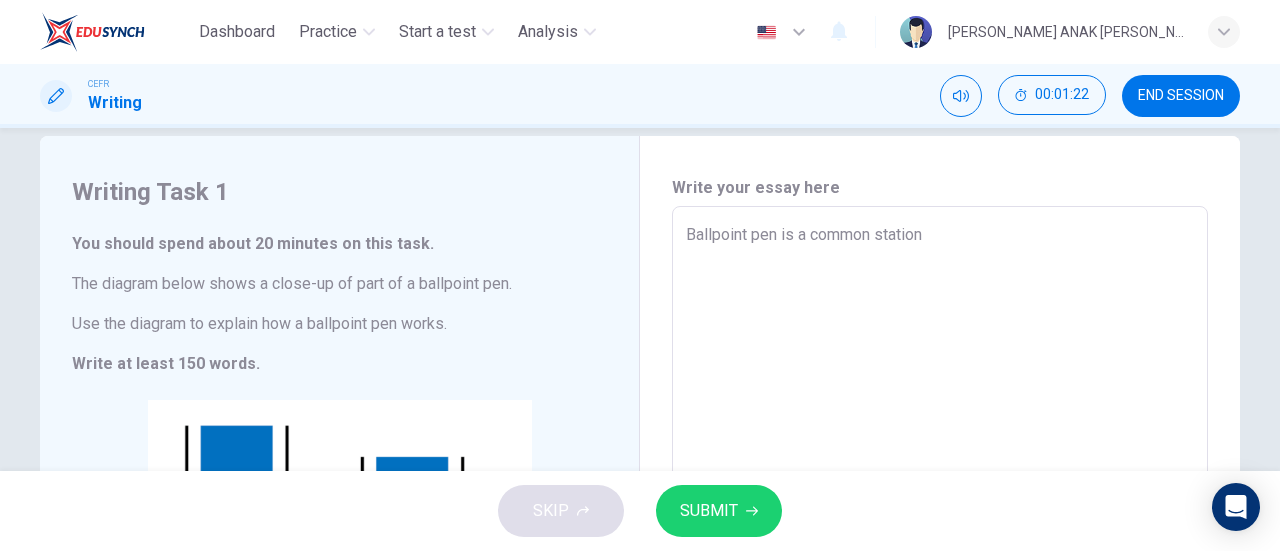 type on "Ballpoint pen is a common station" 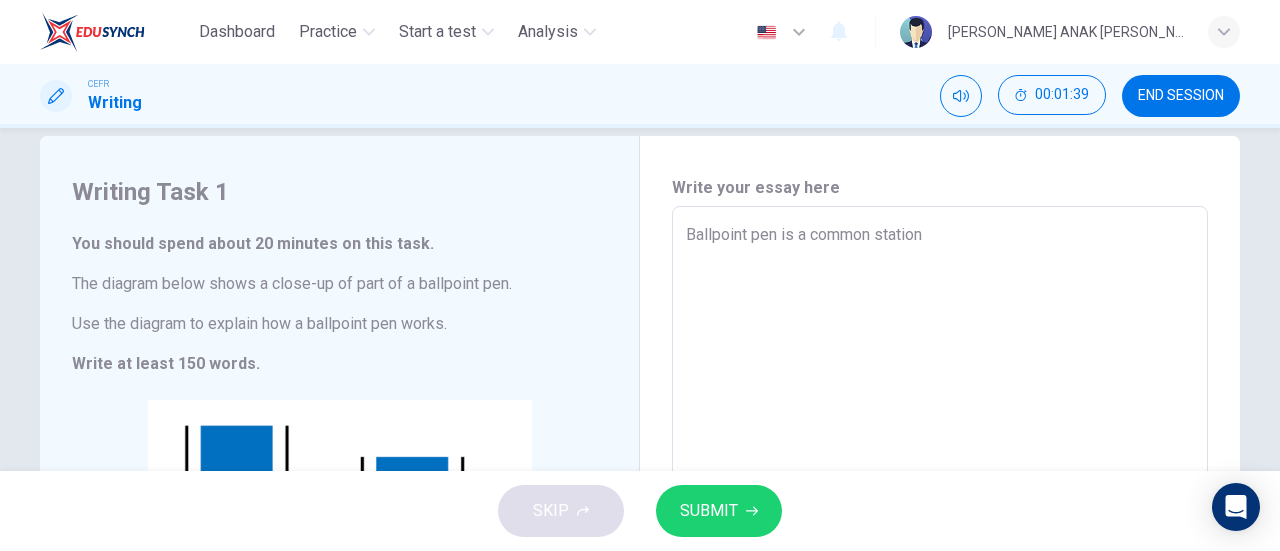 type on "x" 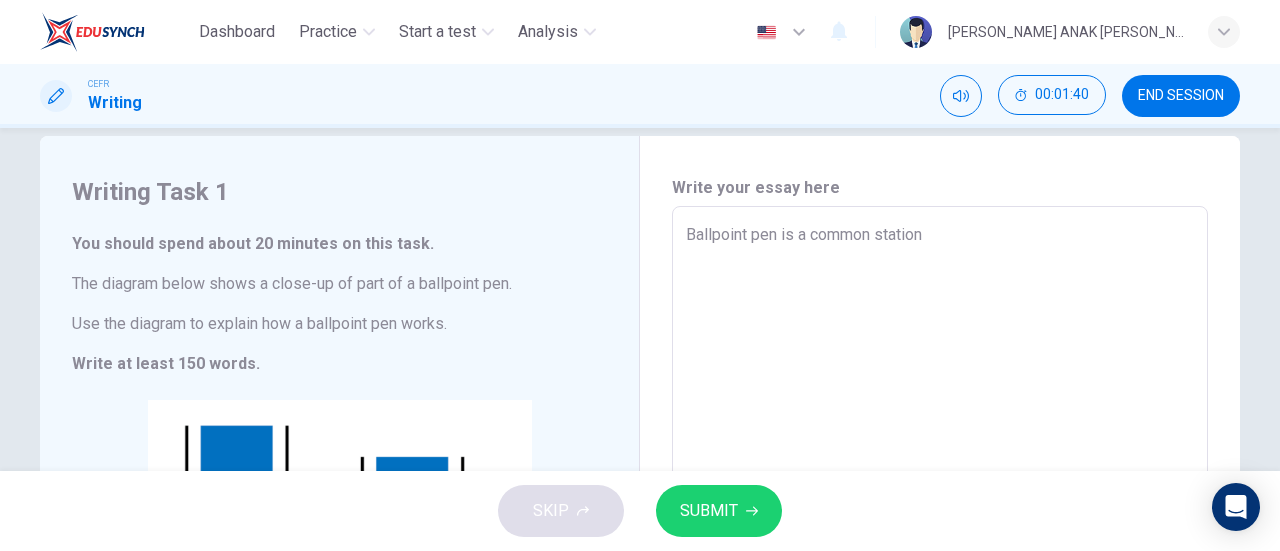 type on "Ballpoint pen is a common statione" 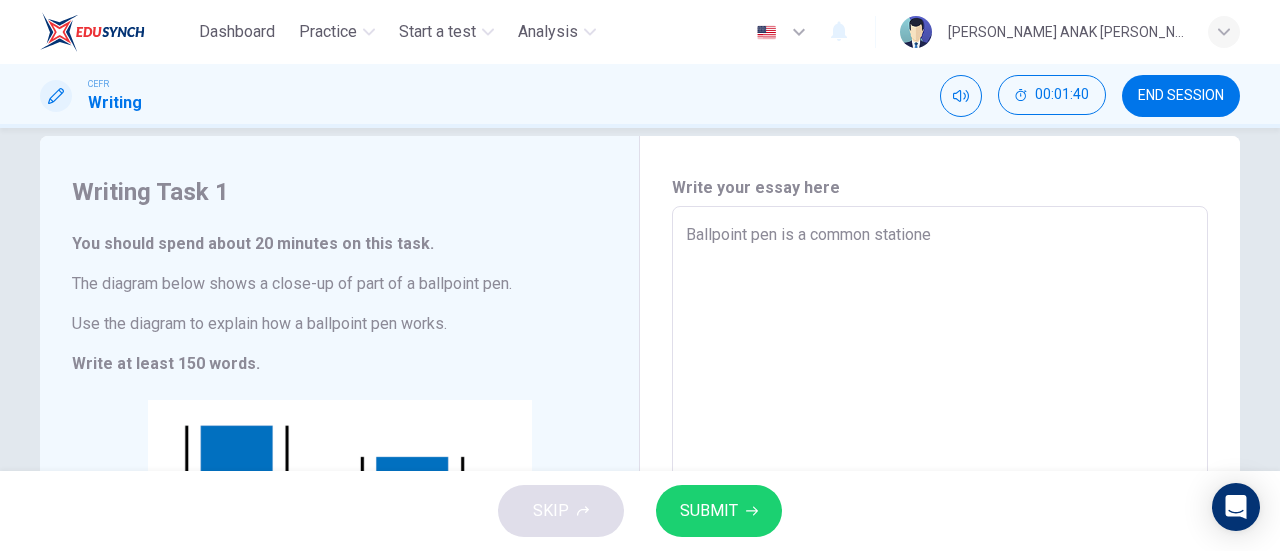 type on "x" 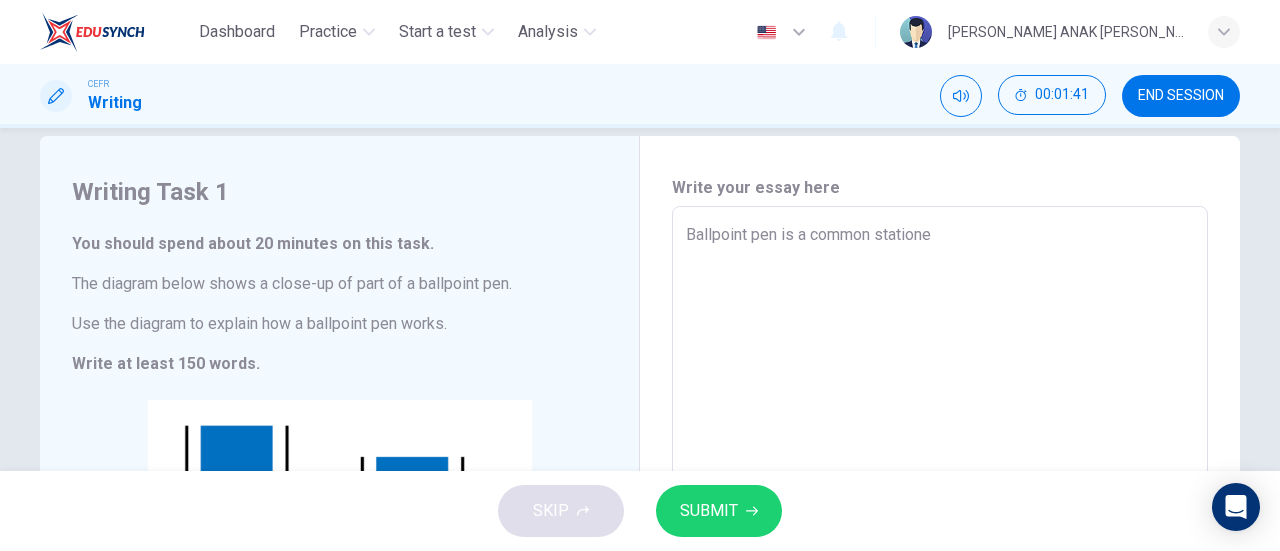type on "Ballpoint pen is a common stationer" 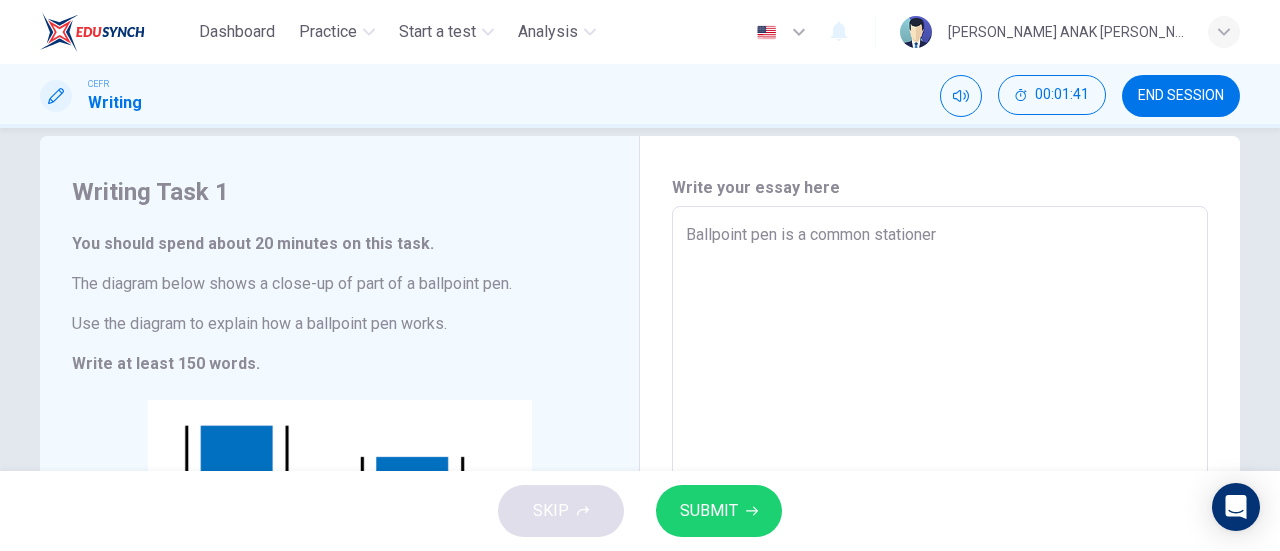 type on "x" 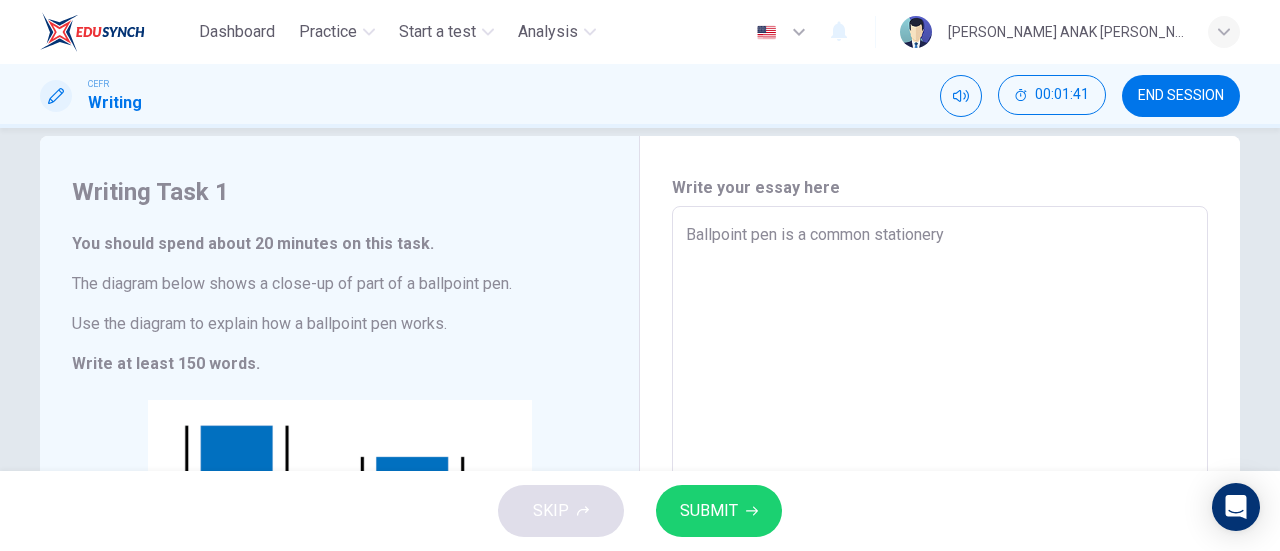 type on "x" 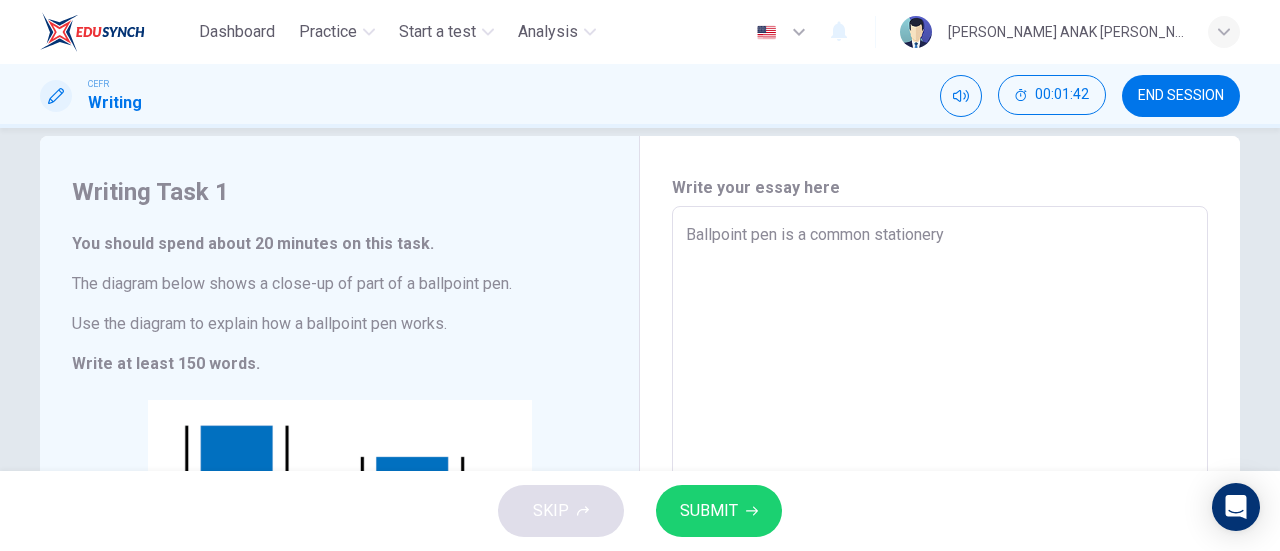type on "Ballpoint pen is a common stationery" 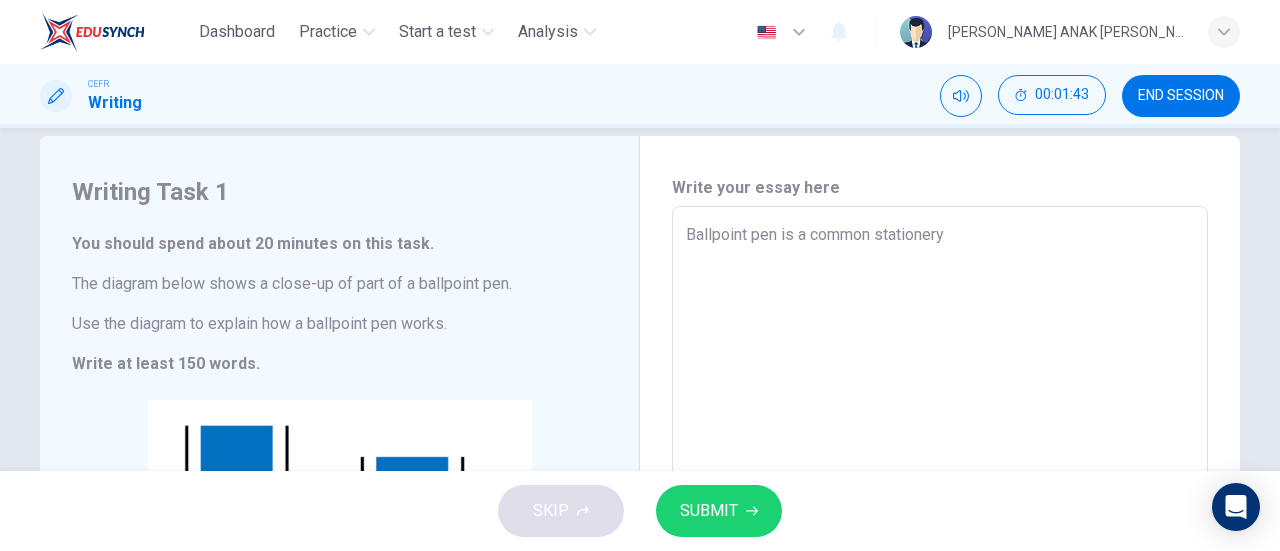 type on "Ballpoint pen is a common stationery f" 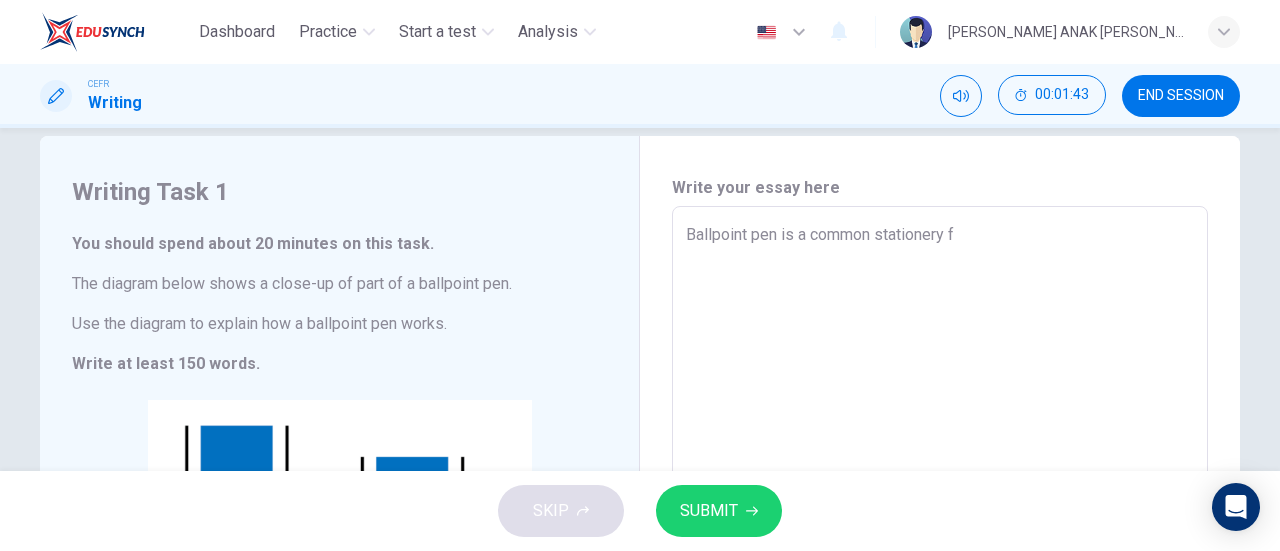 type on "x" 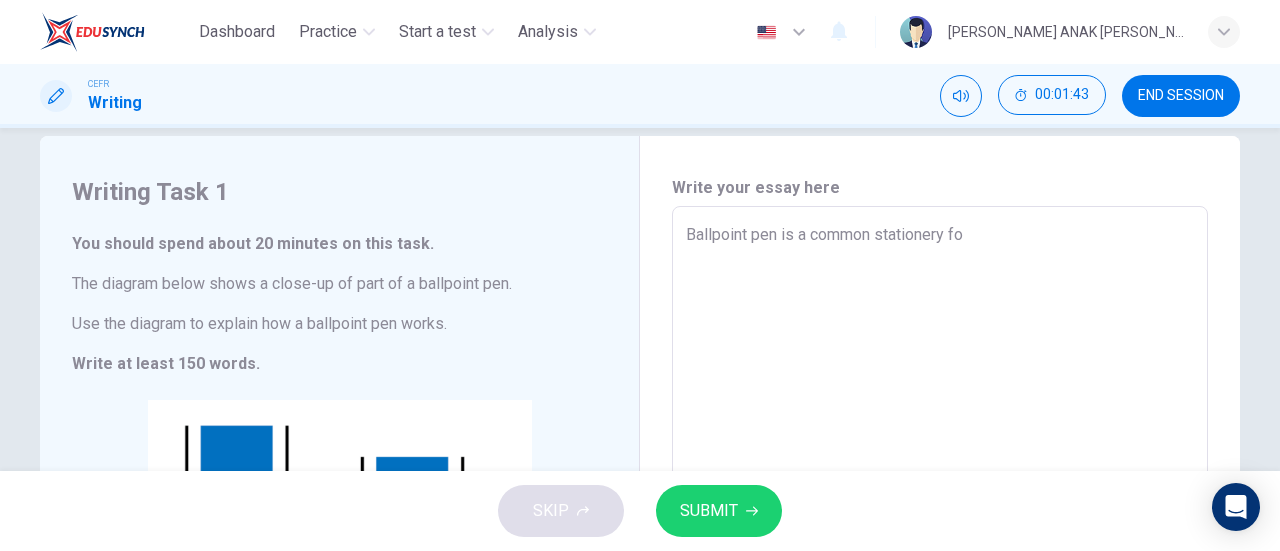 type on "x" 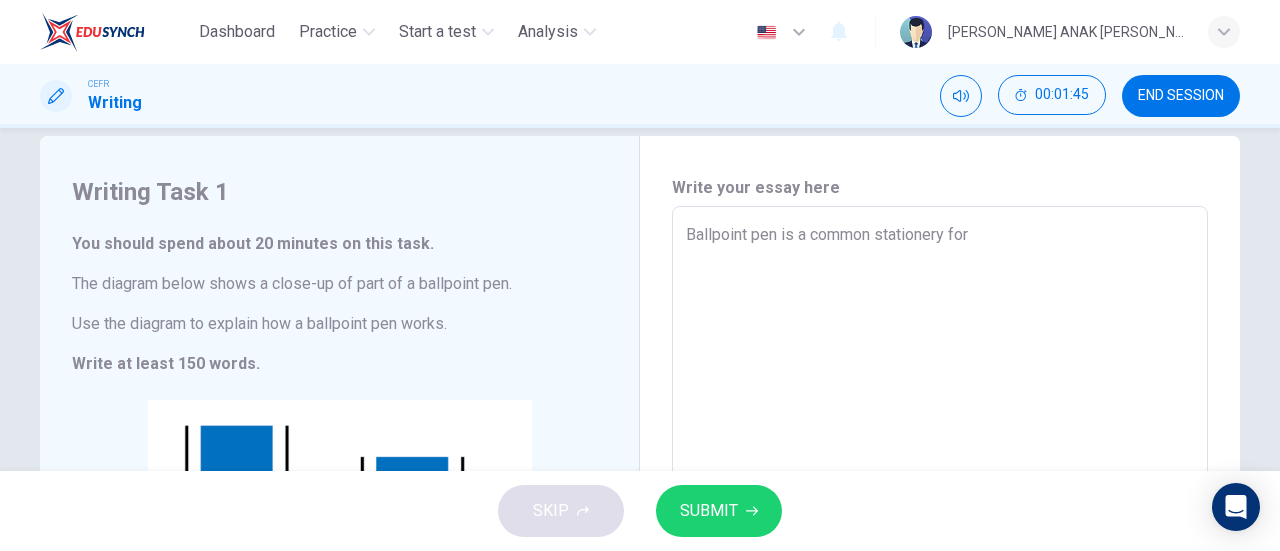 type on "Ballpoint pen is a common stationery for" 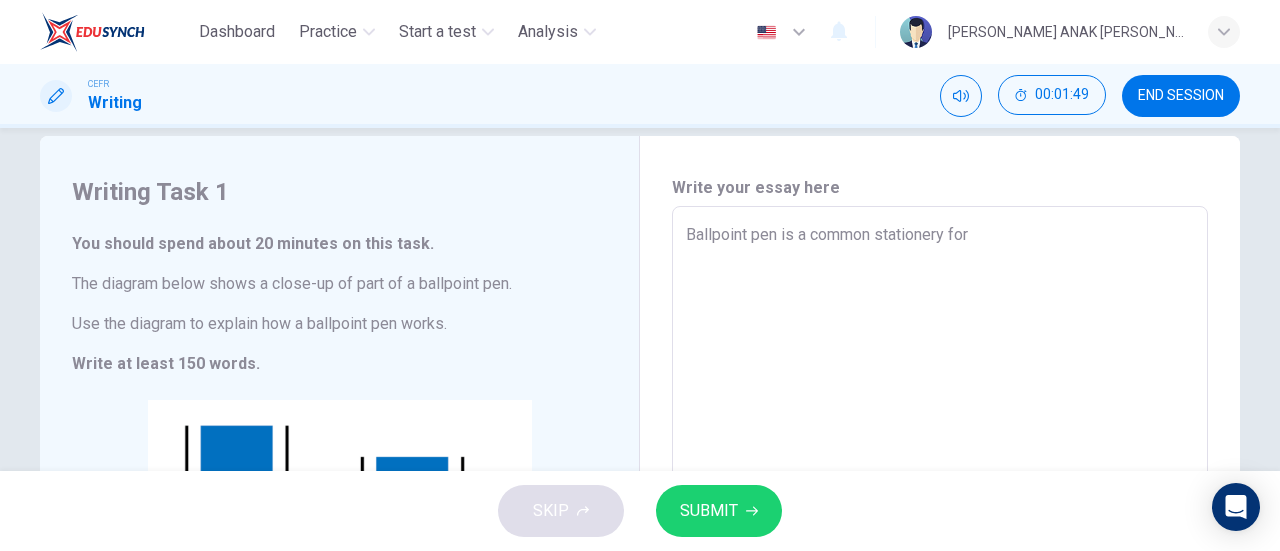type on "Ballpoint pen is a common stationery for U" 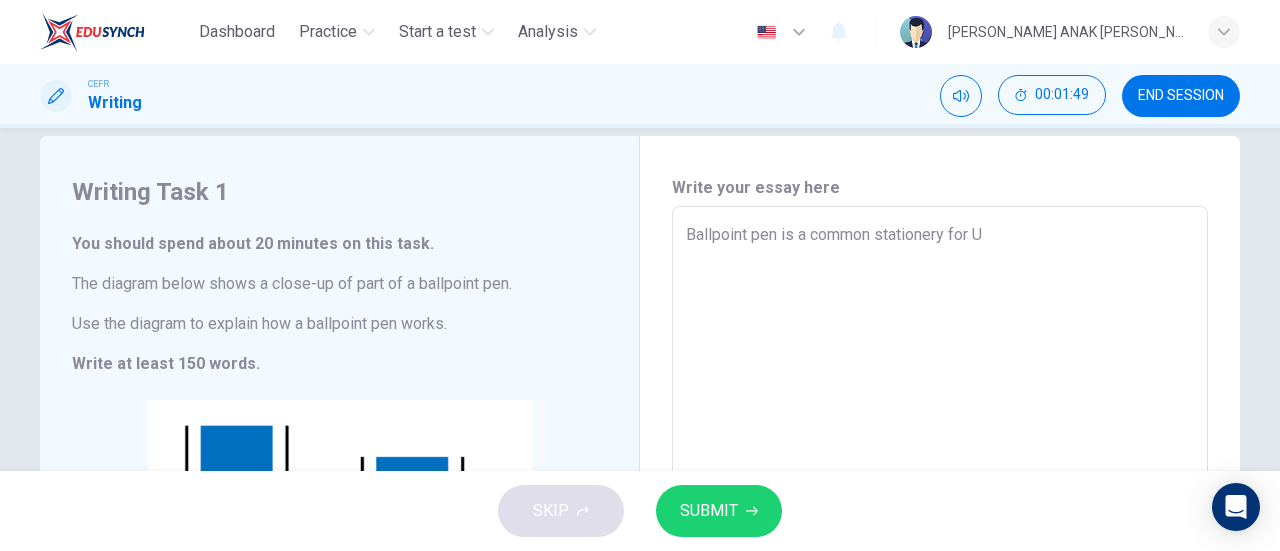 type on "x" 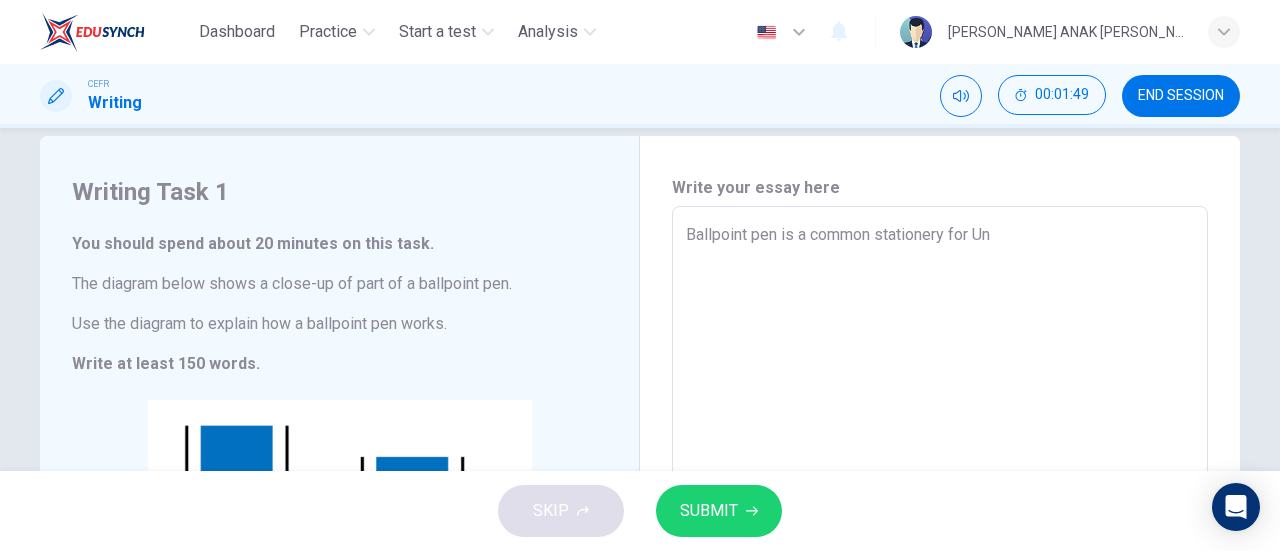 type on "x" 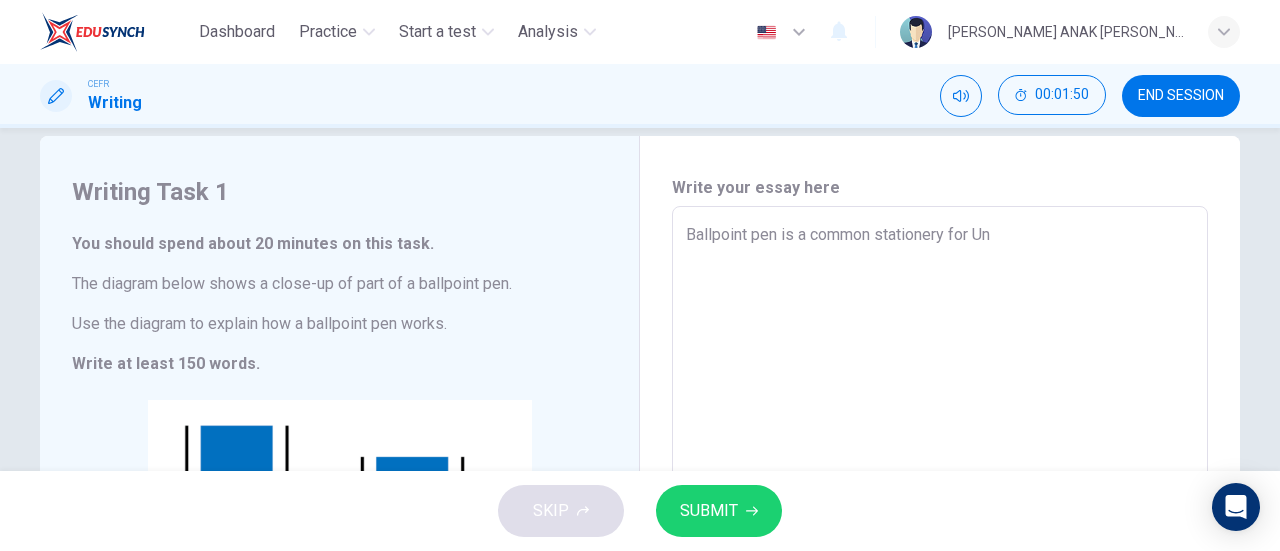 type on "Ballpoint pen is a common stationery for Uni" 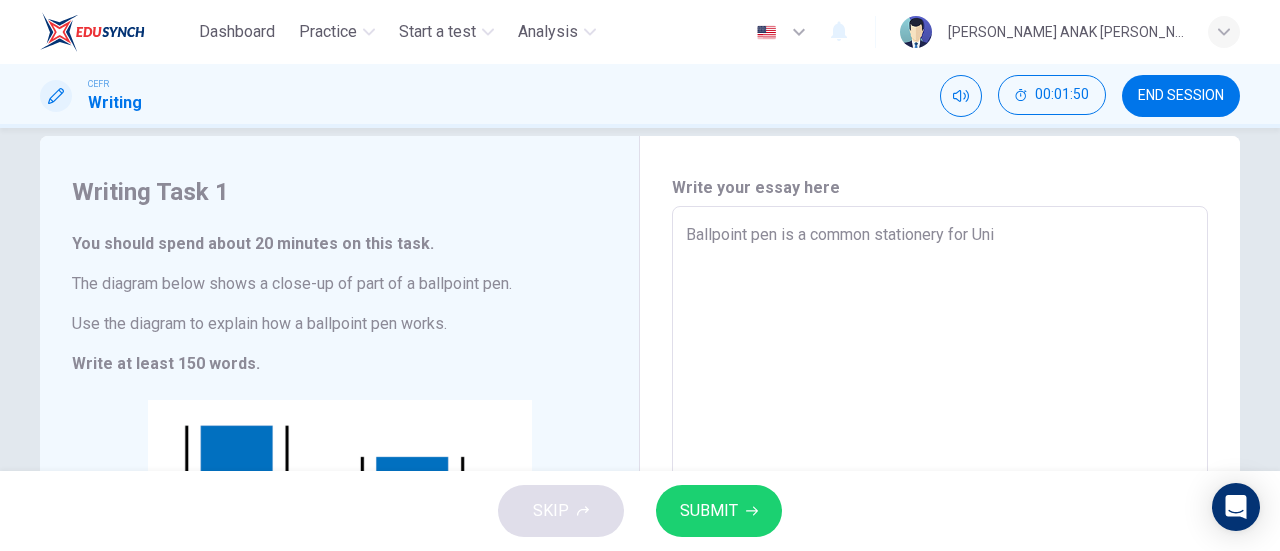 type on "x" 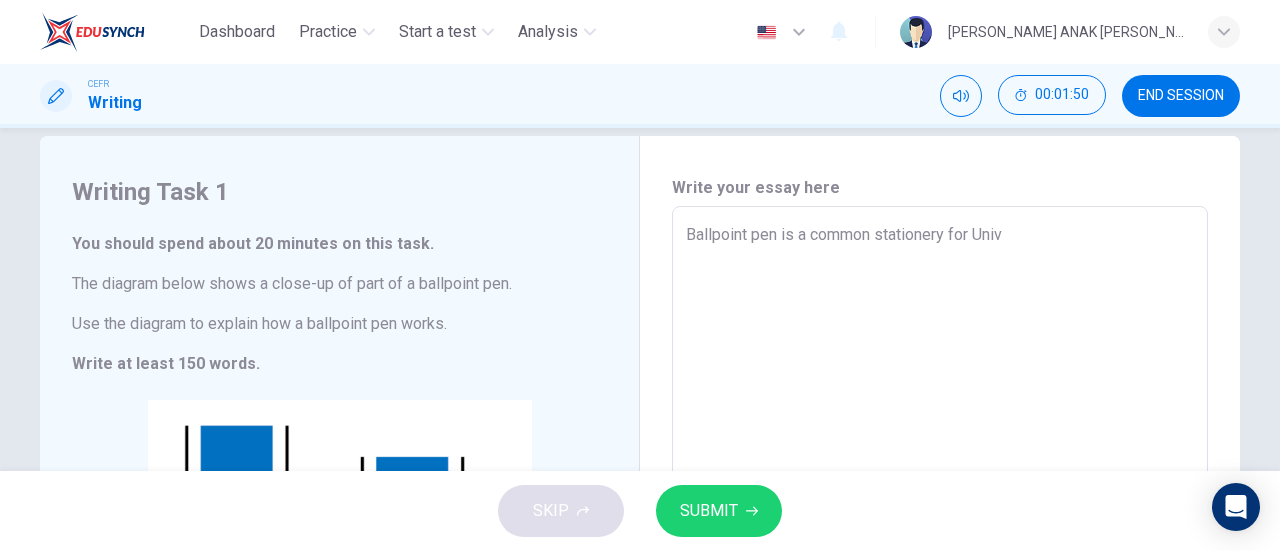 type on "Ballpoint pen is a common stationery for Unive" 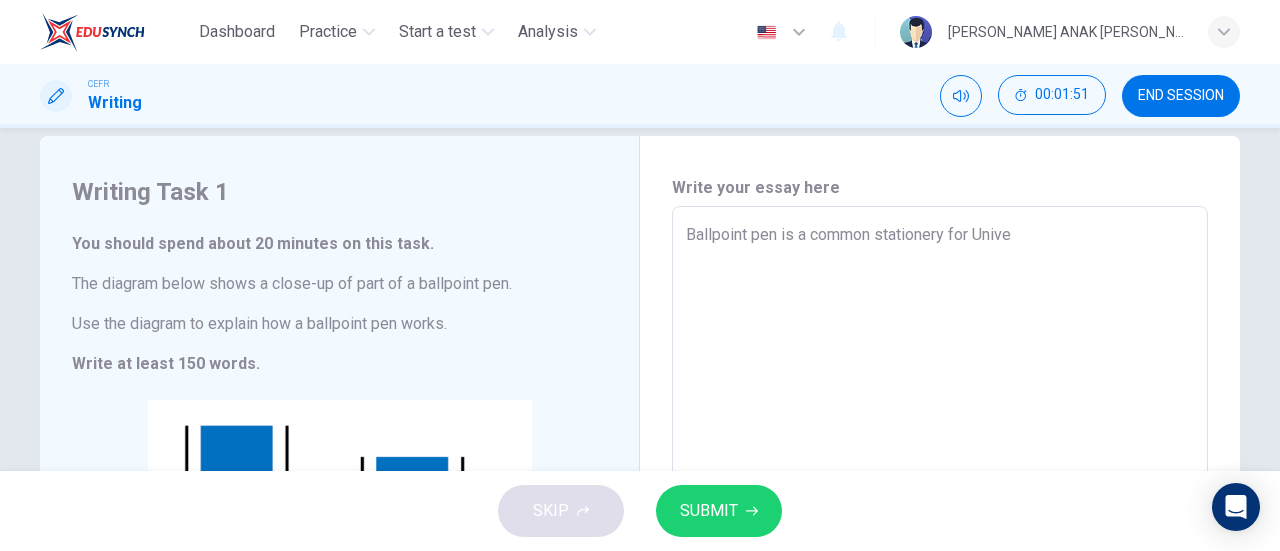 type on "Ballpoint pen is a common stationery for Univer" 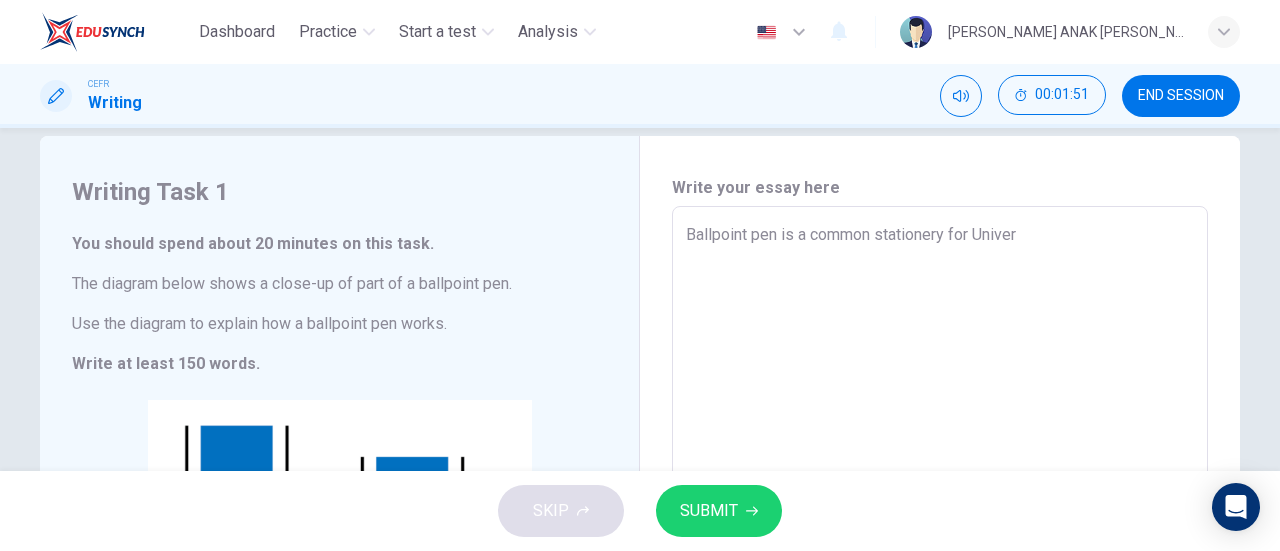 type on "x" 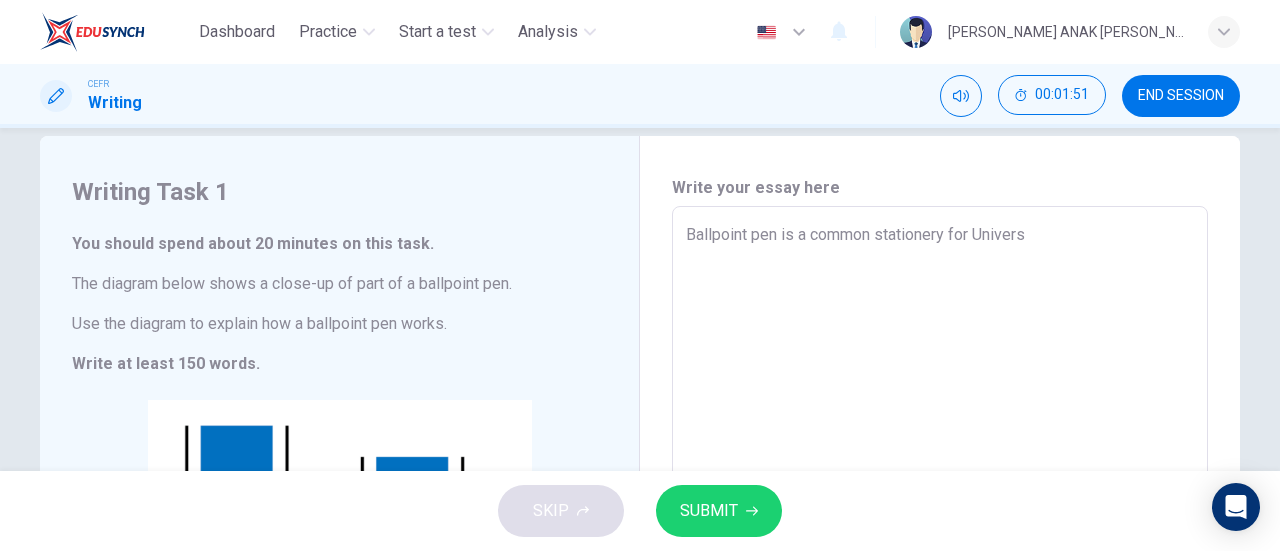 type on "x" 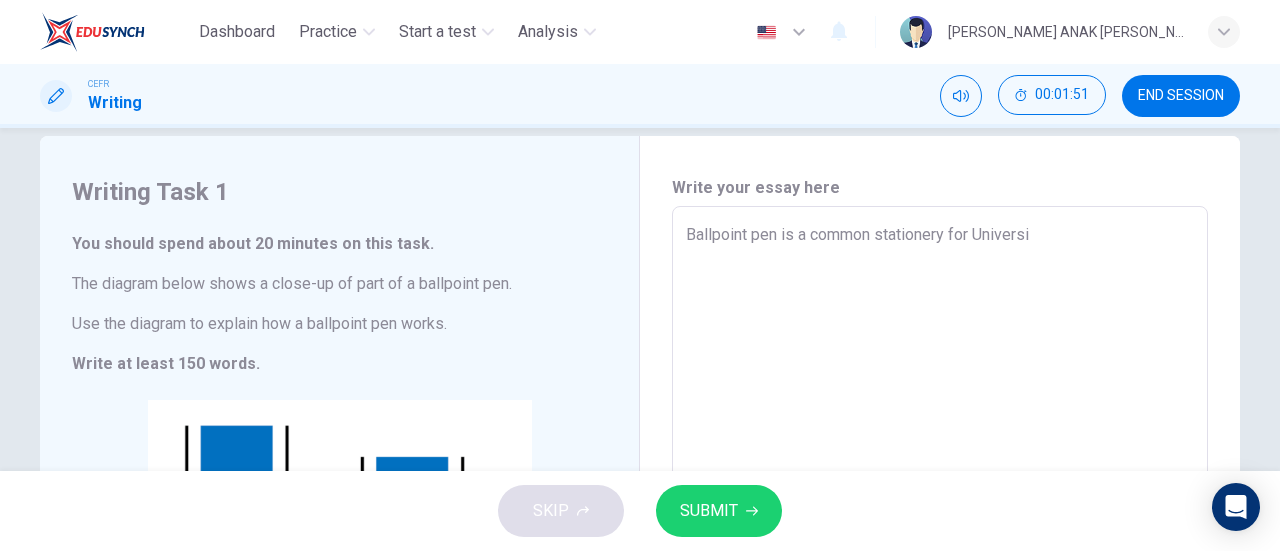 type on "Ballpoint pen is a common stationery for Universit" 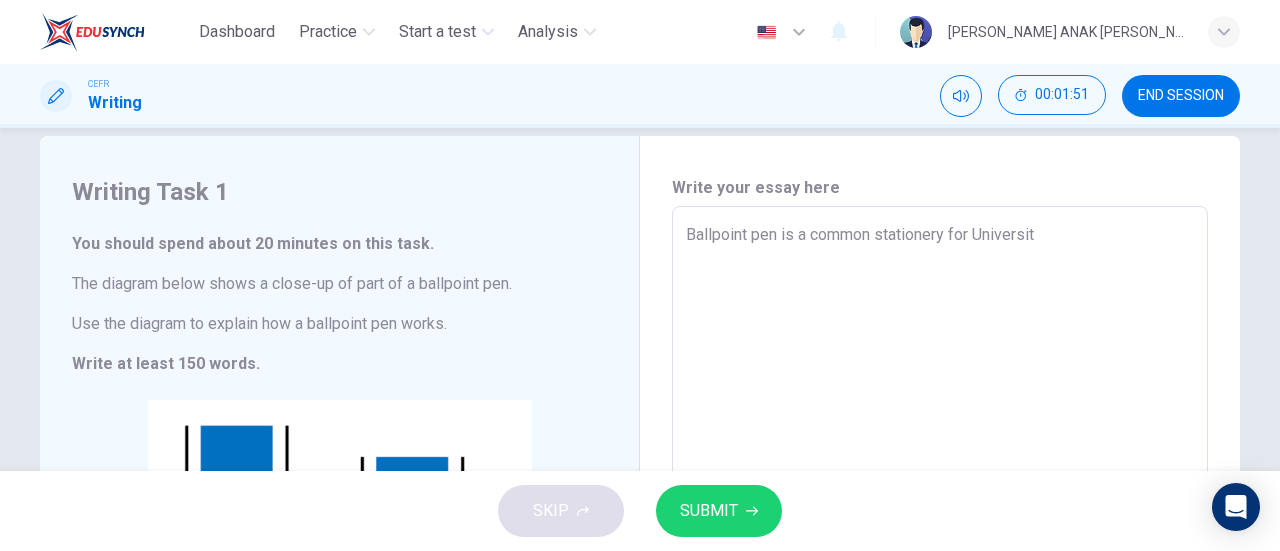 type on "x" 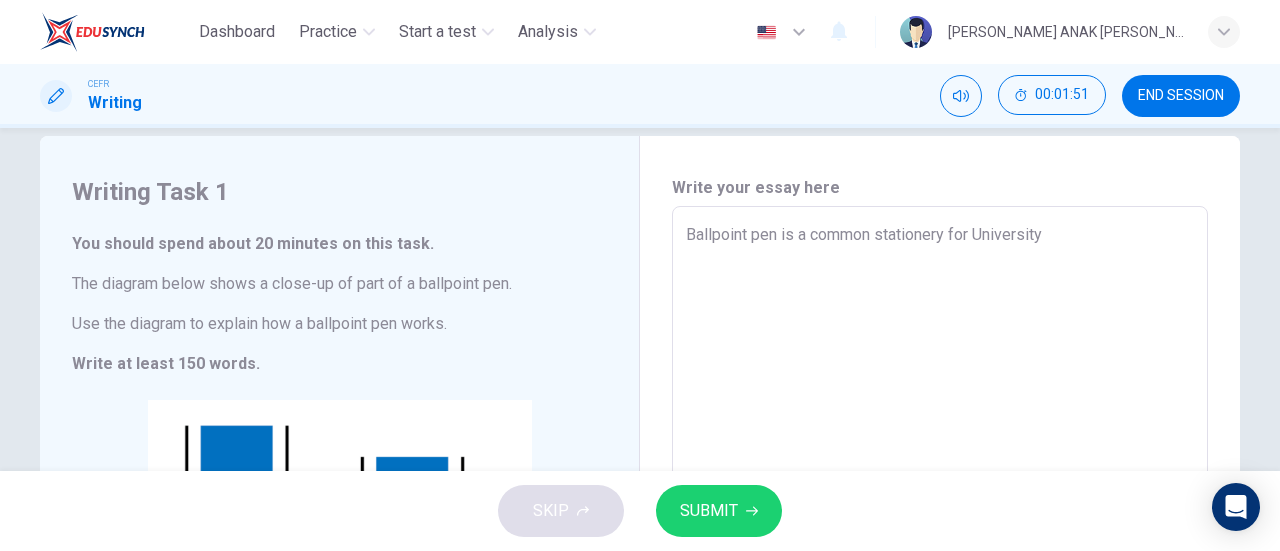 type on "x" 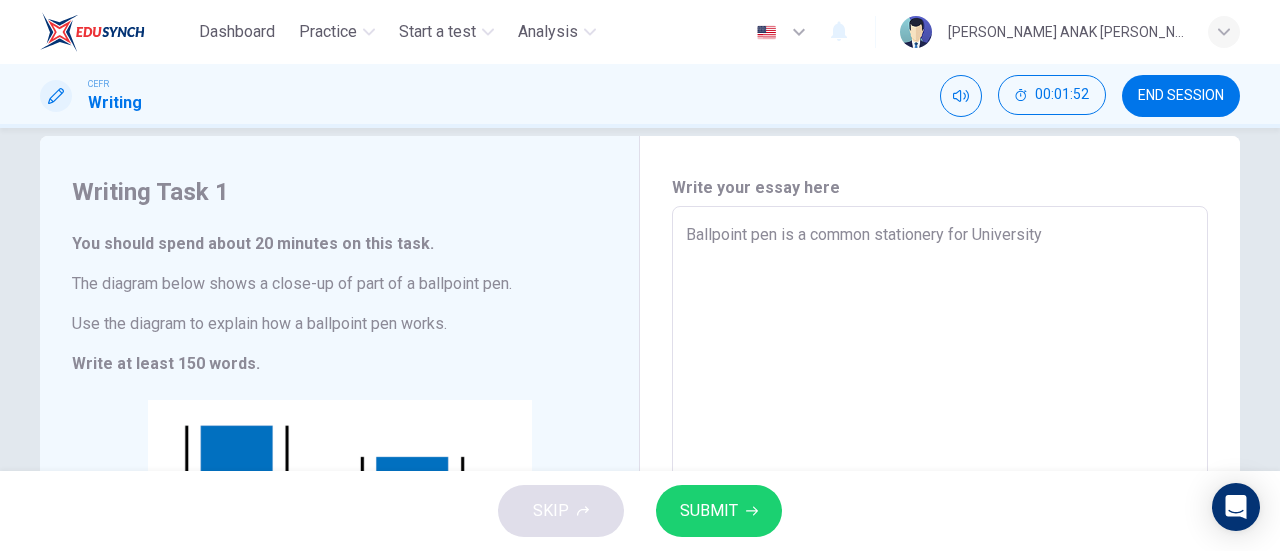 type on "Ballpoint pen is a common stationery for University" 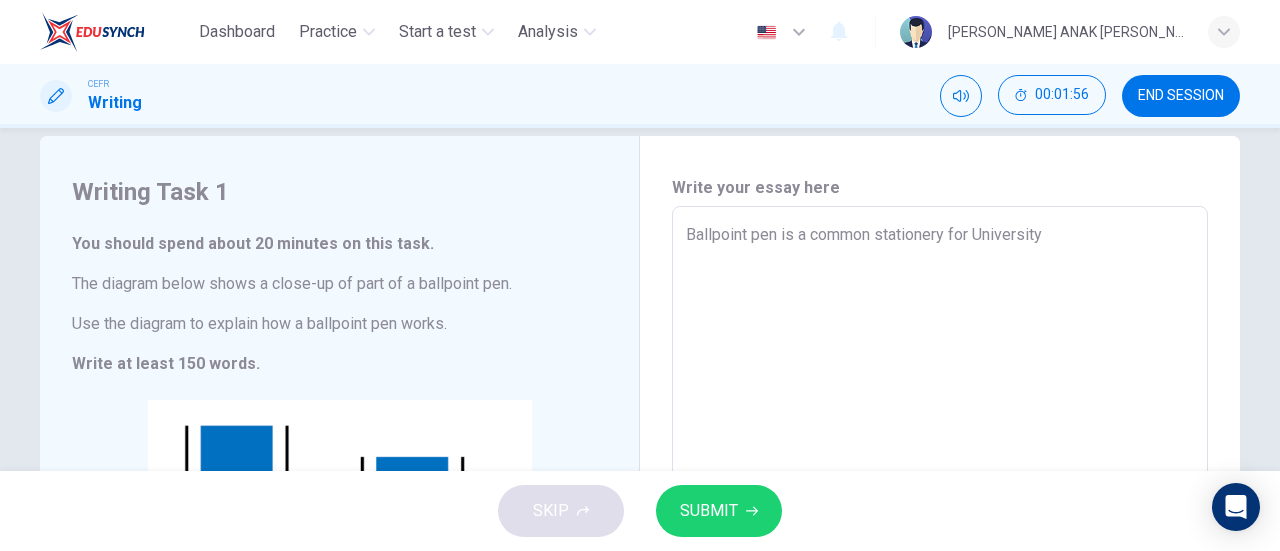 type on "Ballpoint pen is a common stationery for University" 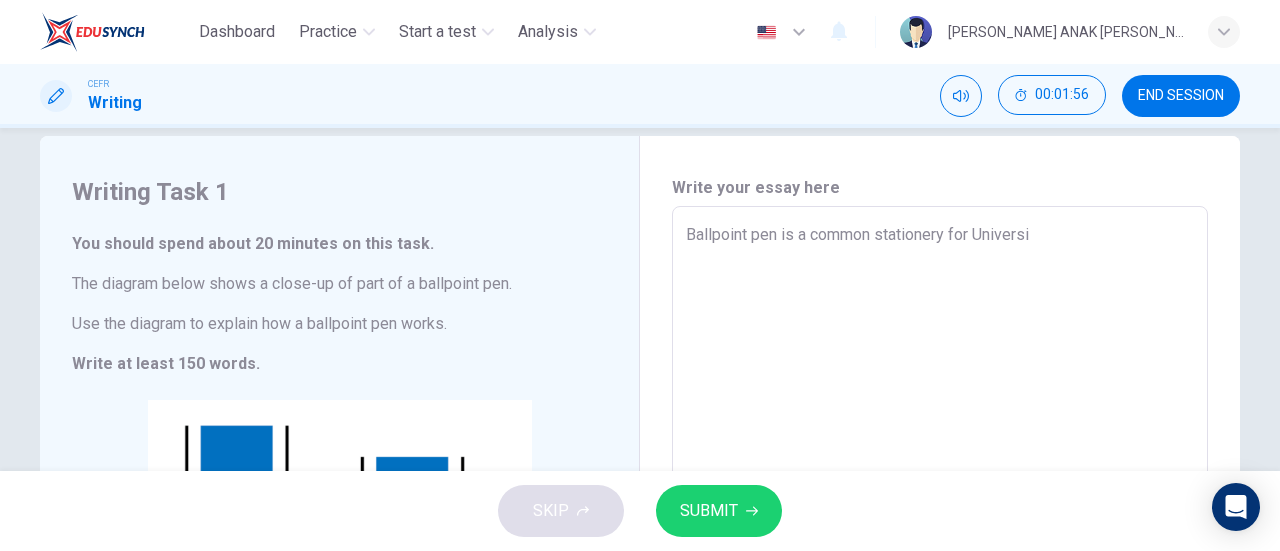 type on "Ballpoint pen is a common stationery for Univers" 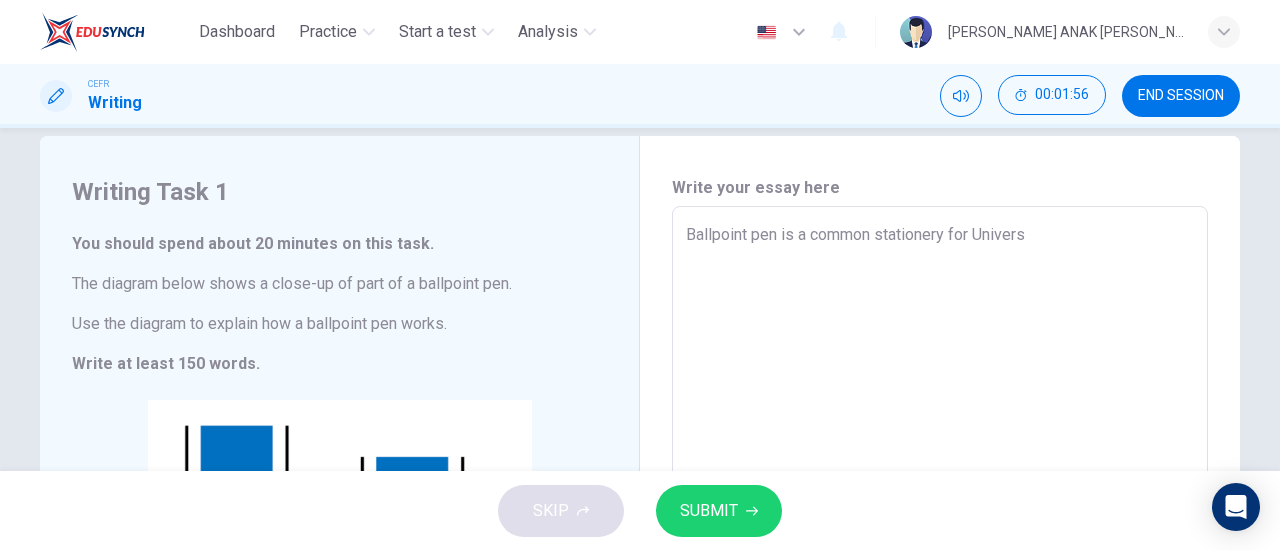 type on "Ballpoint pen is a common stationery for Univer" 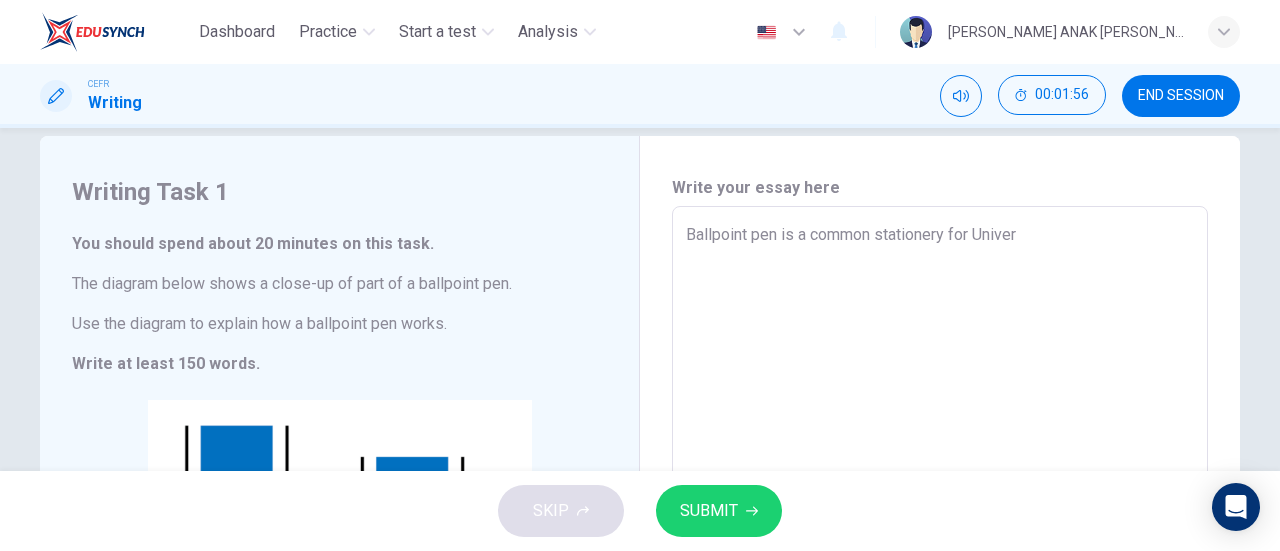 type on "x" 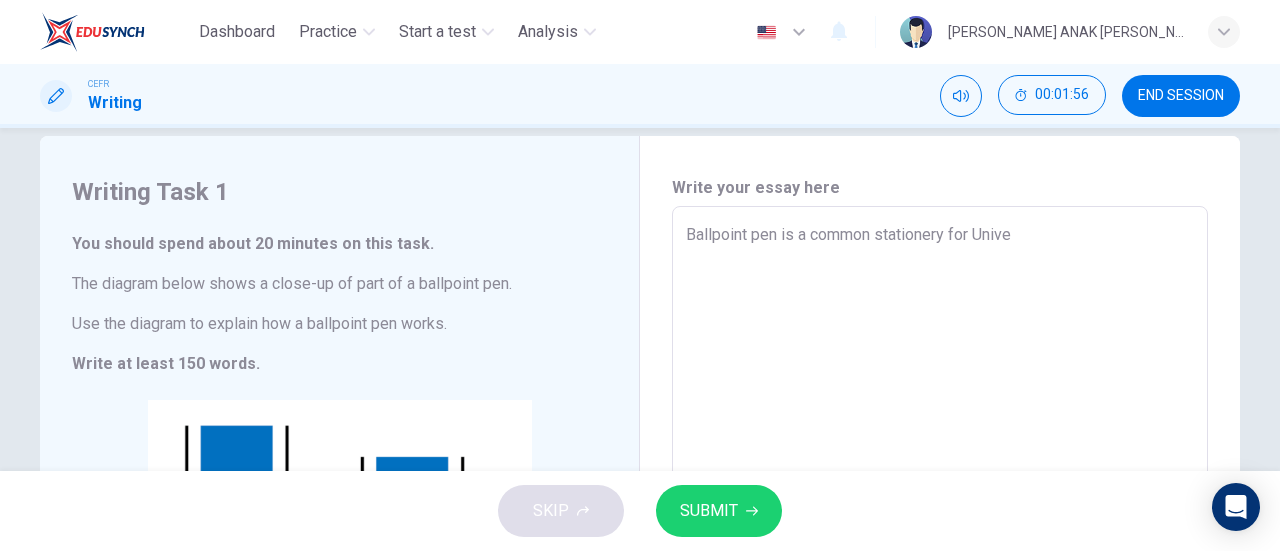 type on "x" 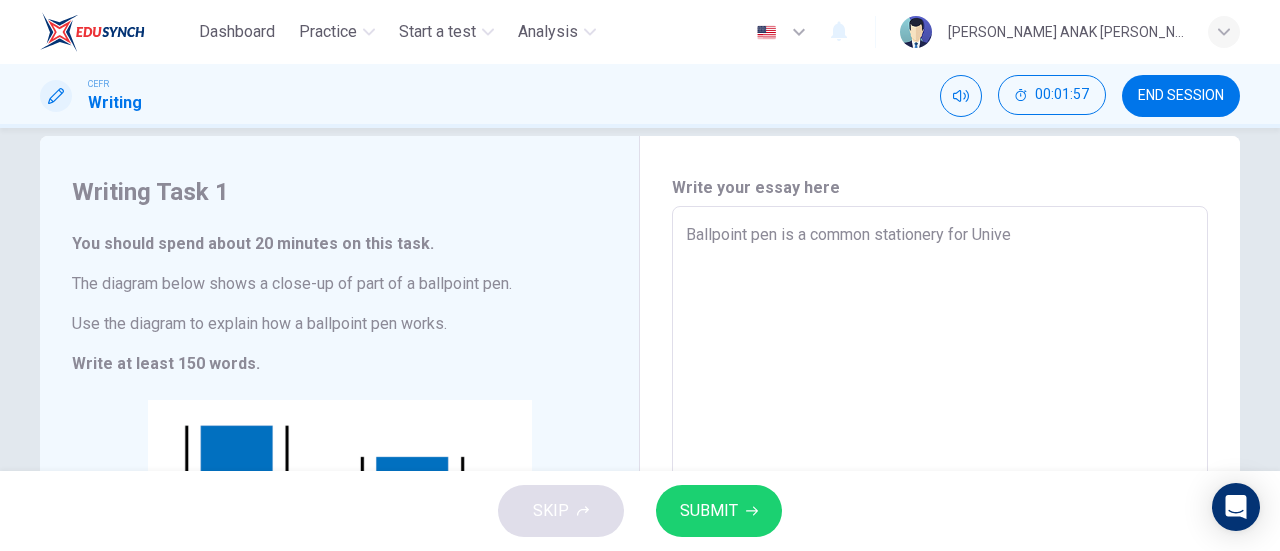 type on "Ballpoint pen is a common stationery for Univ" 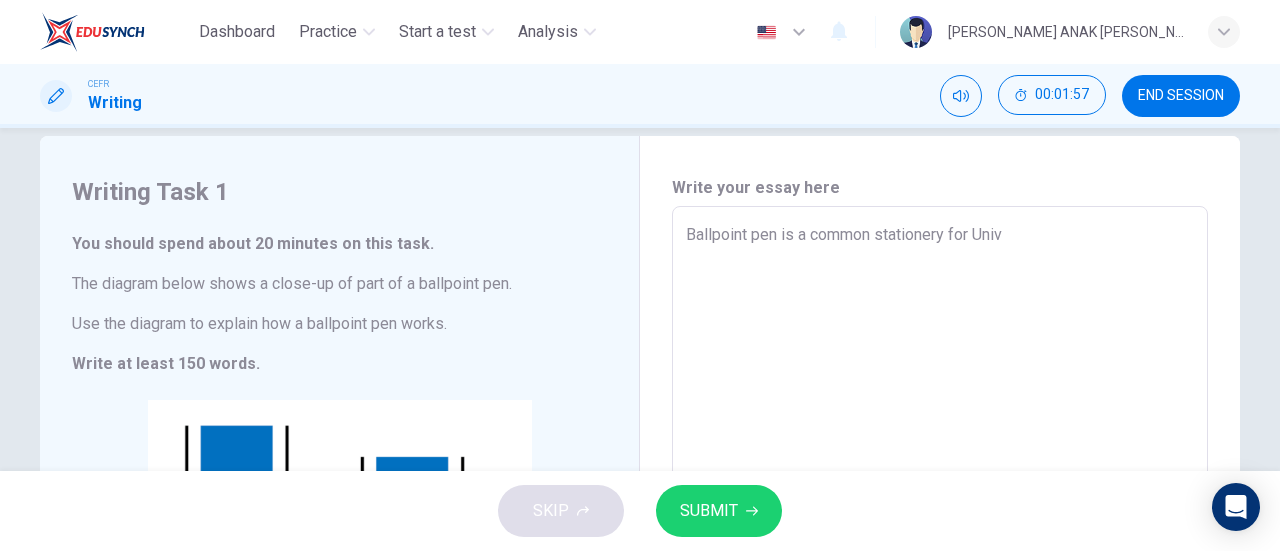 type on "x" 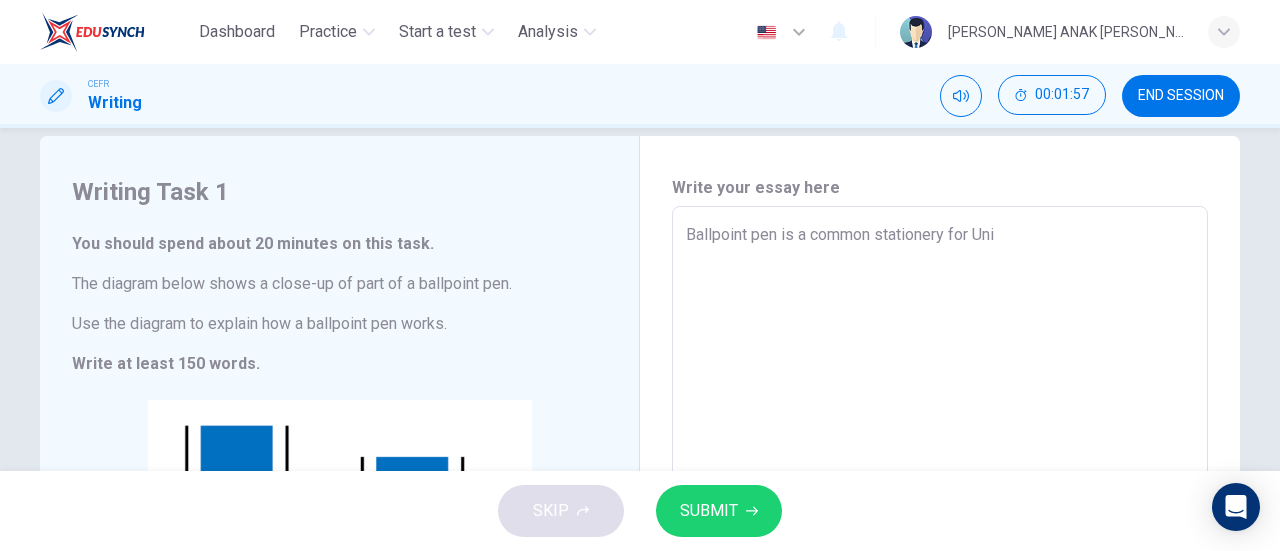 type on "x" 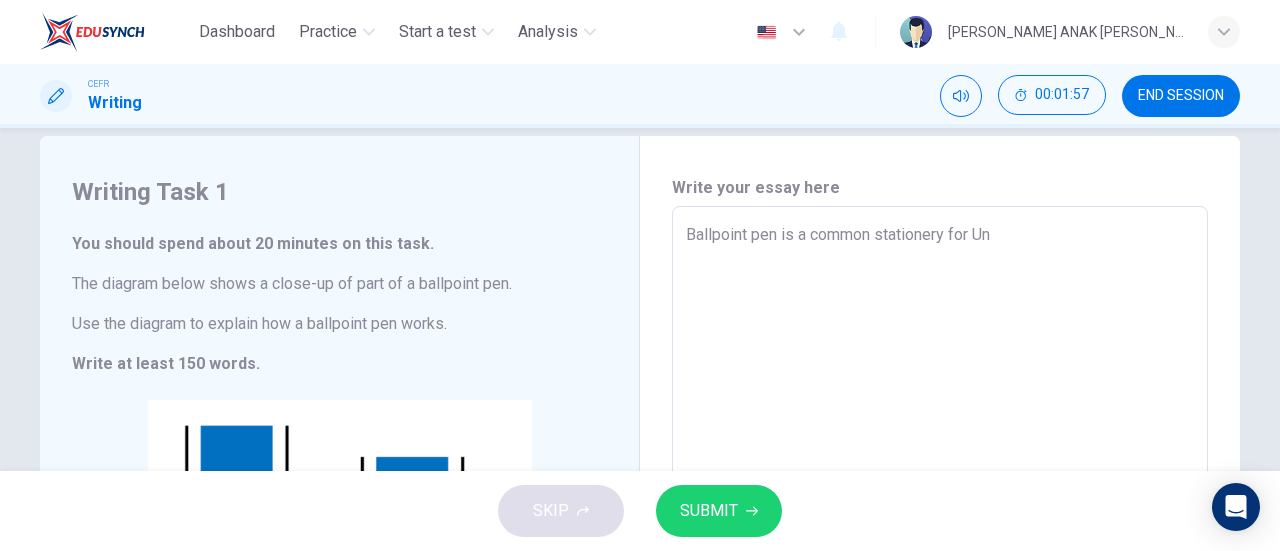 type on "x" 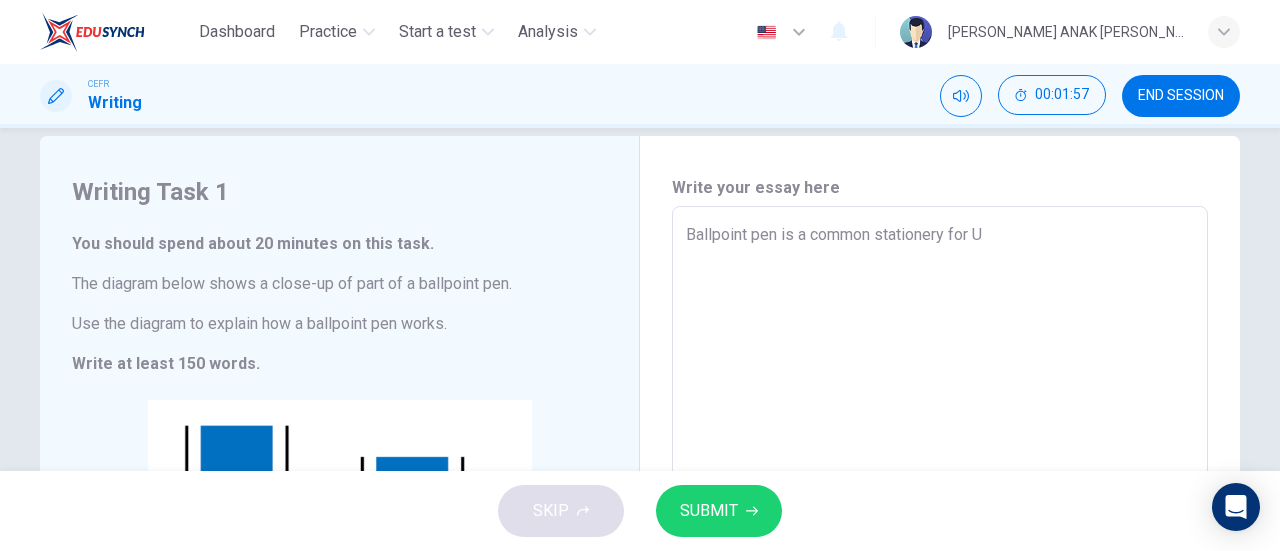 type on "Ballpoint pen is a common stationery for" 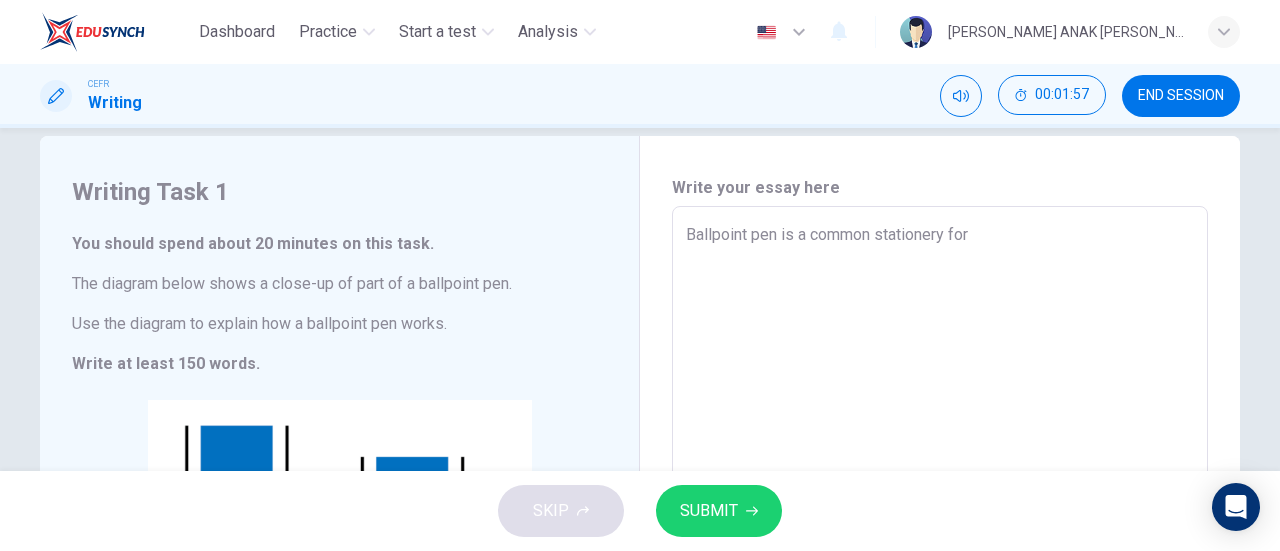 type on "x" 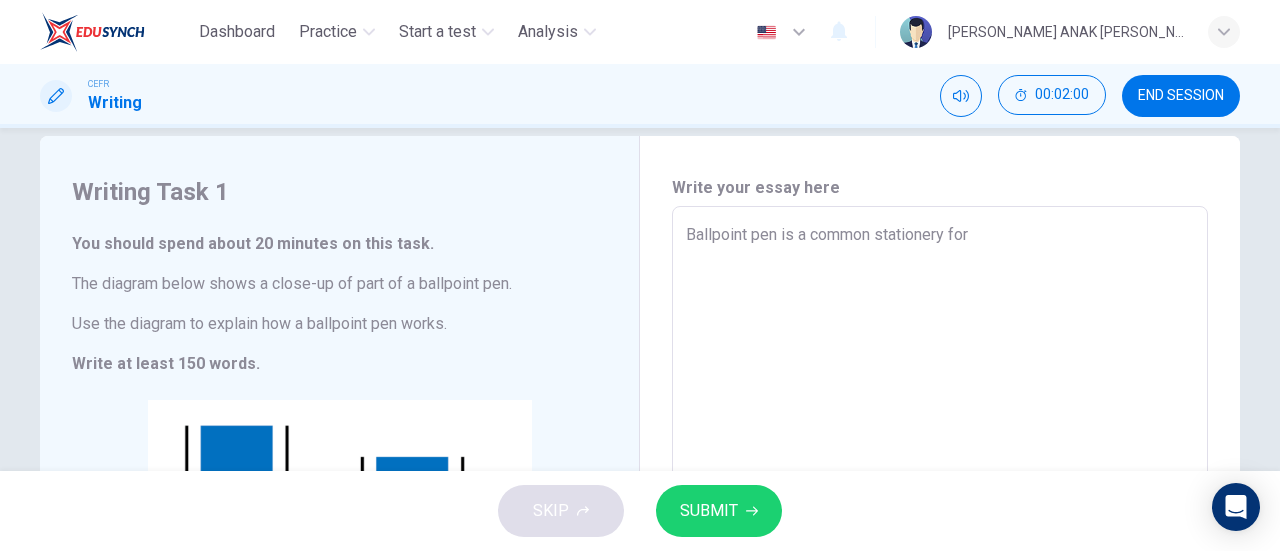 type on "Ballpoint pen is a common stationery for" 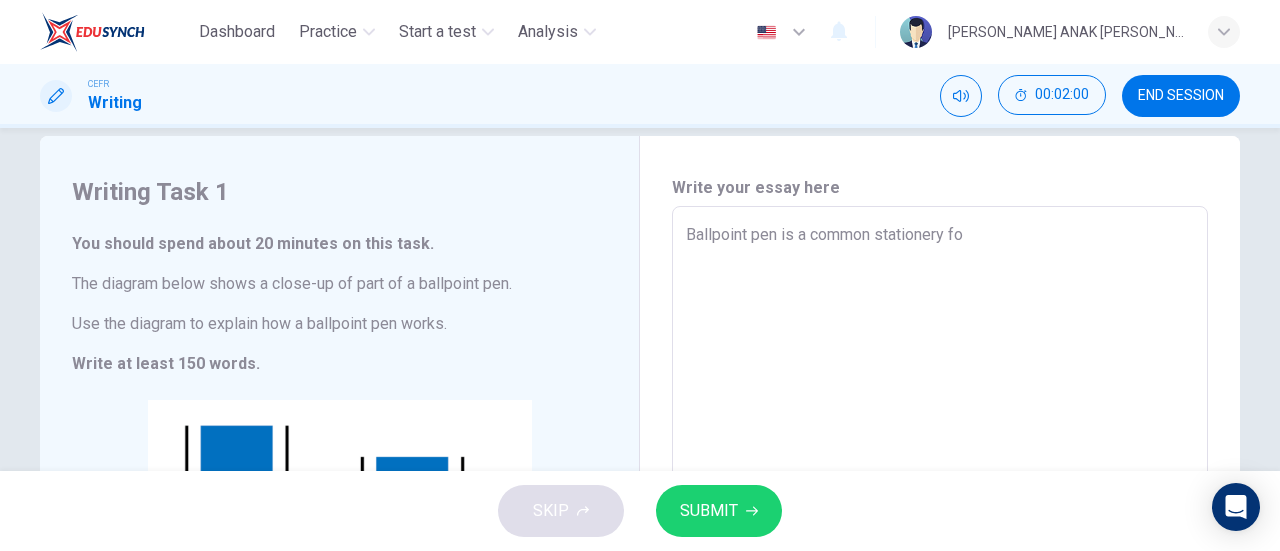 type on "x" 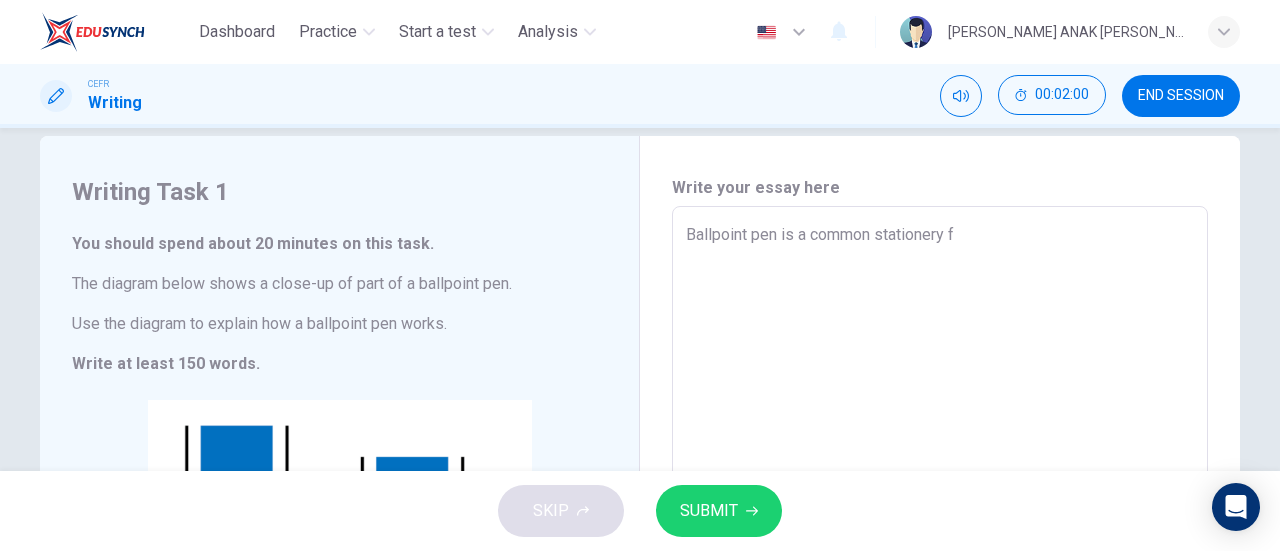 type on "x" 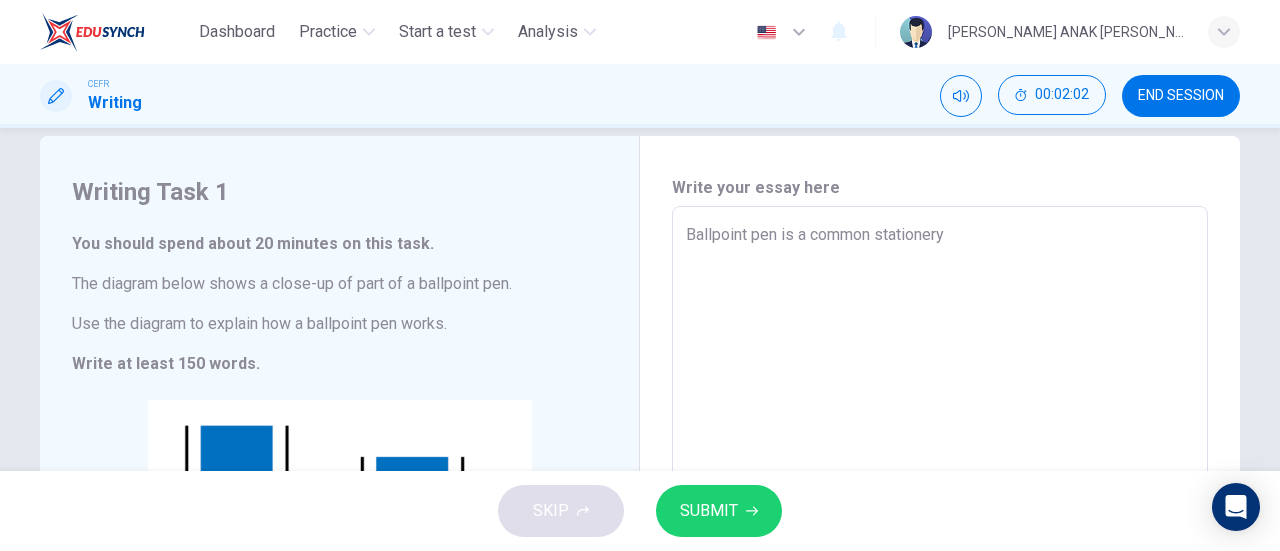type on "Ballpoint pen is a common stationery t" 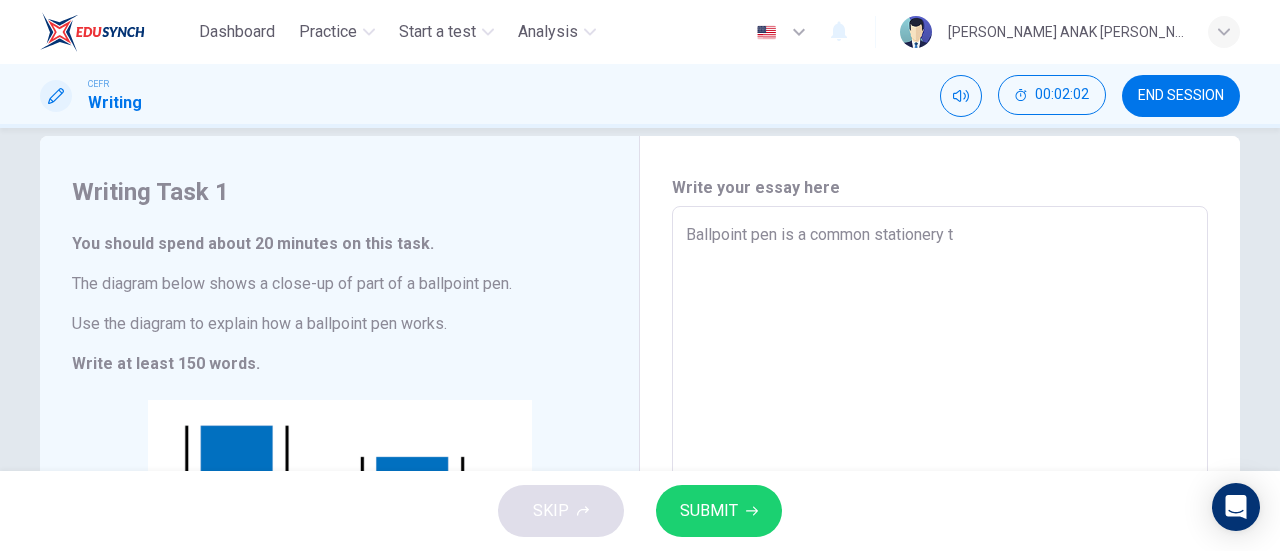 type on "Ballpoint pen is a common stationery to" 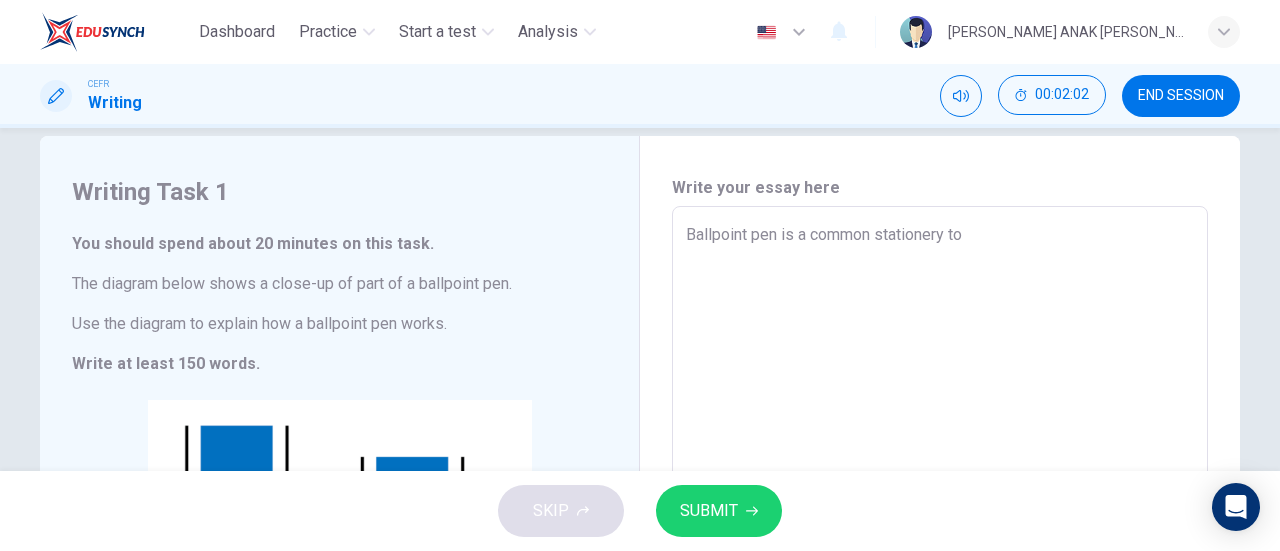 type on "x" 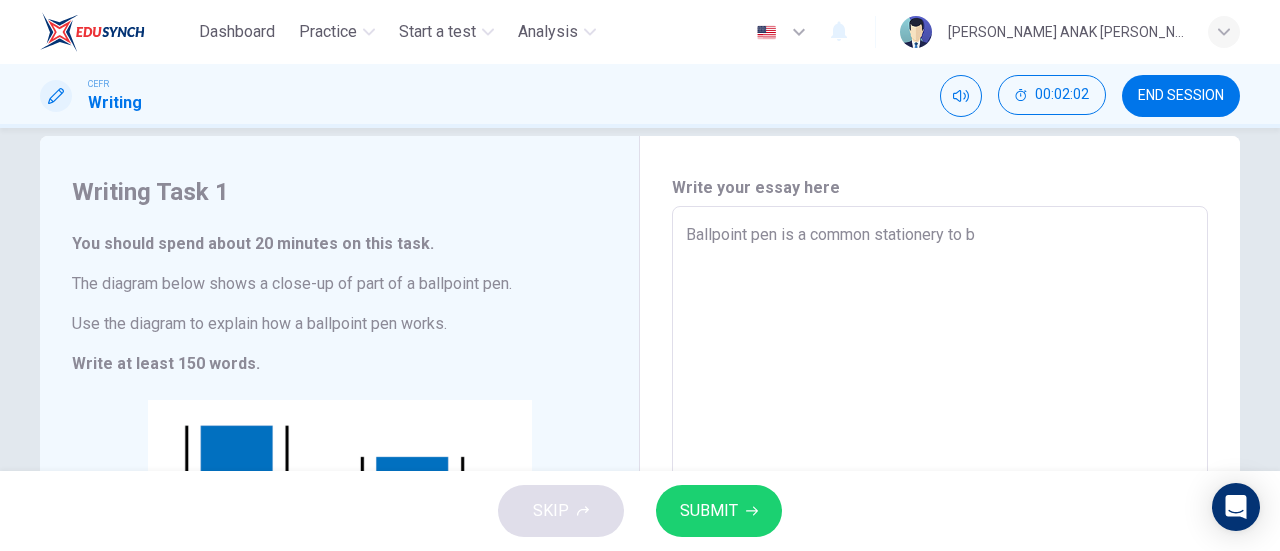 type on "x" 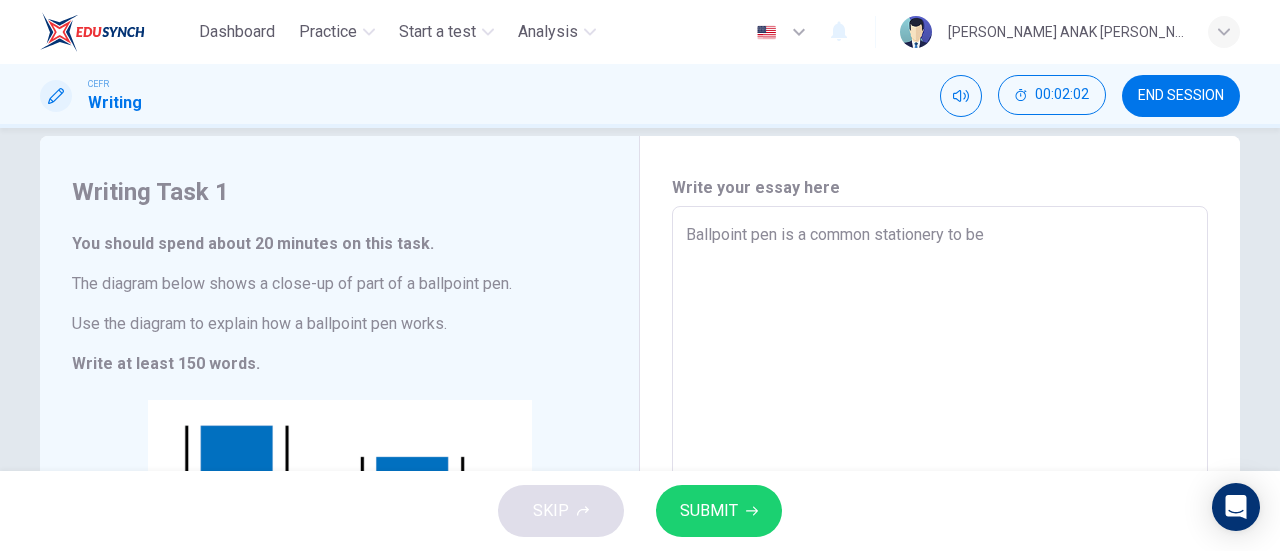 type on "x" 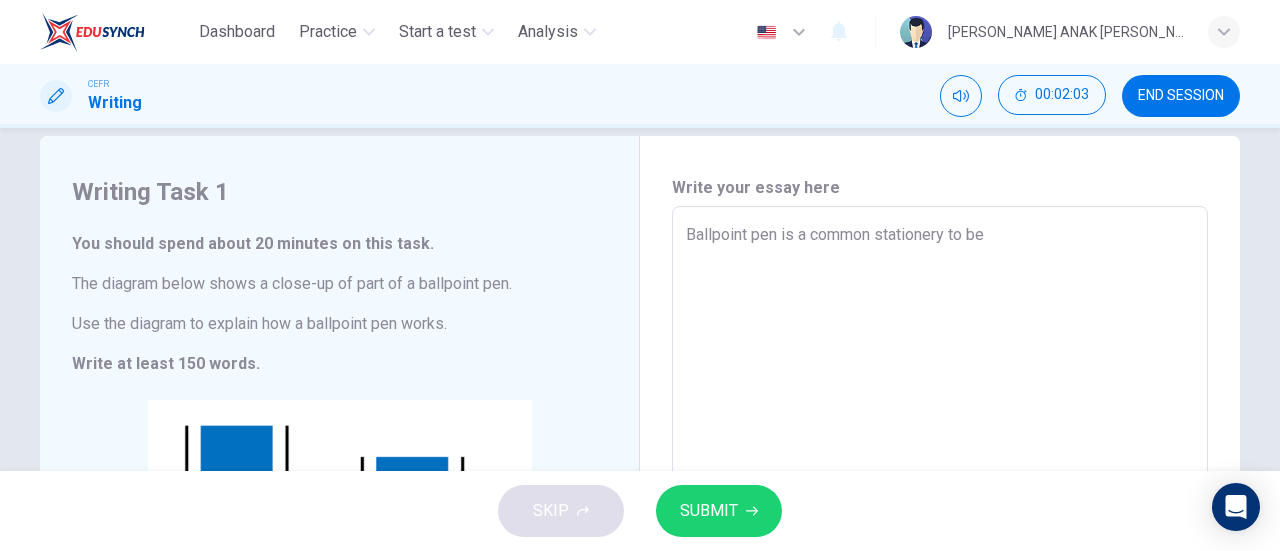 type on "Ballpoint pen is a common stationery to be u" 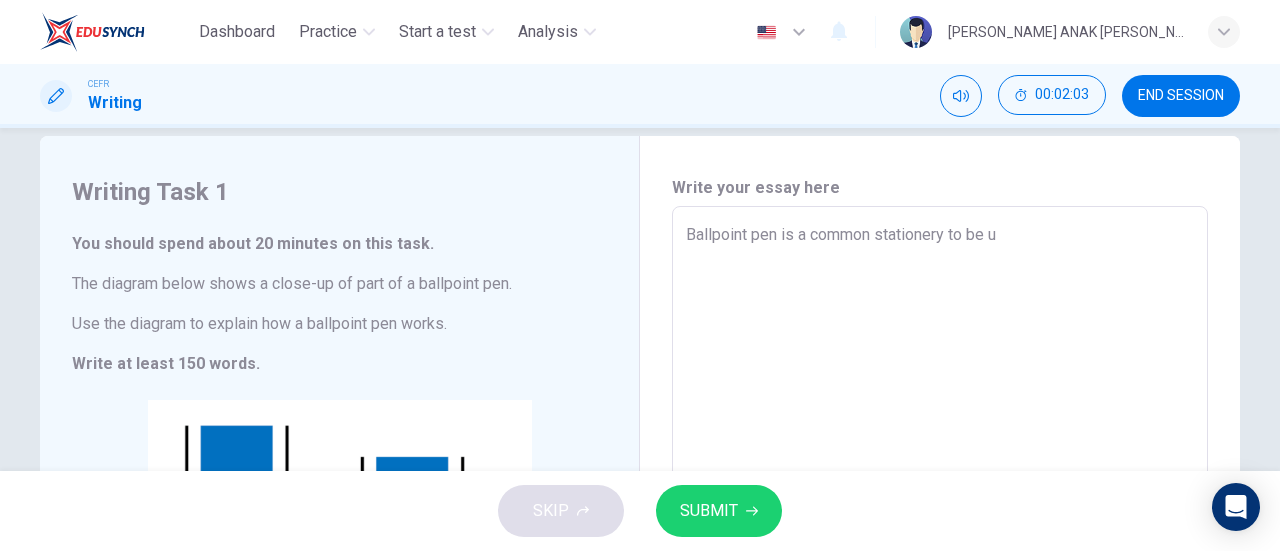 type on "x" 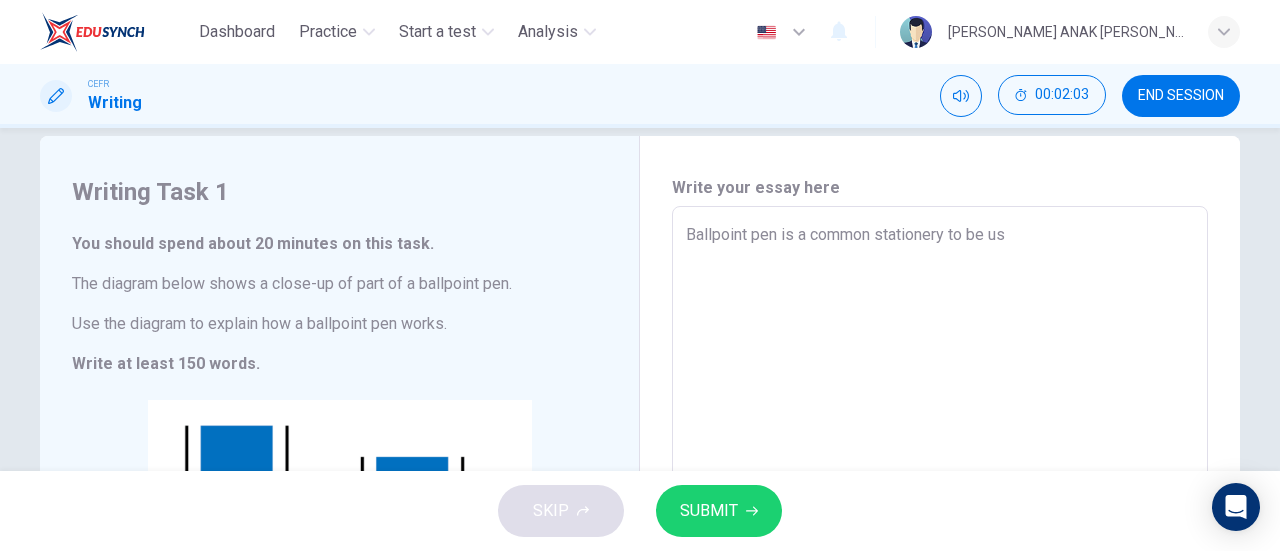 type on "x" 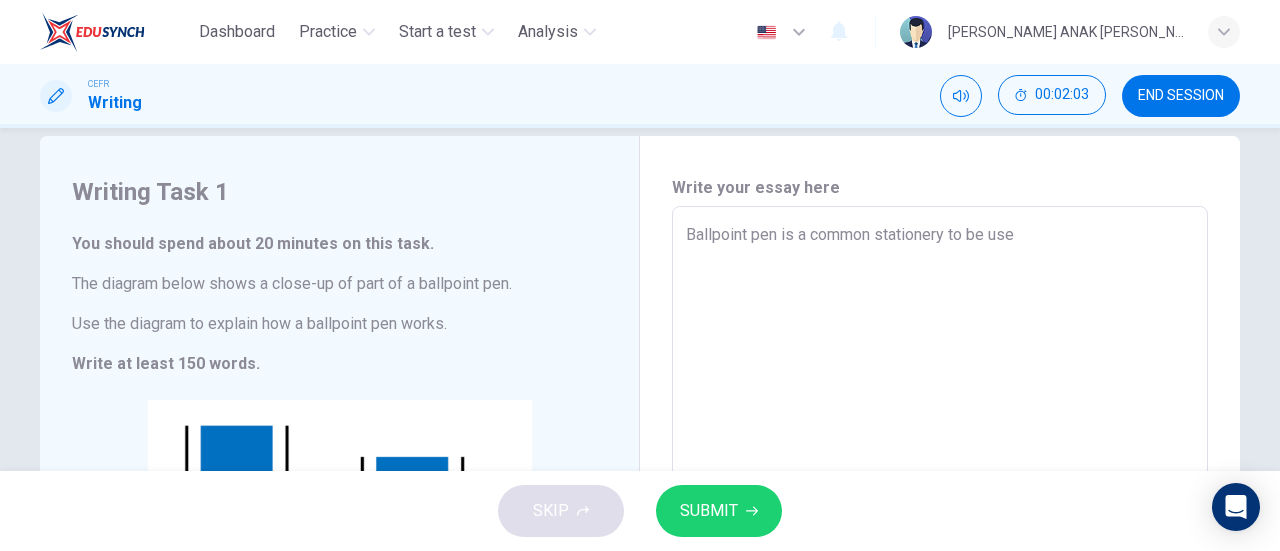 type on "Ballpoint pen is a common stationery to be used" 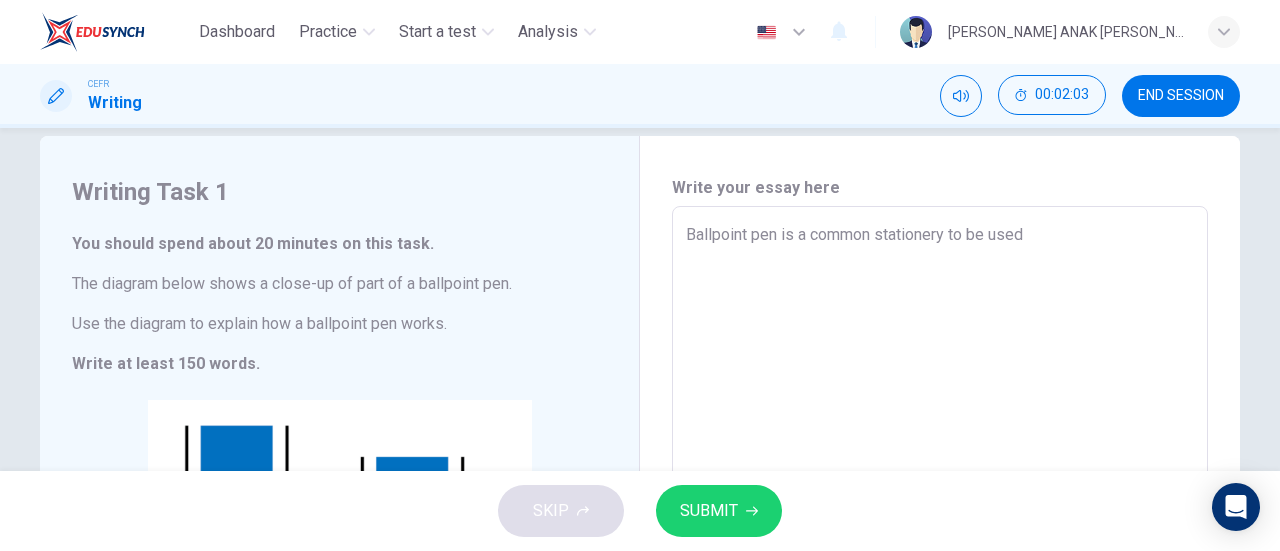 type on "x" 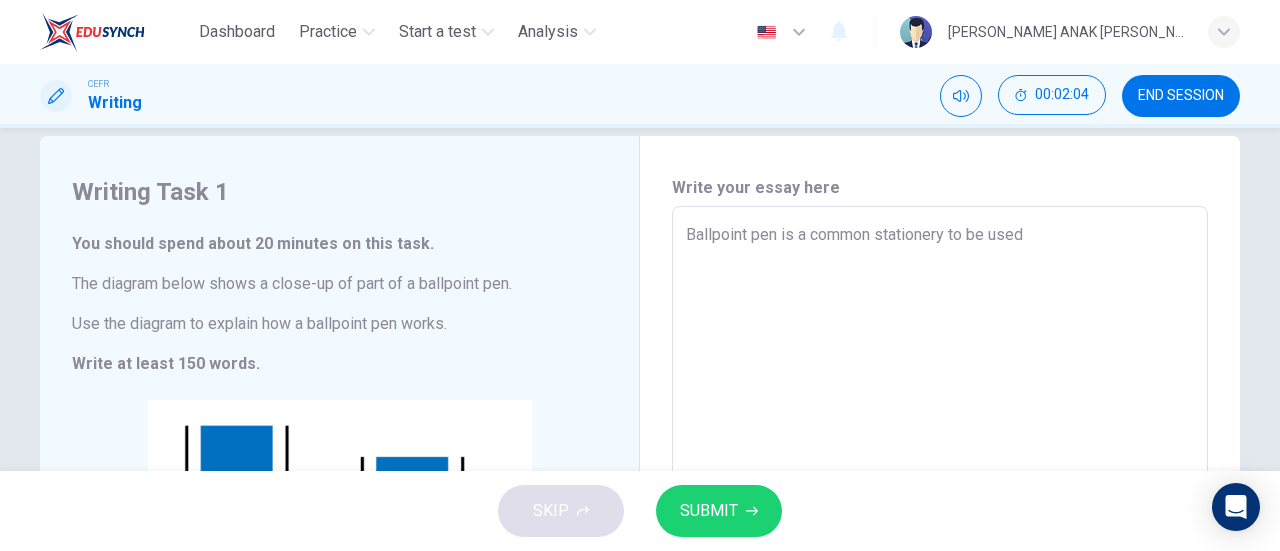 type on "x" 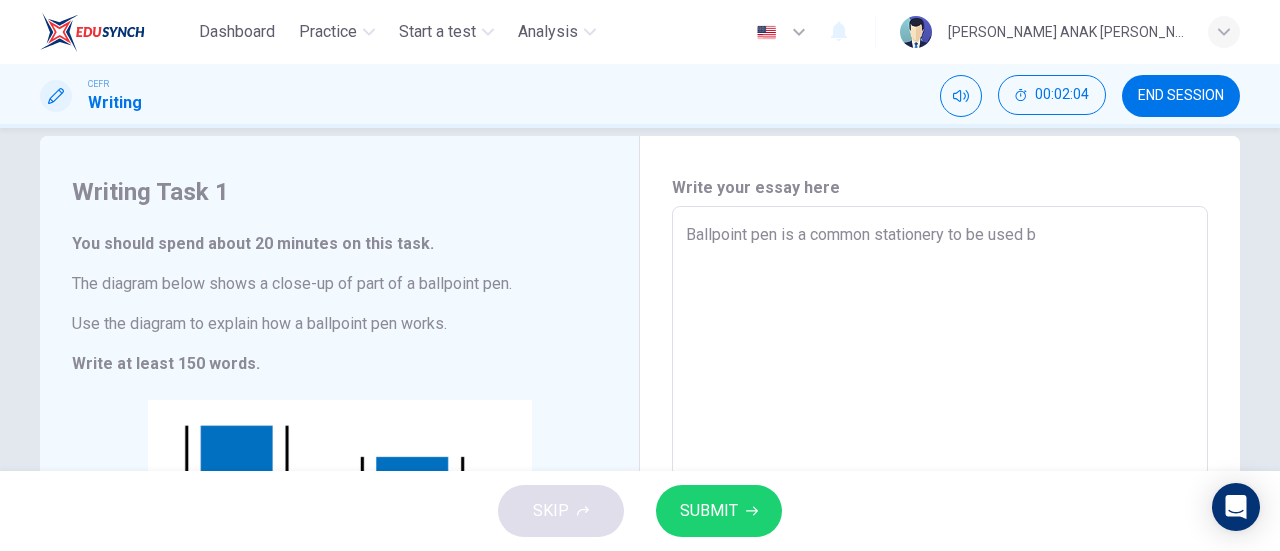 type on "x" 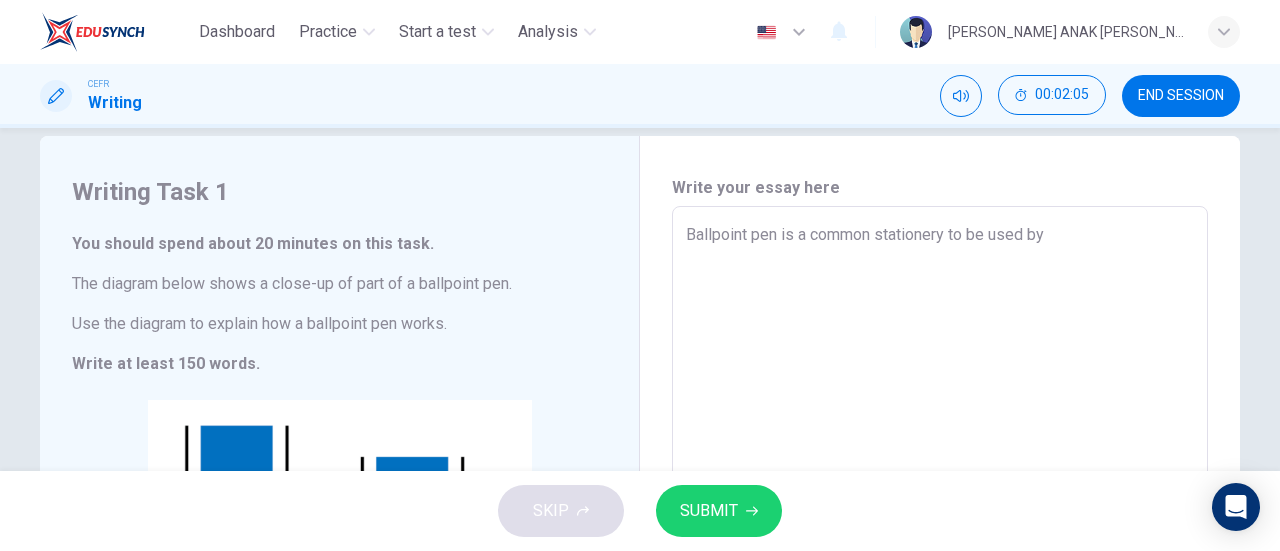 type on "Ballpoint pen is a common stationery to be used by" 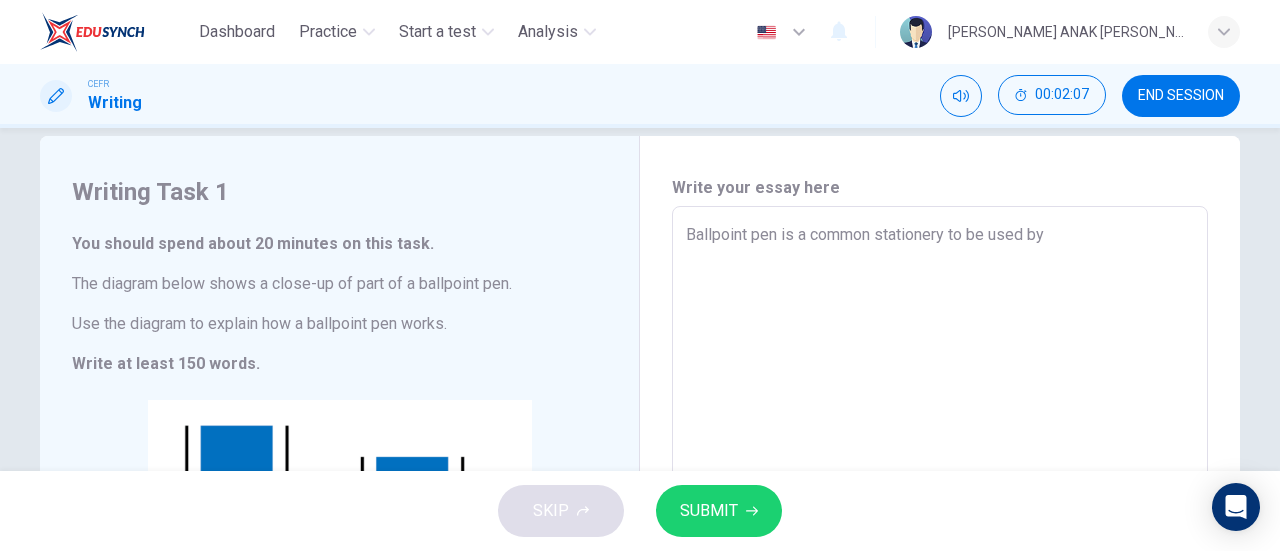 type on "Ballpoint pen is a common stationery to be used by u" 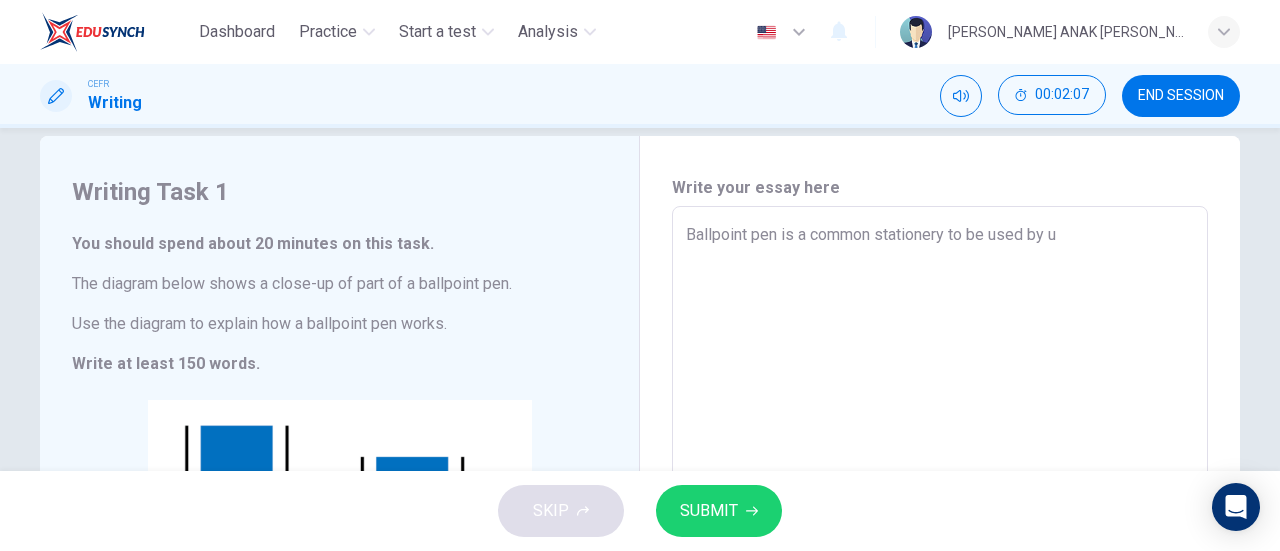 type on "x" 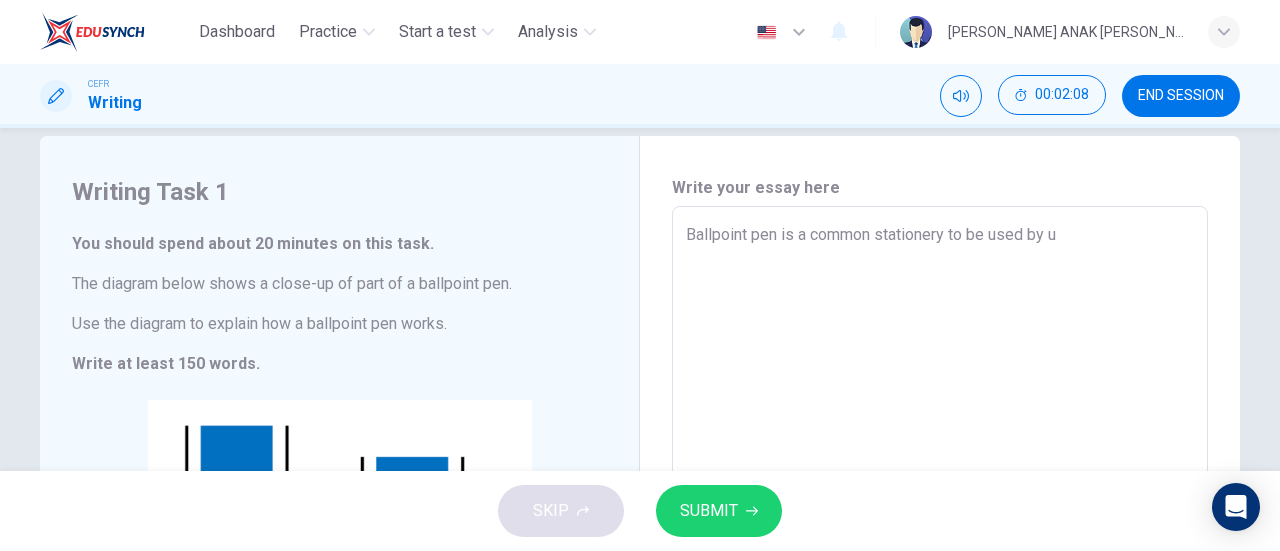 type on "Ballpoint pen is a common stationery to be used by" 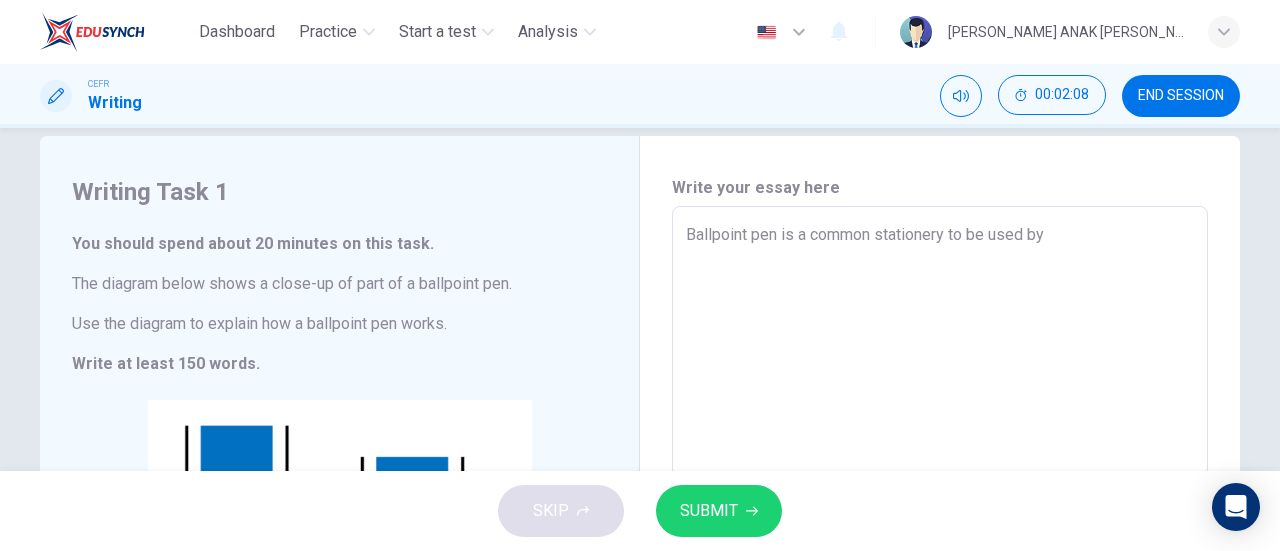type on "x" 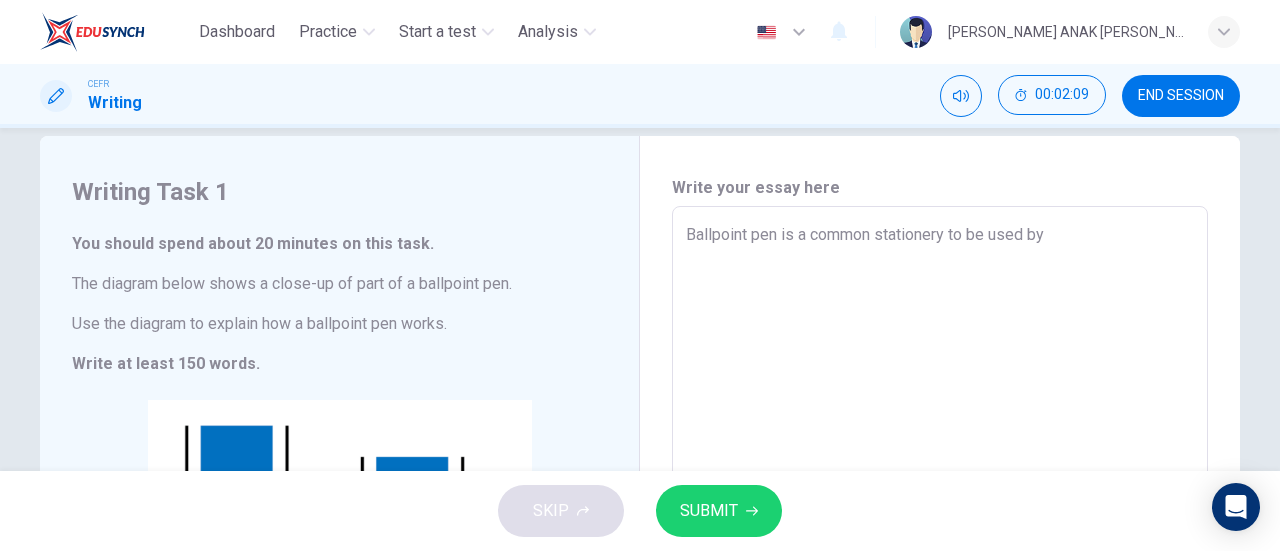 type on "Ballpoint pen is a common stationery to be used by p" 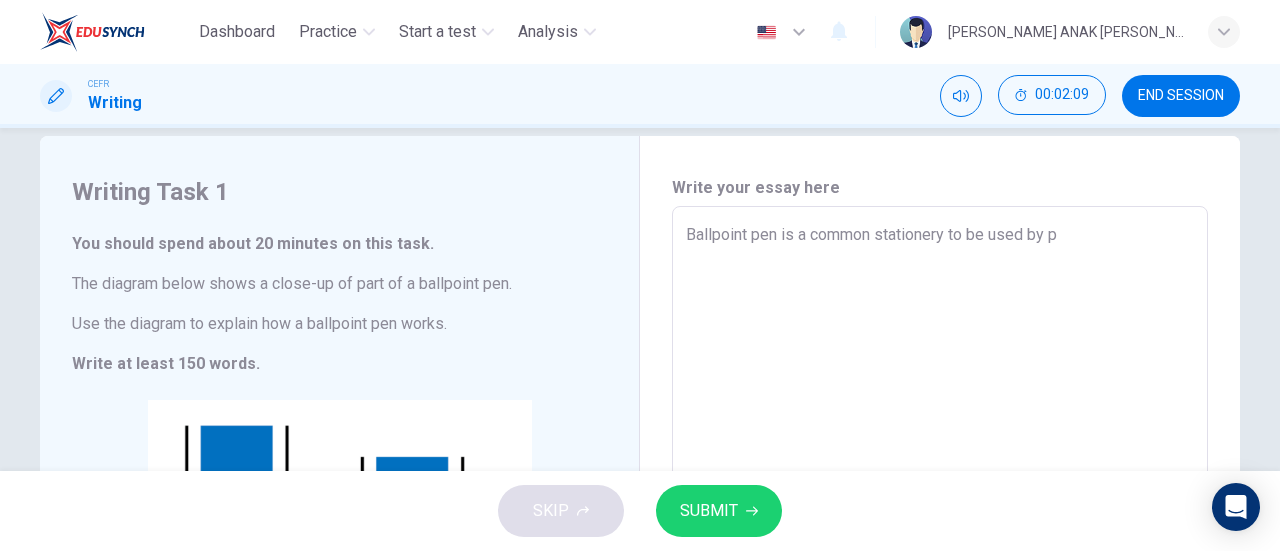 type on "Ballpoint pen is a common stationery to be used by pe" 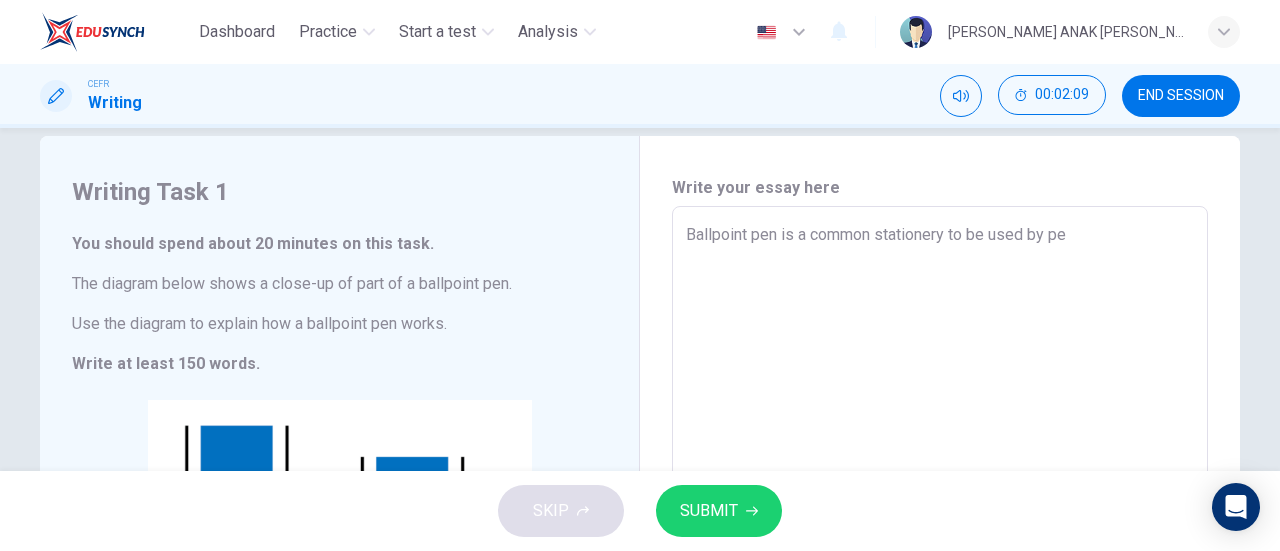 type on "x" 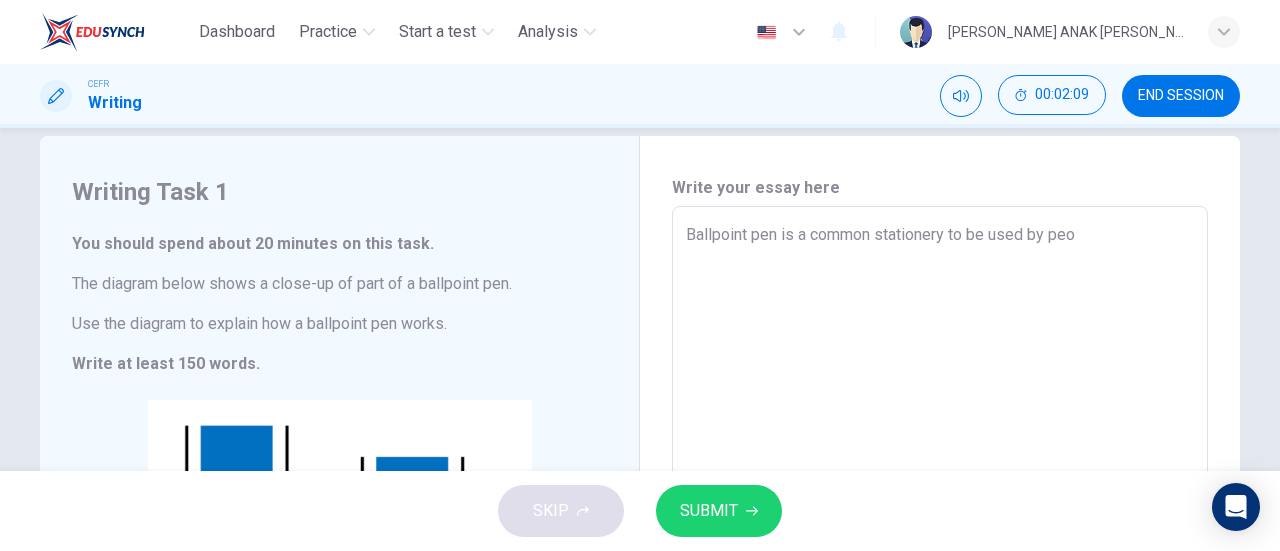 type on "Ballpoint pen is a common stationery to be used by peop" 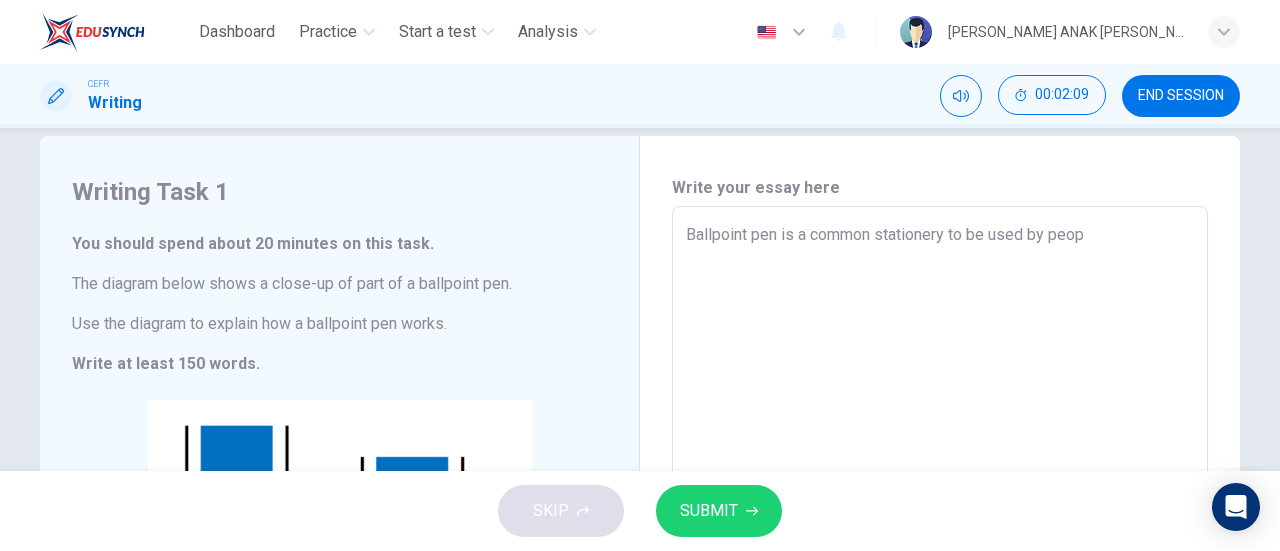 type on "x" 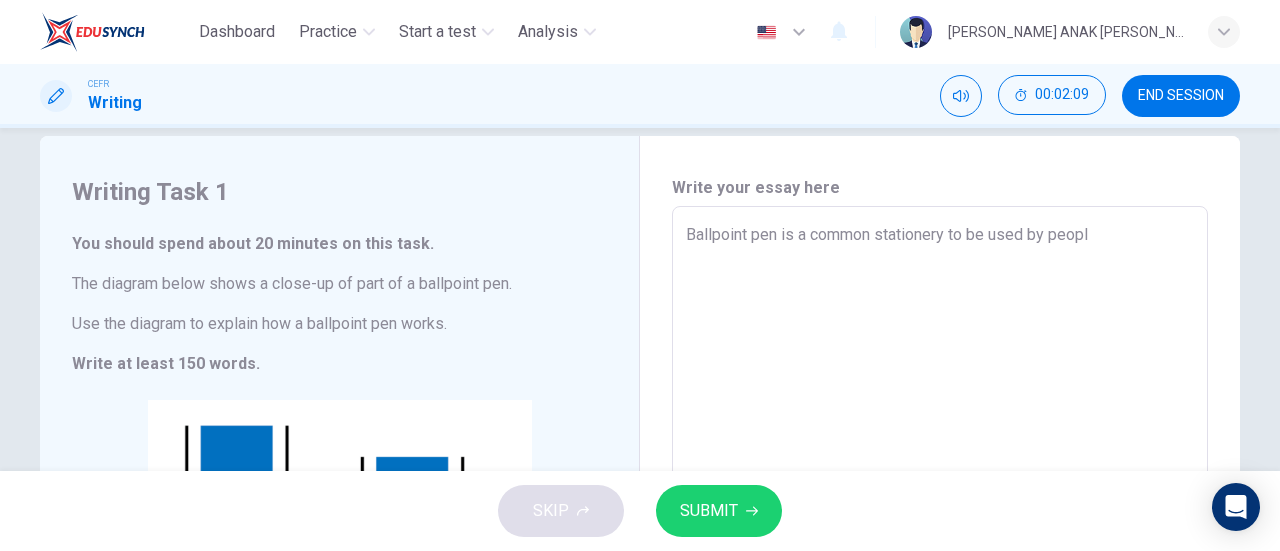 type on "x" 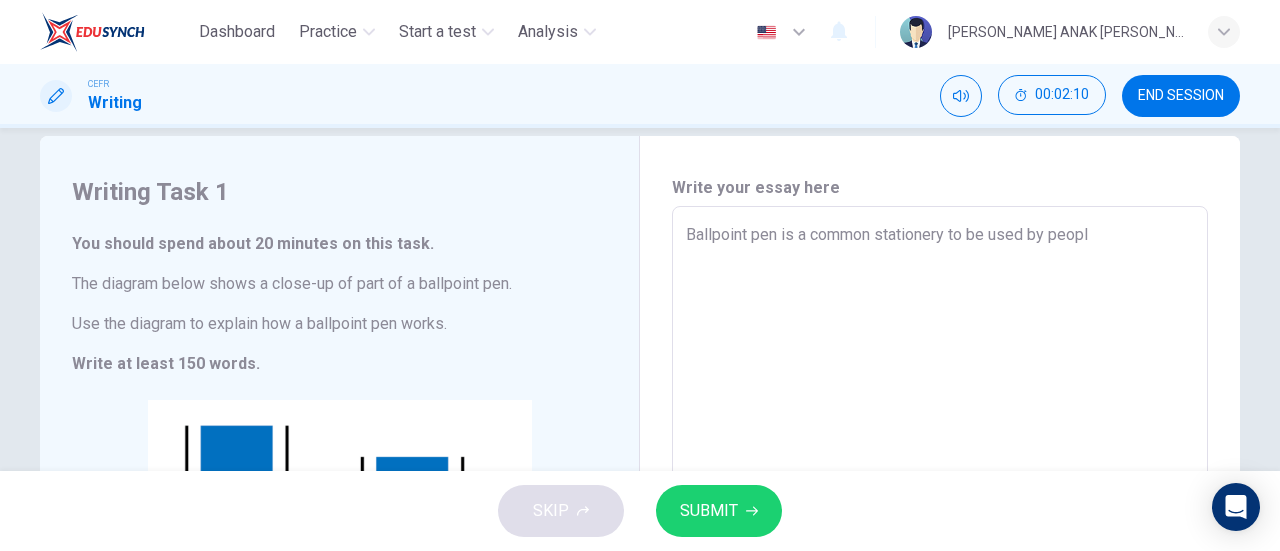 type on "Ballpoint pen is a common stationery to be used by people" 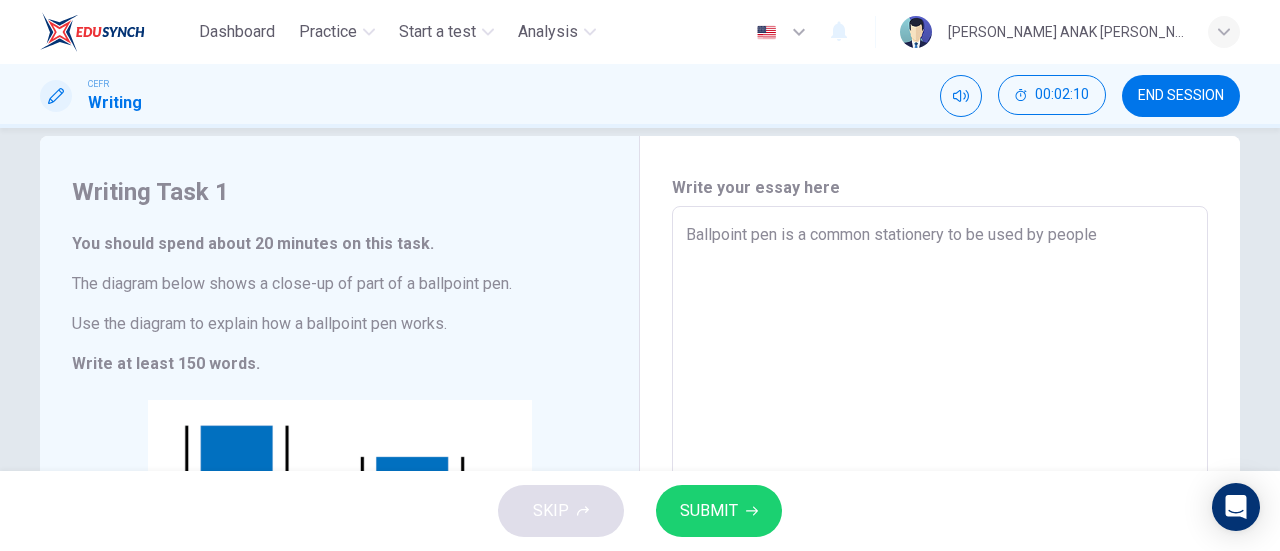 type on "x" 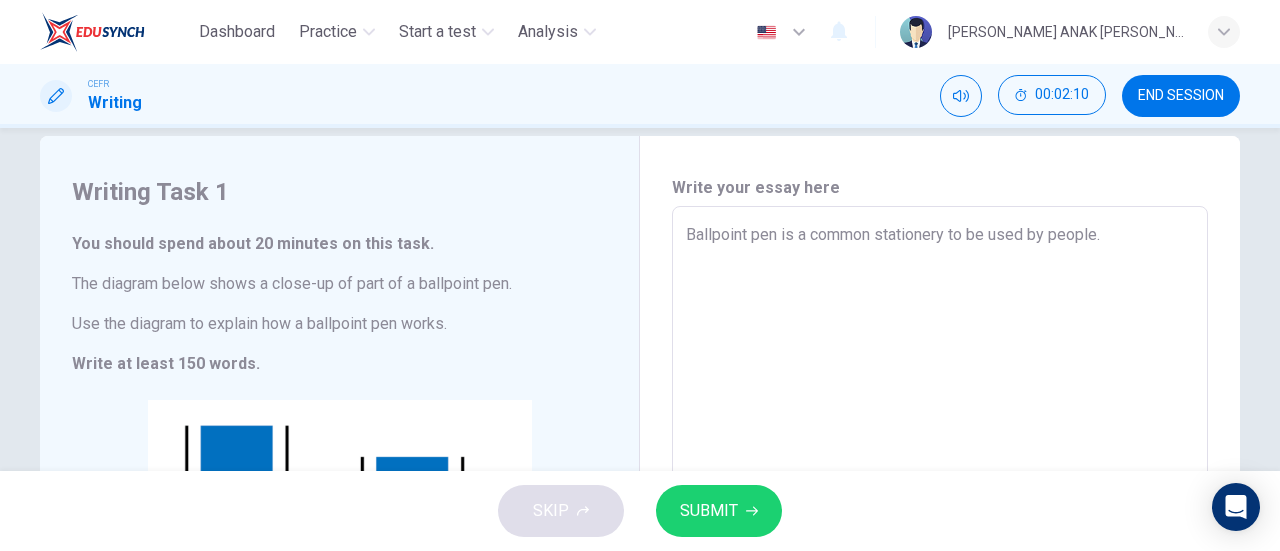 type on "Ballpoint pen is a common stationery to be used by people." 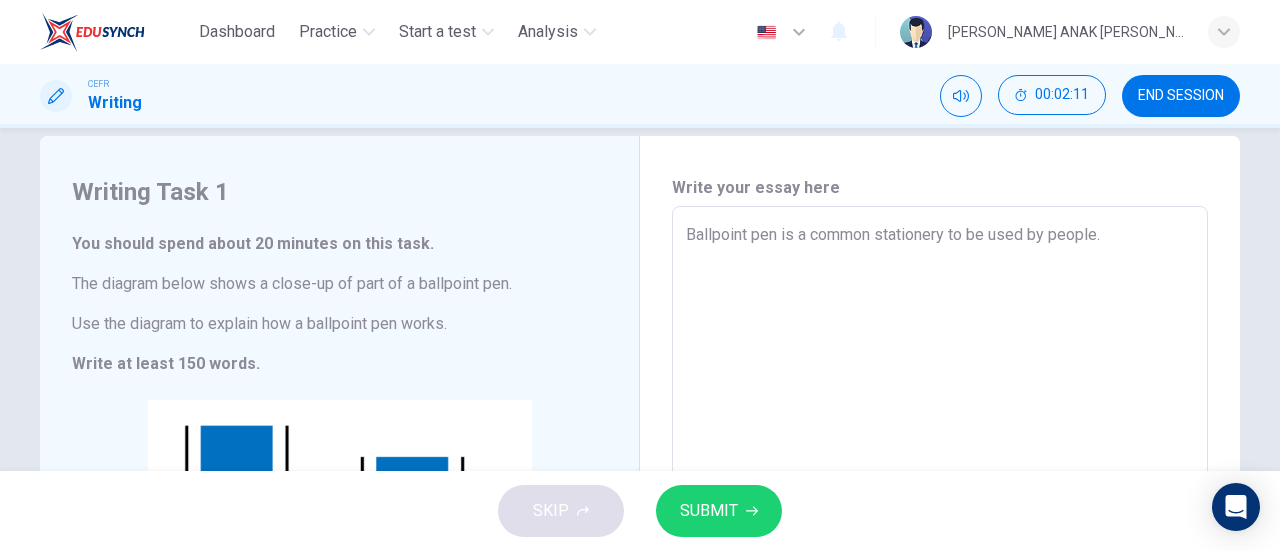type on "Ballpoint pen is a common stationery to be used by people. B" 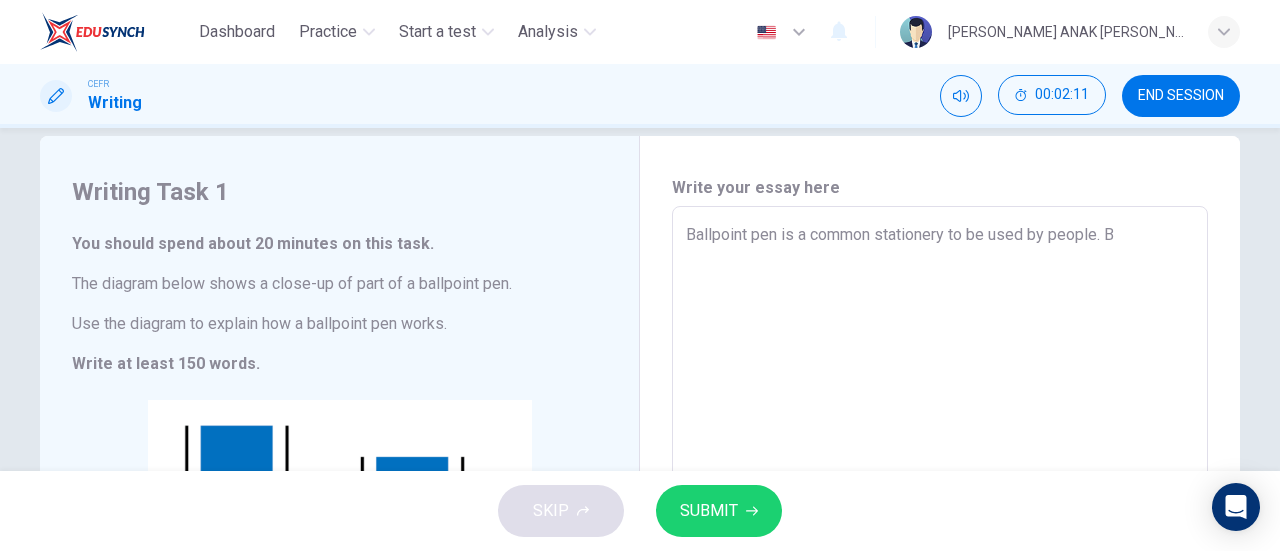 type on "Ballpoint pen is a common stationery to be used by people. Bu" 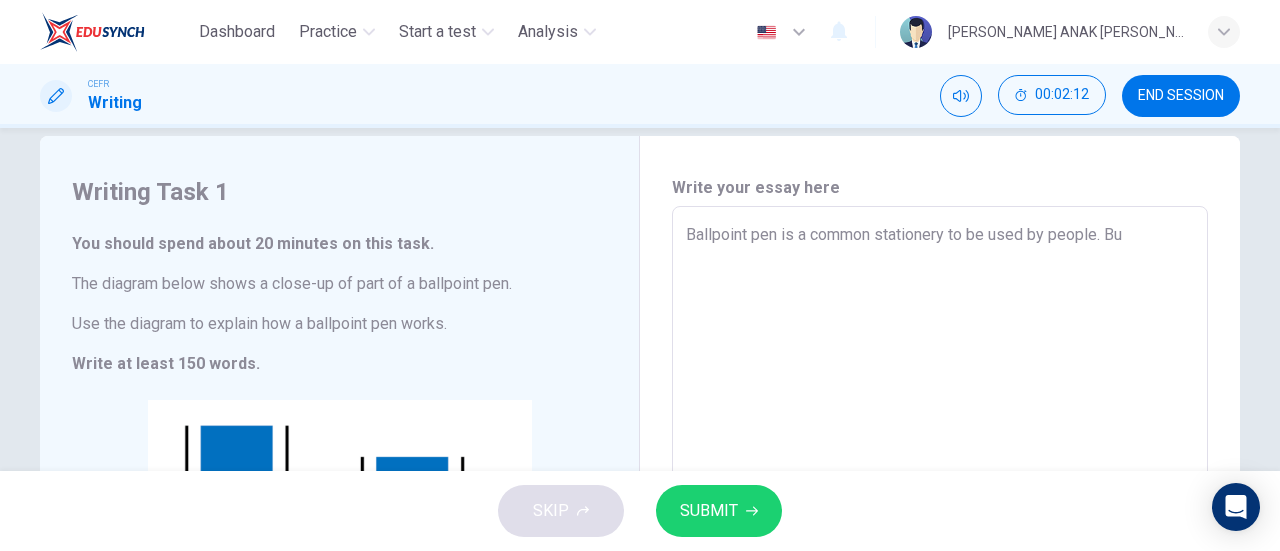 type on "Ballpoint pen is a common stationery to be used by people. But" 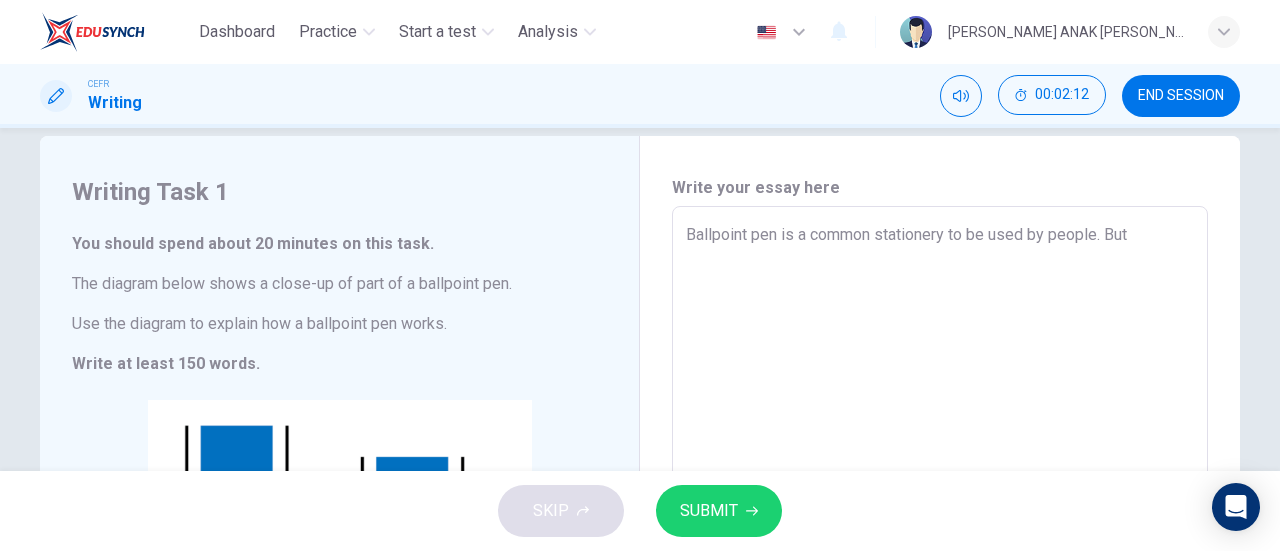 type on "x" 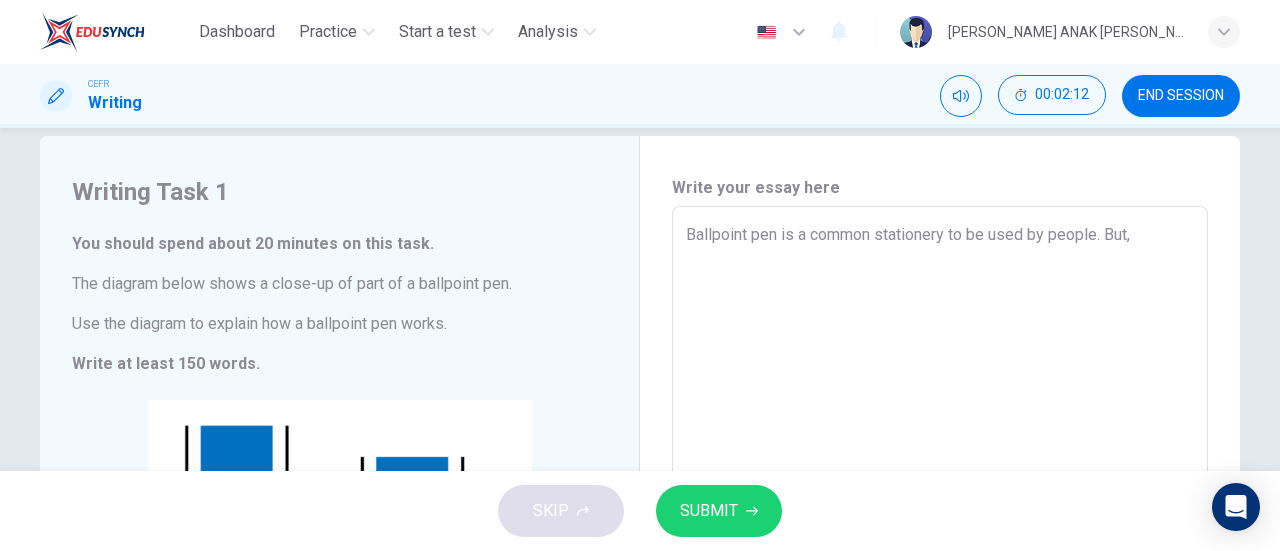 type on "Ballpoint pen is a common stationery to be used by people. But," 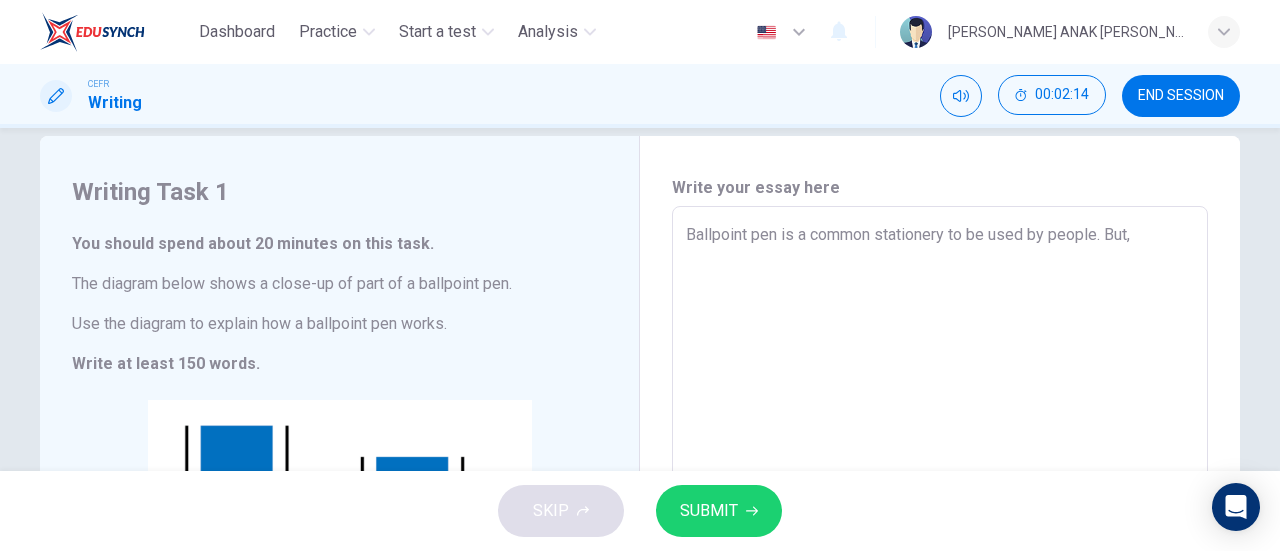 type on "Ballpoint pen is a common stationery to be used by people. But, d" 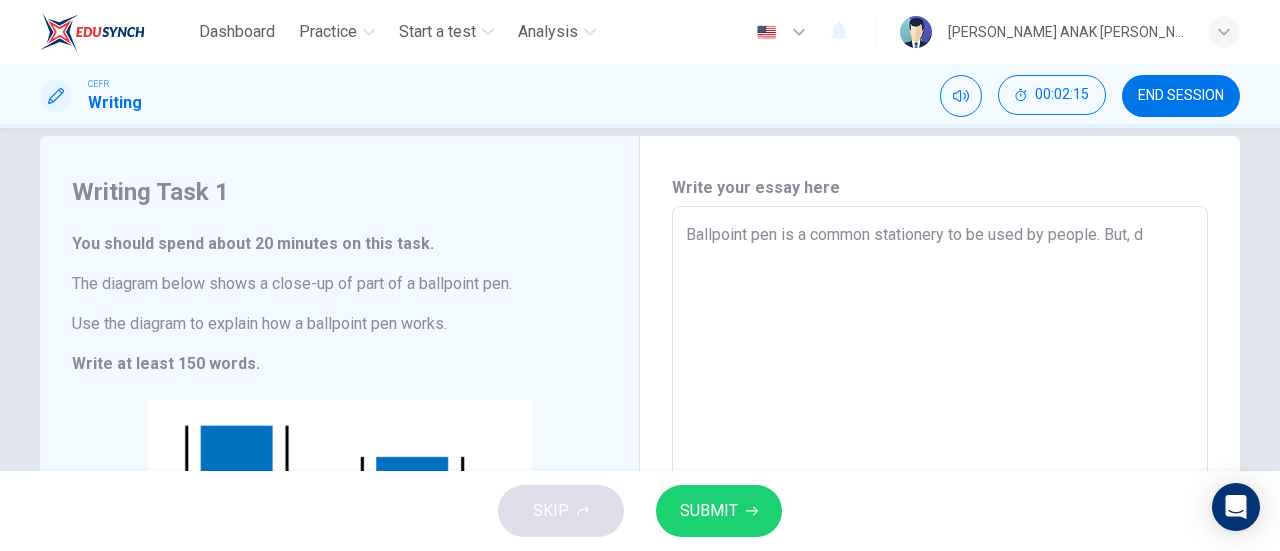 type on "Ballpoint pen is a common stationery to be used by people. But, do" 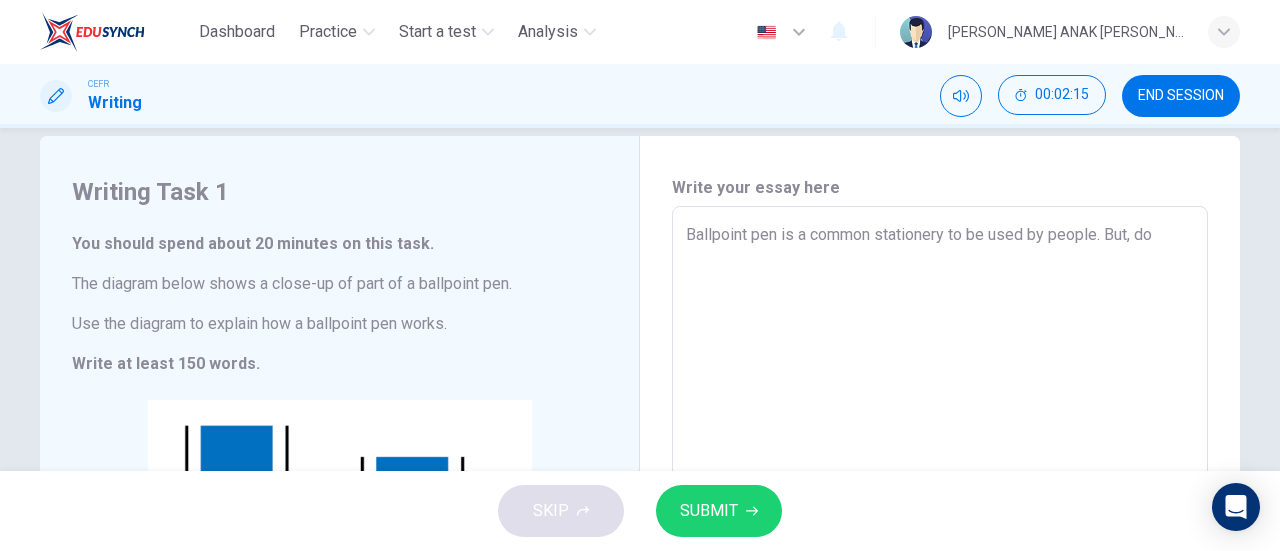type on "Ballpoint pen is a common stationery to be used by people. But, doe" 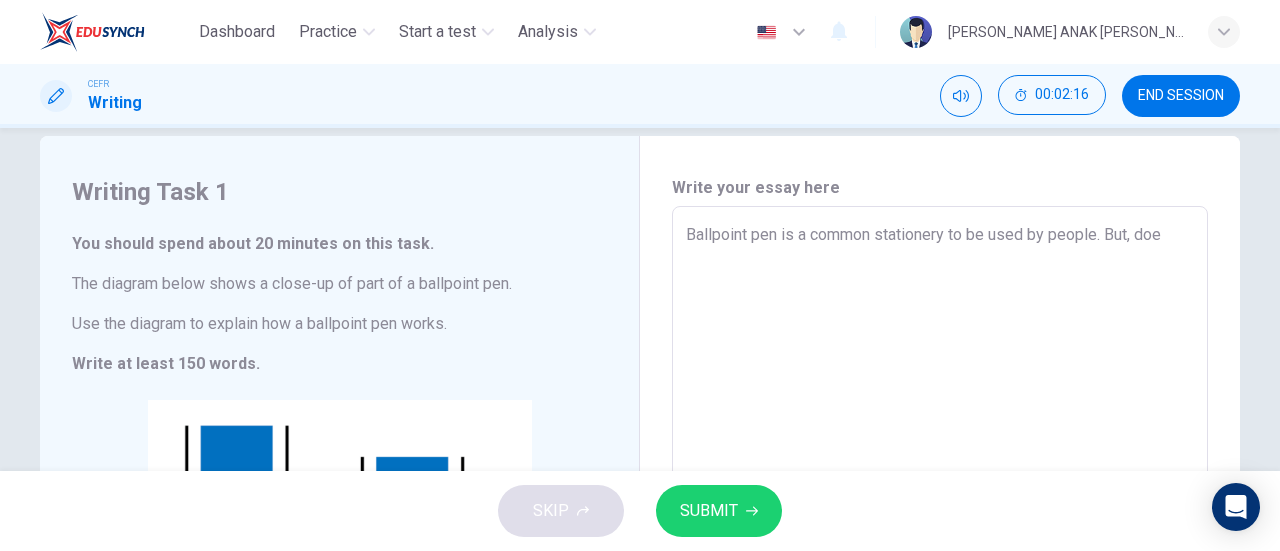 type 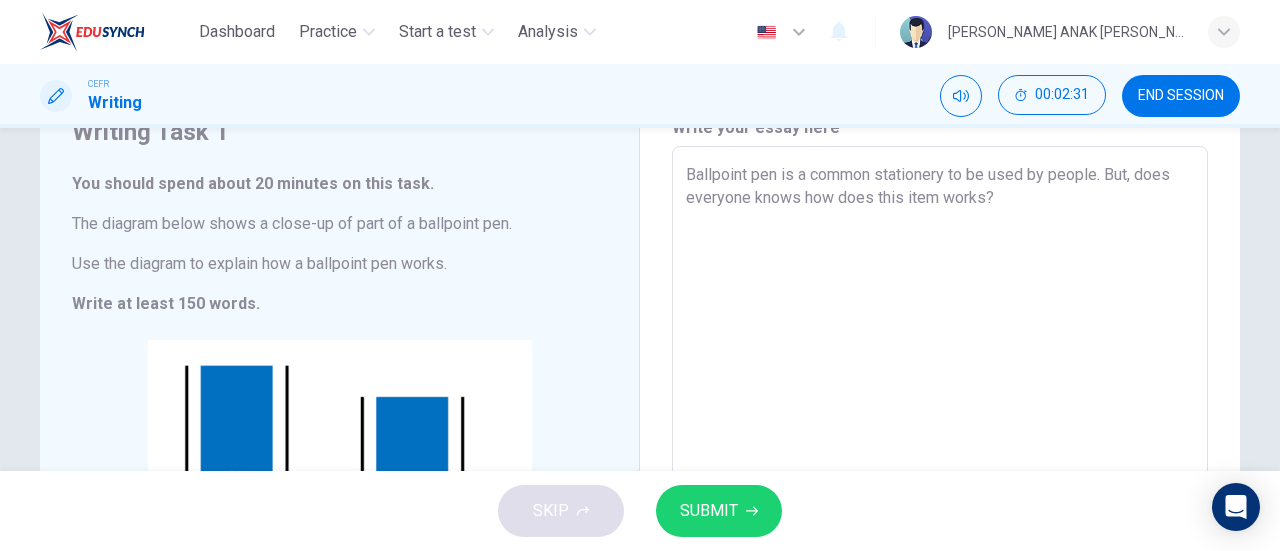 scroll, scrollTop: 32, scrollLeft: 0, axis: vertical 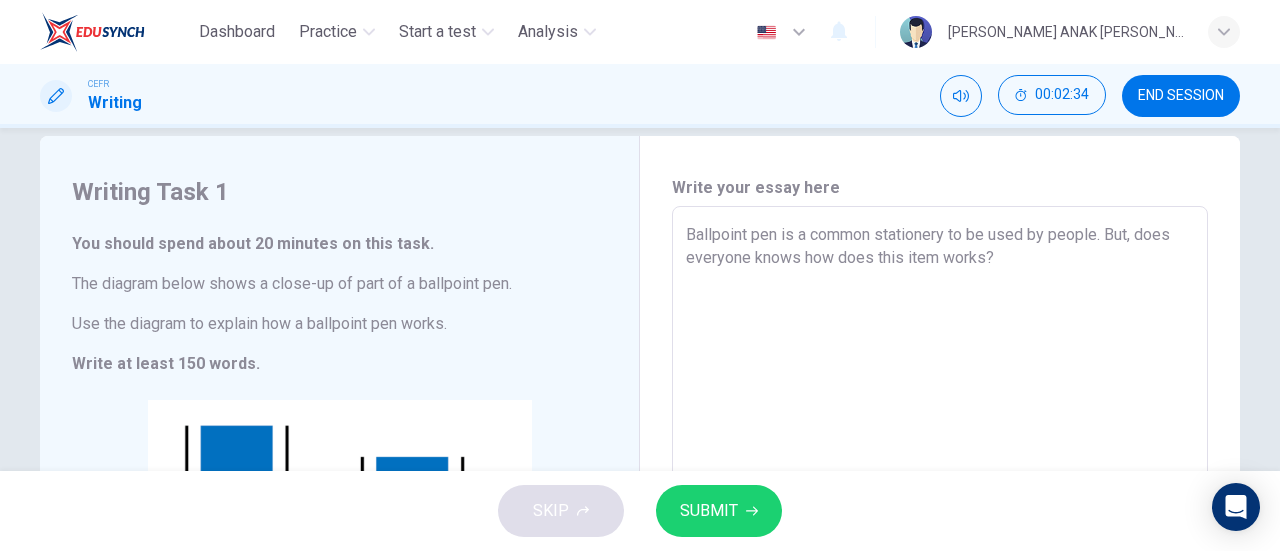 drag, startPoint x: 1102, startPoint y: 232, endPoint x: 1113, endPoint y: 251, distance: 21.954498 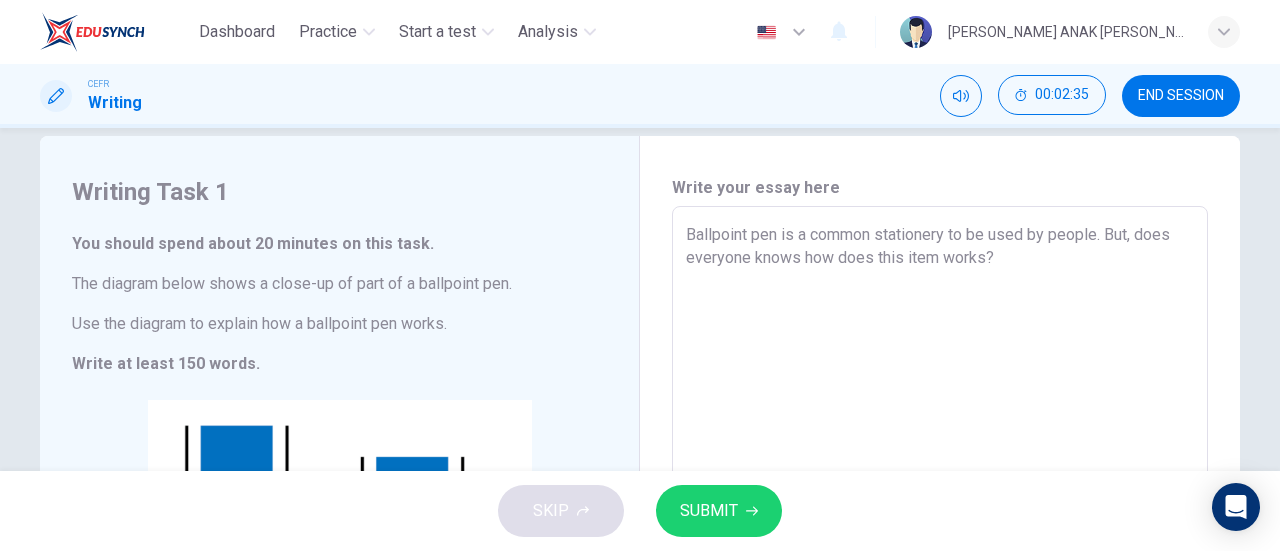 click on "Ballpoint pen is a common stationery to be used by people. But, does everyone knows how does this item works?" at bounding box center (940, 483) 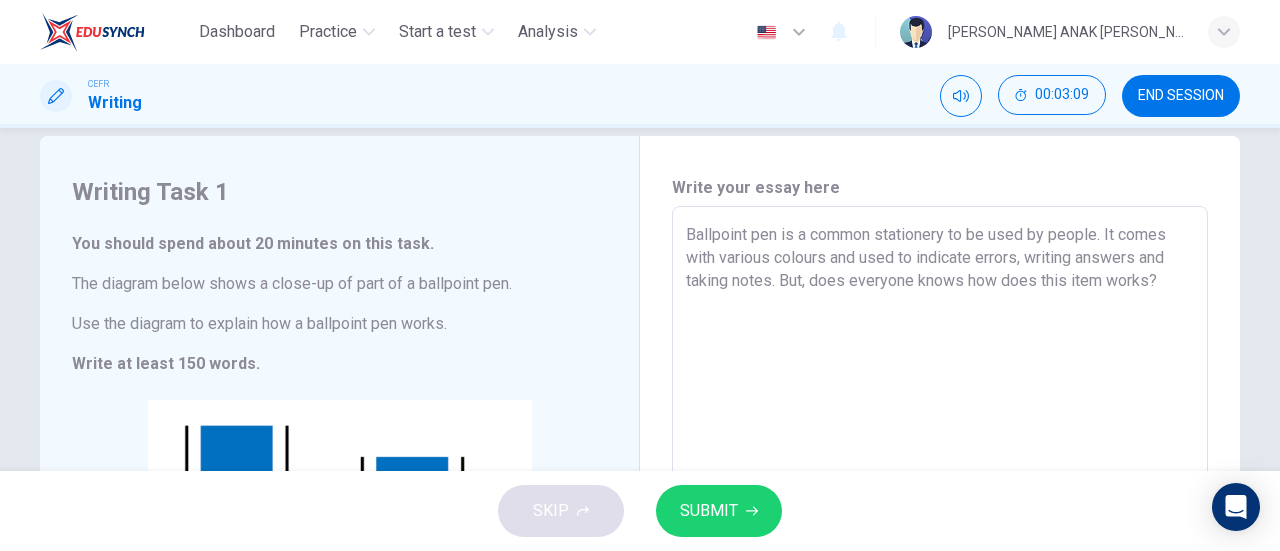 drag, startPoint x: 1168, startPoint y: 275, endPoint x: 779, endPoint y: 281, distance: 389.04626 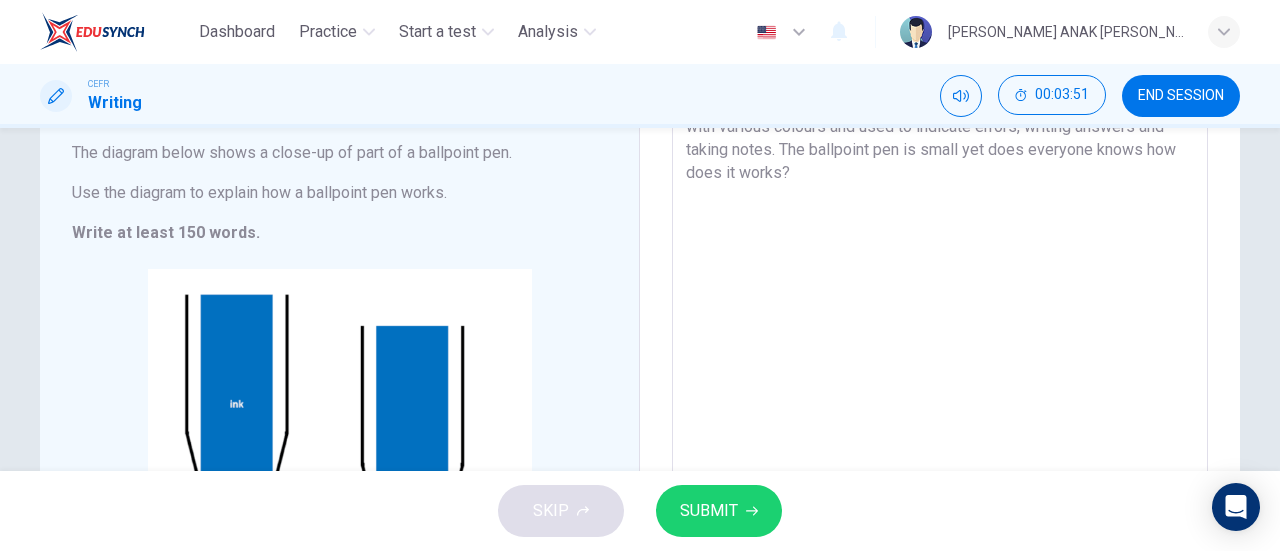scroll, scrollTop: 132, scrollLeft: 0, axis: vertical 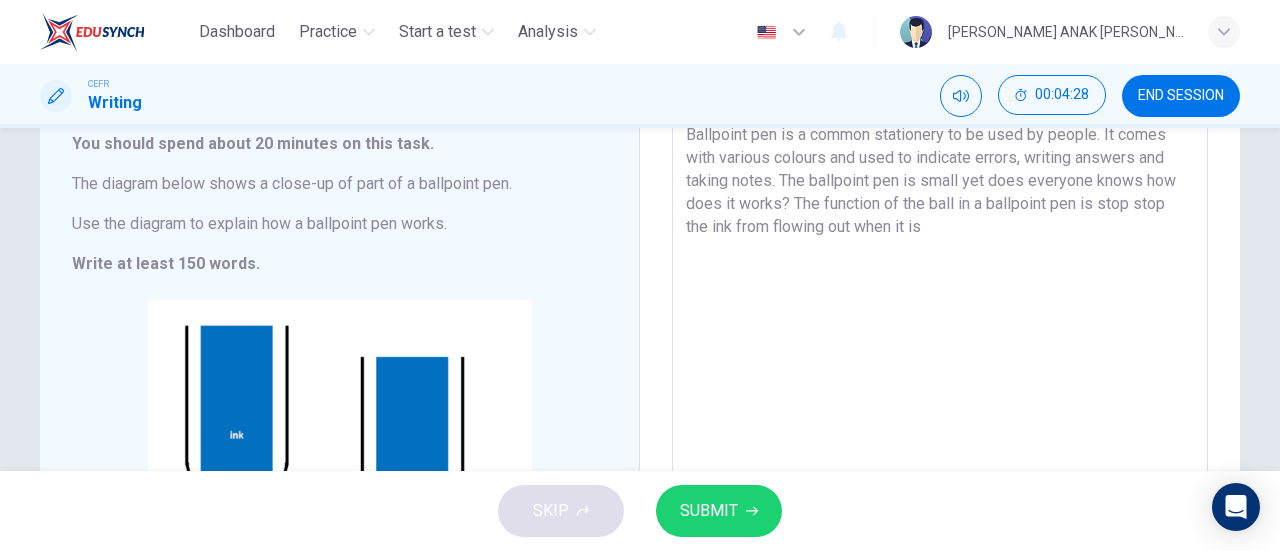 click on "Ballpoint pen is a common stationery to be used by people. It comes with various colours and used to indicate errors, writing answers and taking notes. The ballpoint pen is small yet does everyone knows how does it works? The function of the ball in a ballpoint pen is stop stop the ink from flowing out when it is" at bounding box center [940, 383] 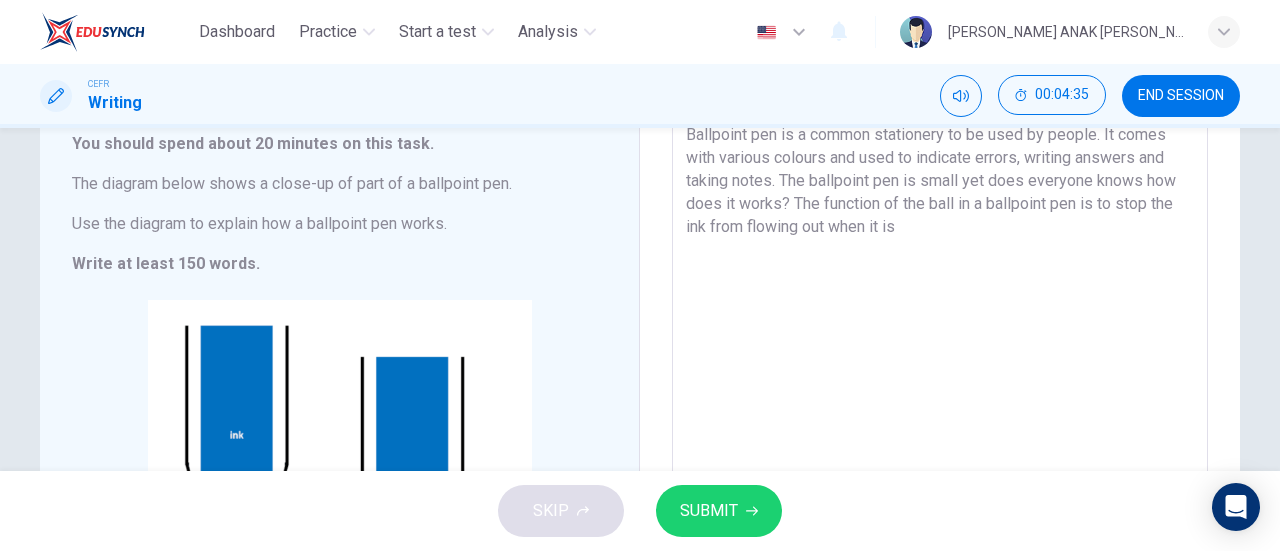 click on "Ballpoint pen is a common stationery to be used by people. It comes with various colours and used to indicate errors, writing answers and taking notes. The ballpoint pen is small yet does everyone knows how does it works? The function of the ball in a ballpoint pen is to stop the ink from flowing out when it is" at bounding box center [940, 383] 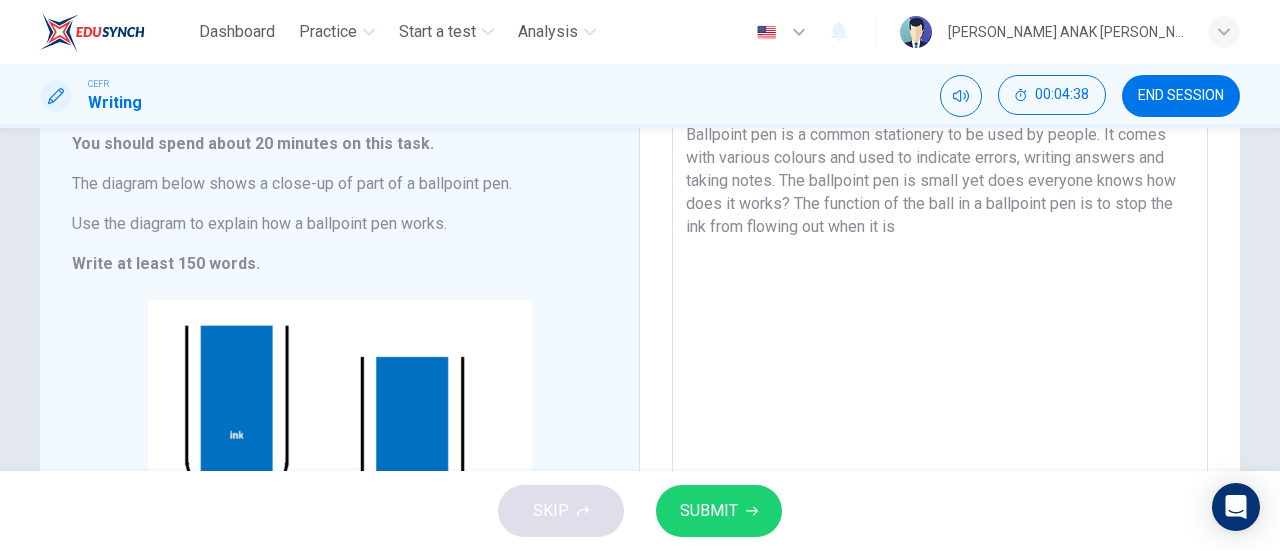 drag, startPoint x: 918, startPoint y: 223, endPoint x: 868, endPoint y: 227, distance: 50.159744 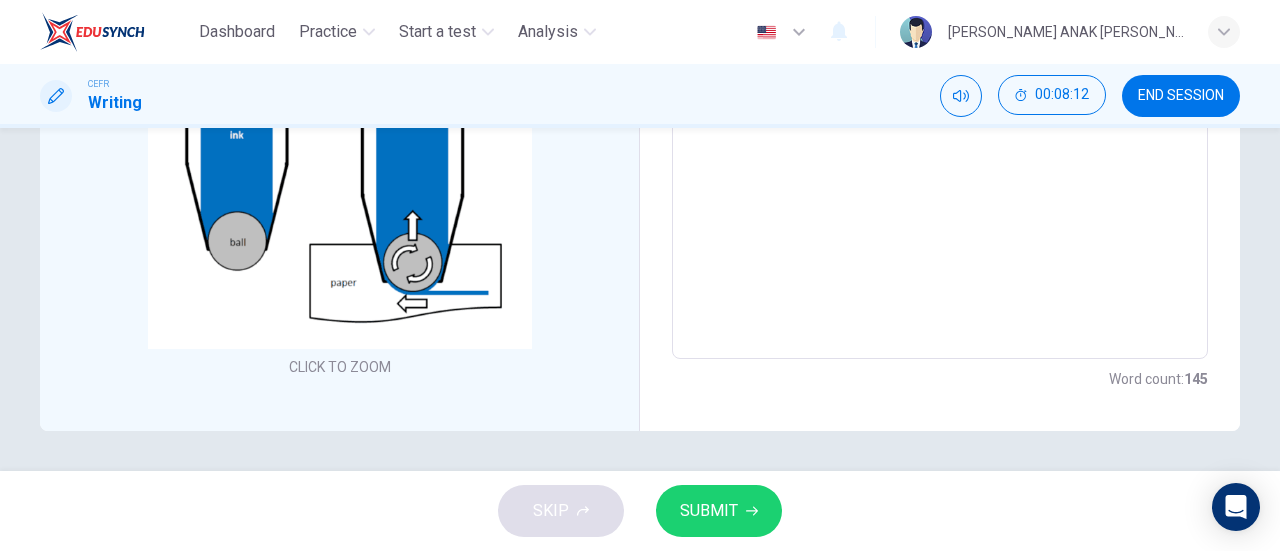 scroll, scrollTop: 332, scrollLeft: 0, axis: vertical 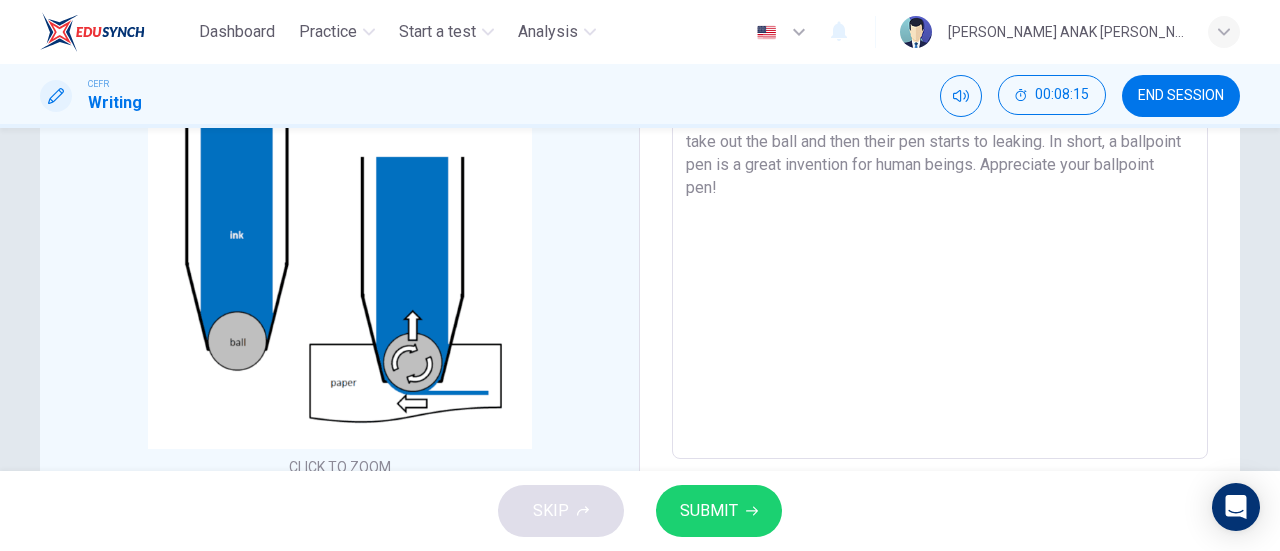 click on "SUBMIT" at bounding box center (709, 511) 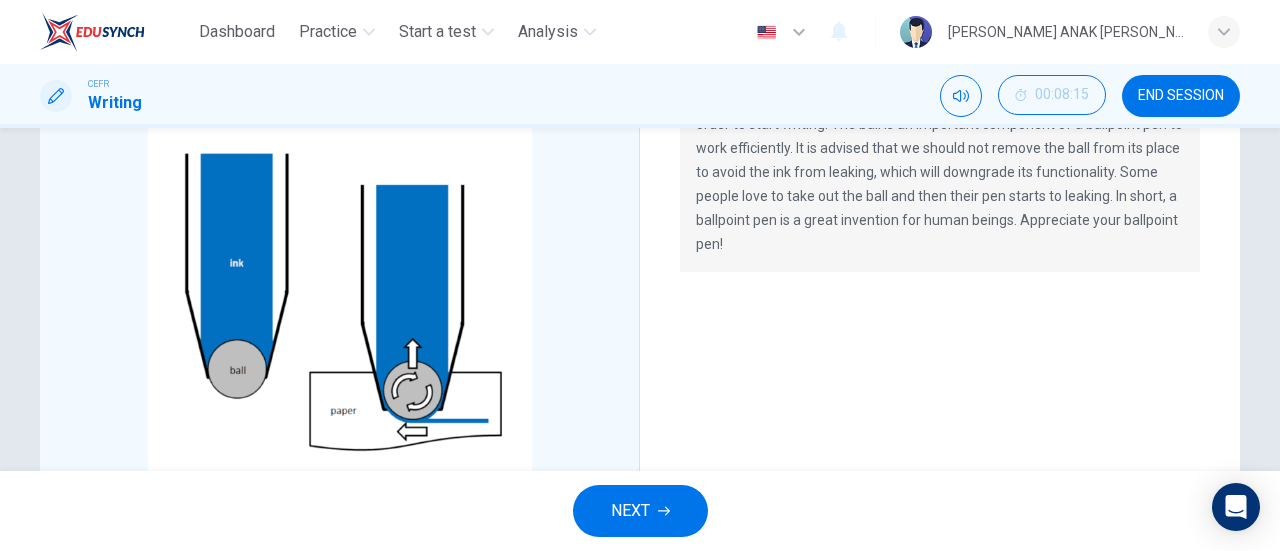 scroll, scrollTop: 232, scrollLeft: 0, axis: vertical 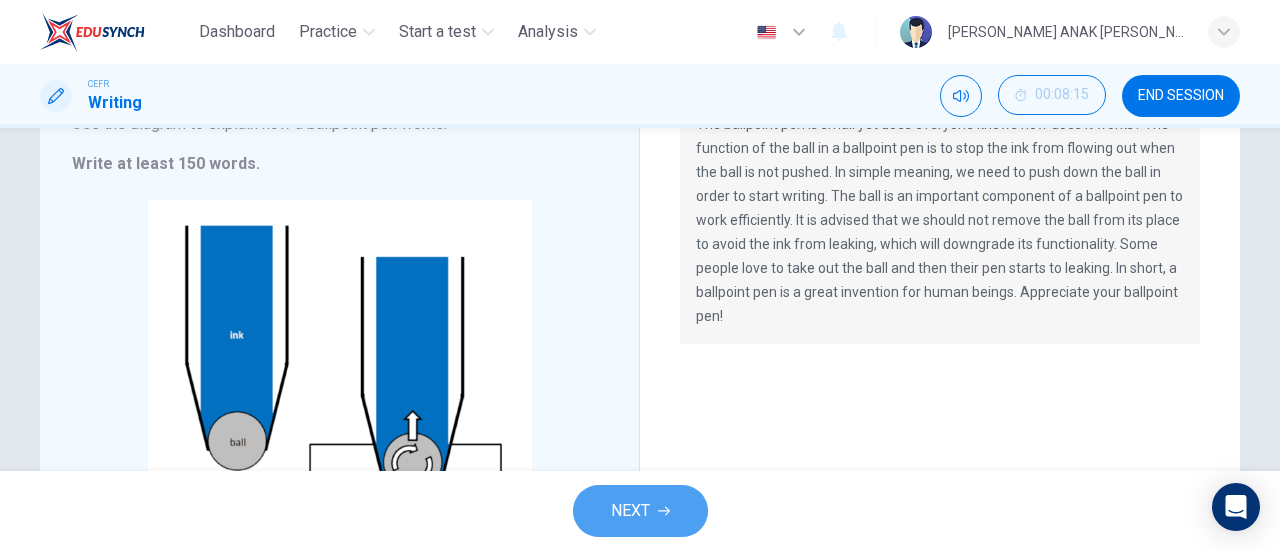 click on "NEXT" at bounding box center (640, 511) 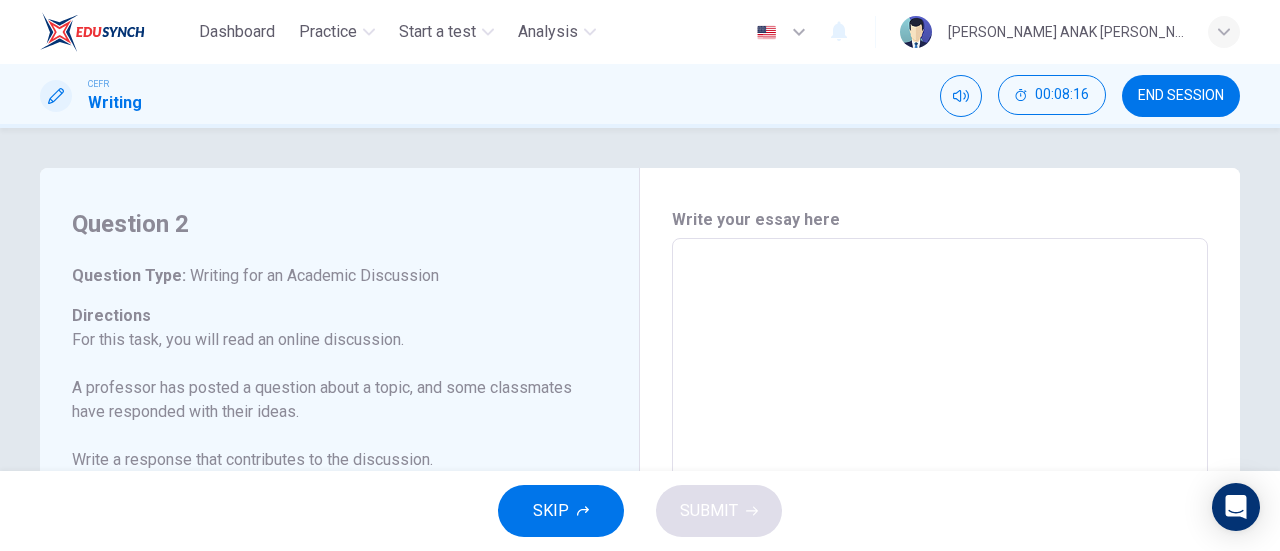 click on "SKIP" at bounding box center [561, 511] 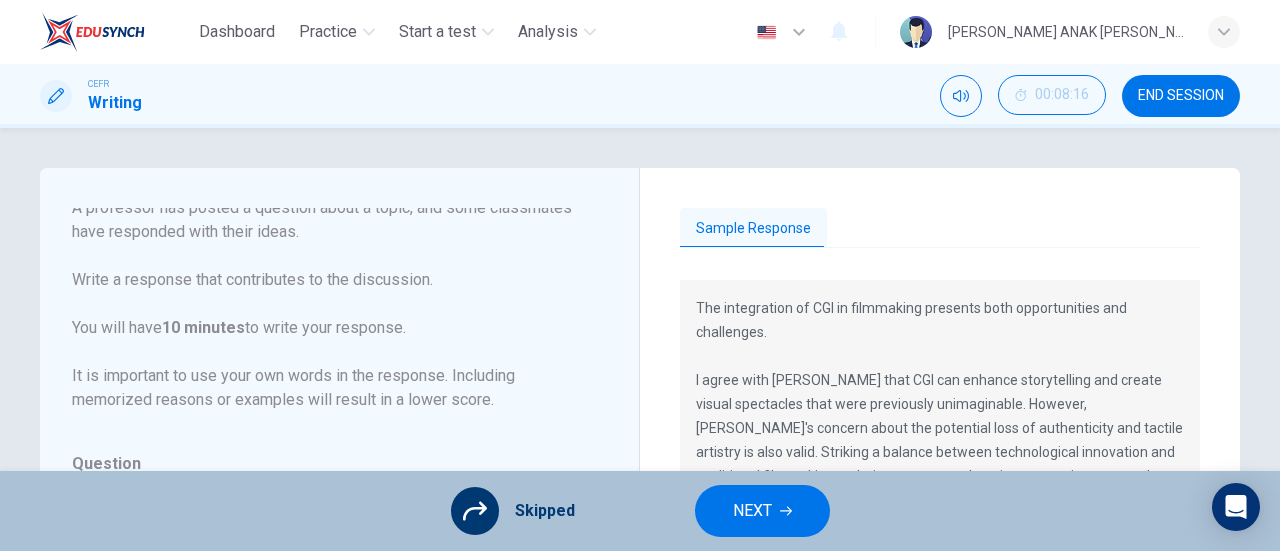 scroll, scrollTop: 200, scrollLeft: 0, axis: vertical 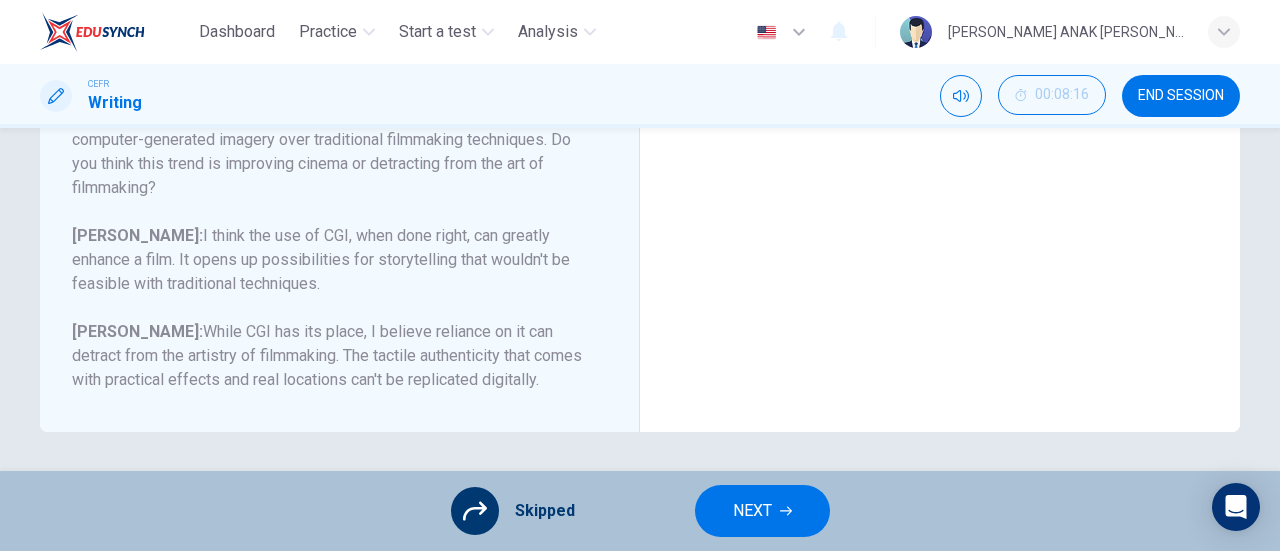 click on "END SESSION" at bounding box center (1181, 96) 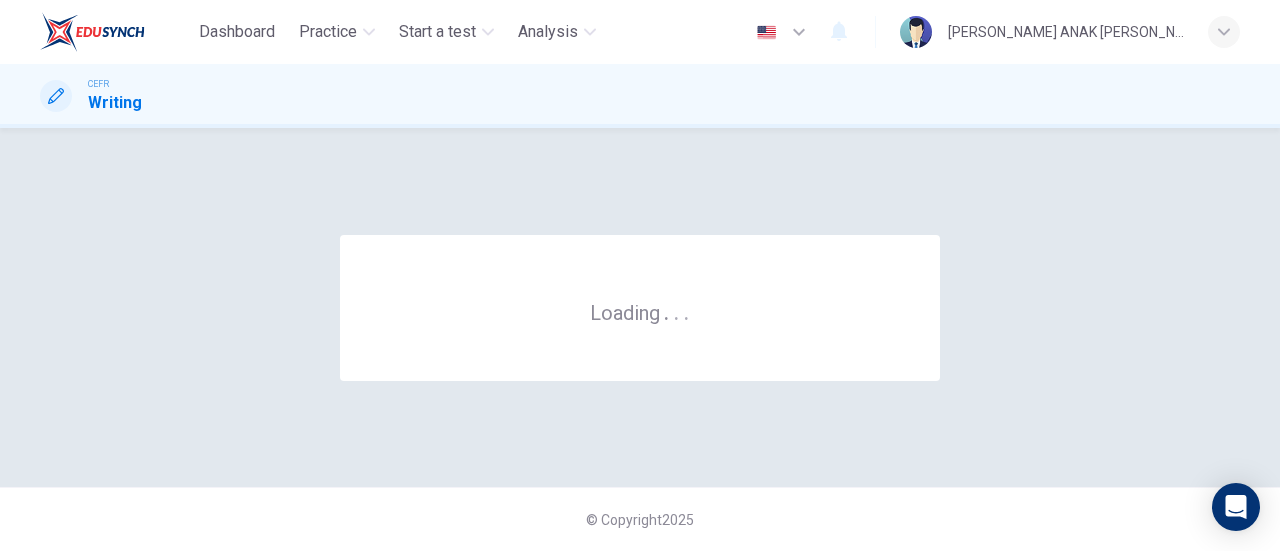 scroll, scrollTop: 0, scrollLeft: 0, axis: both 